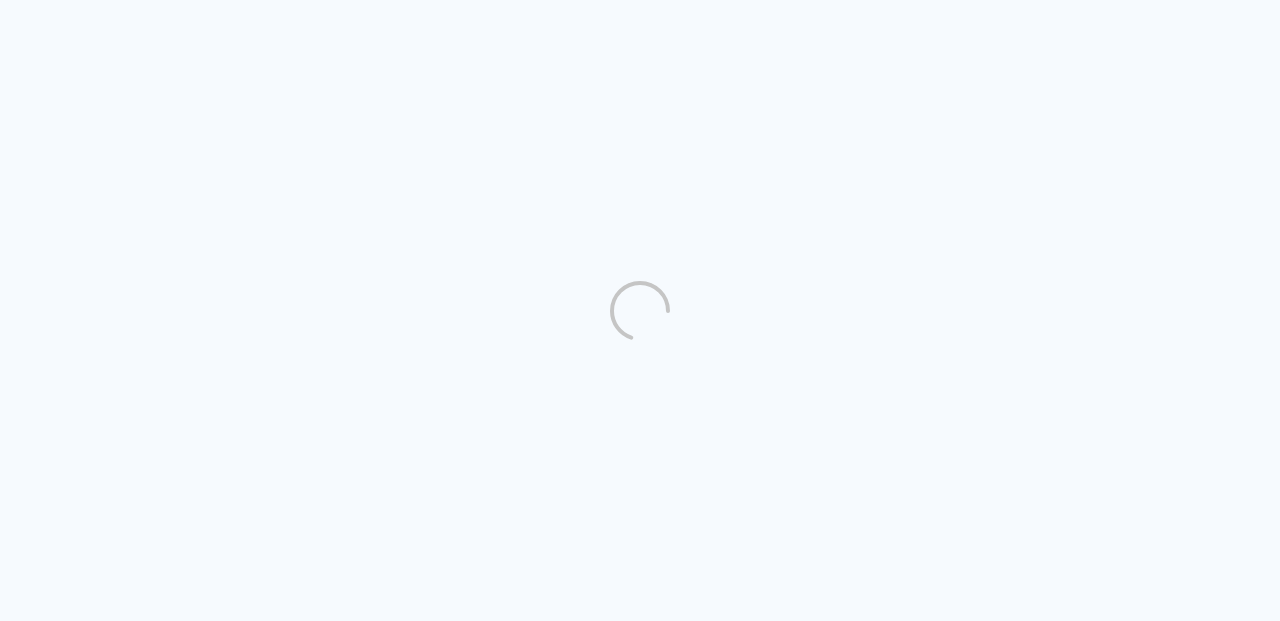 scroll, scrollTop: 0, scrollLeft: 0, axis: both 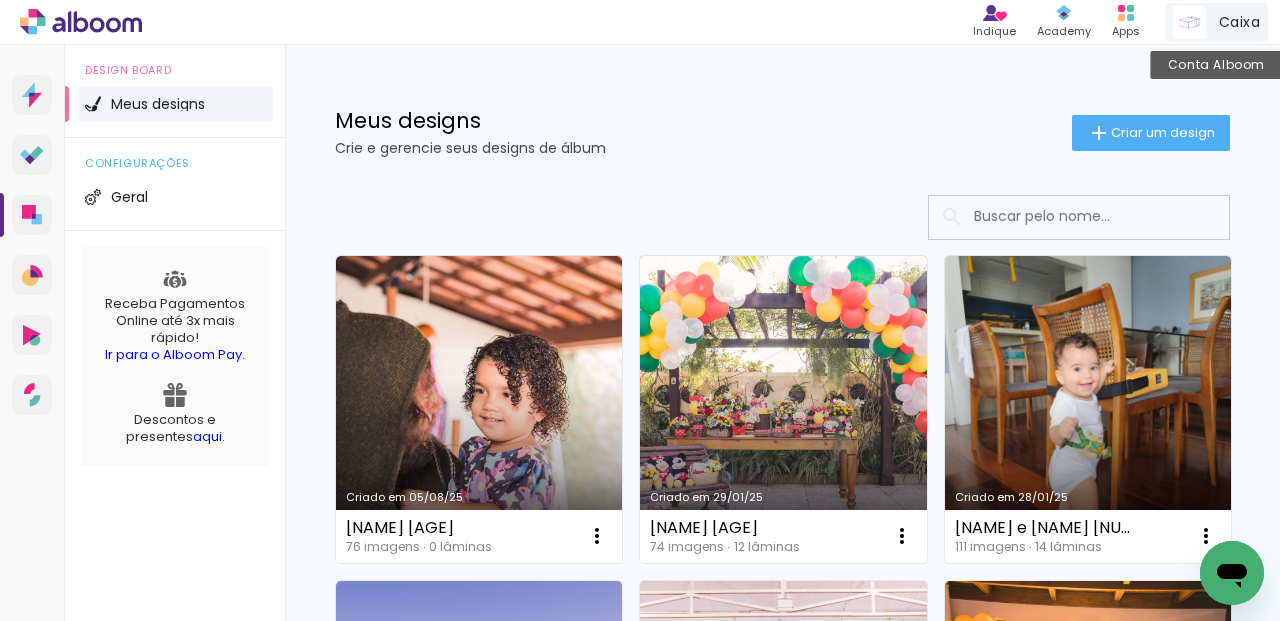 click at bounding box center [1189, 22] 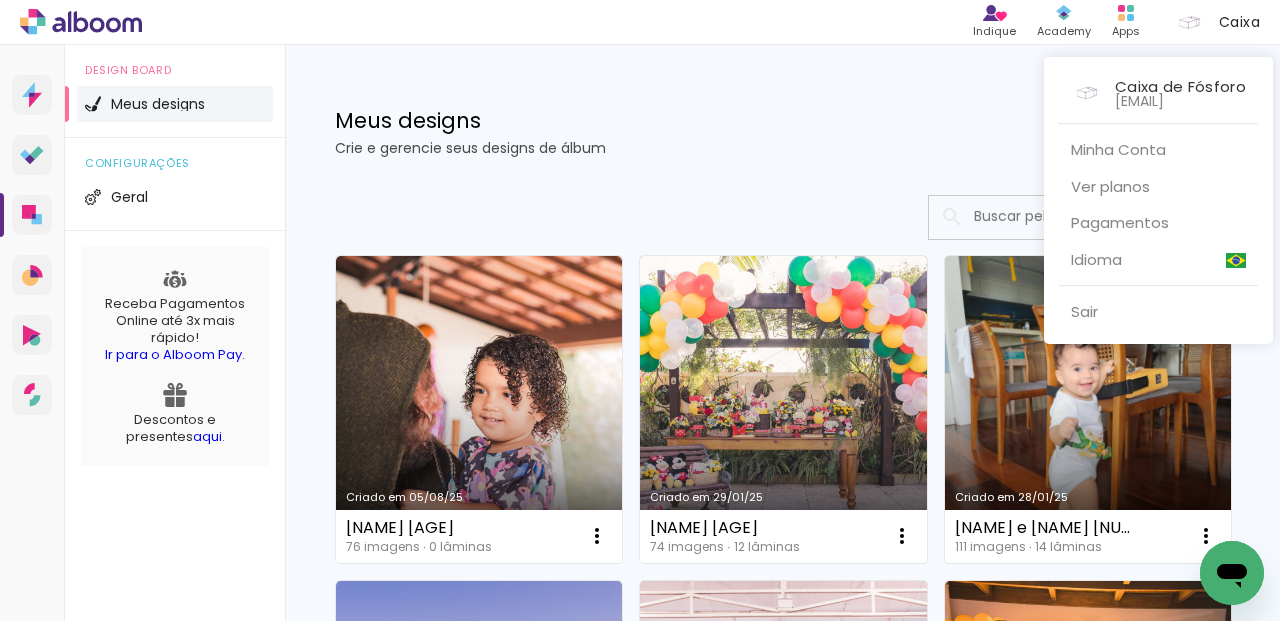 click at bounding box center (640, 310) 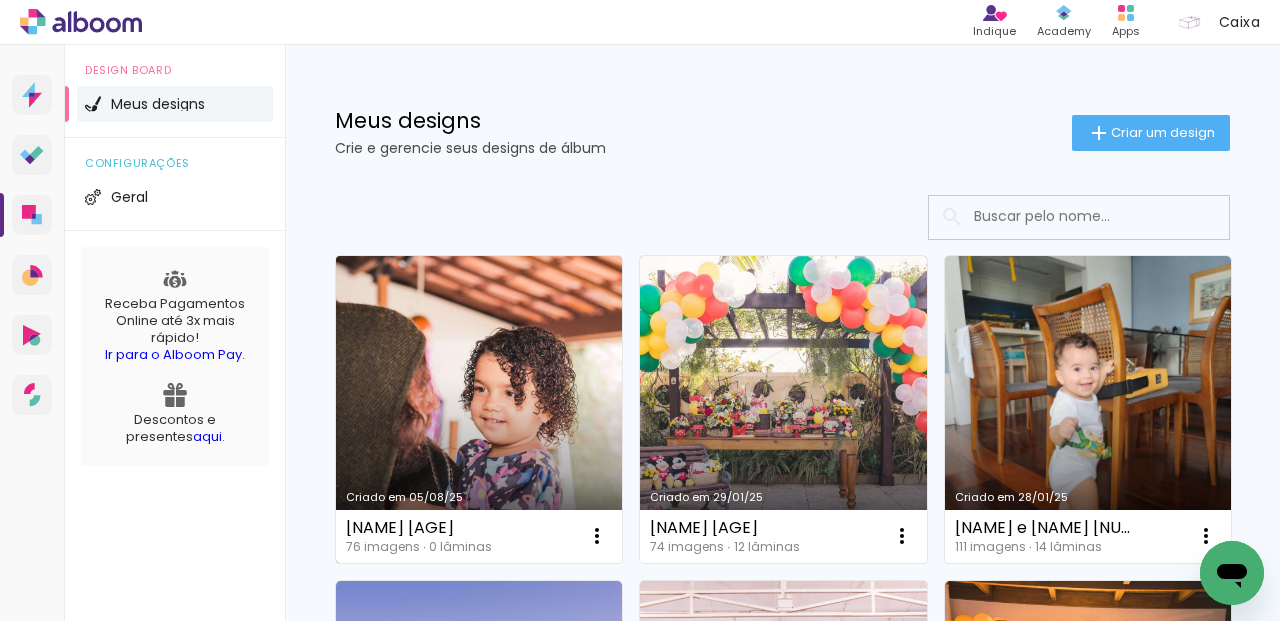 click on "Criado em 05/08/25" at bounding box center [479, 409] 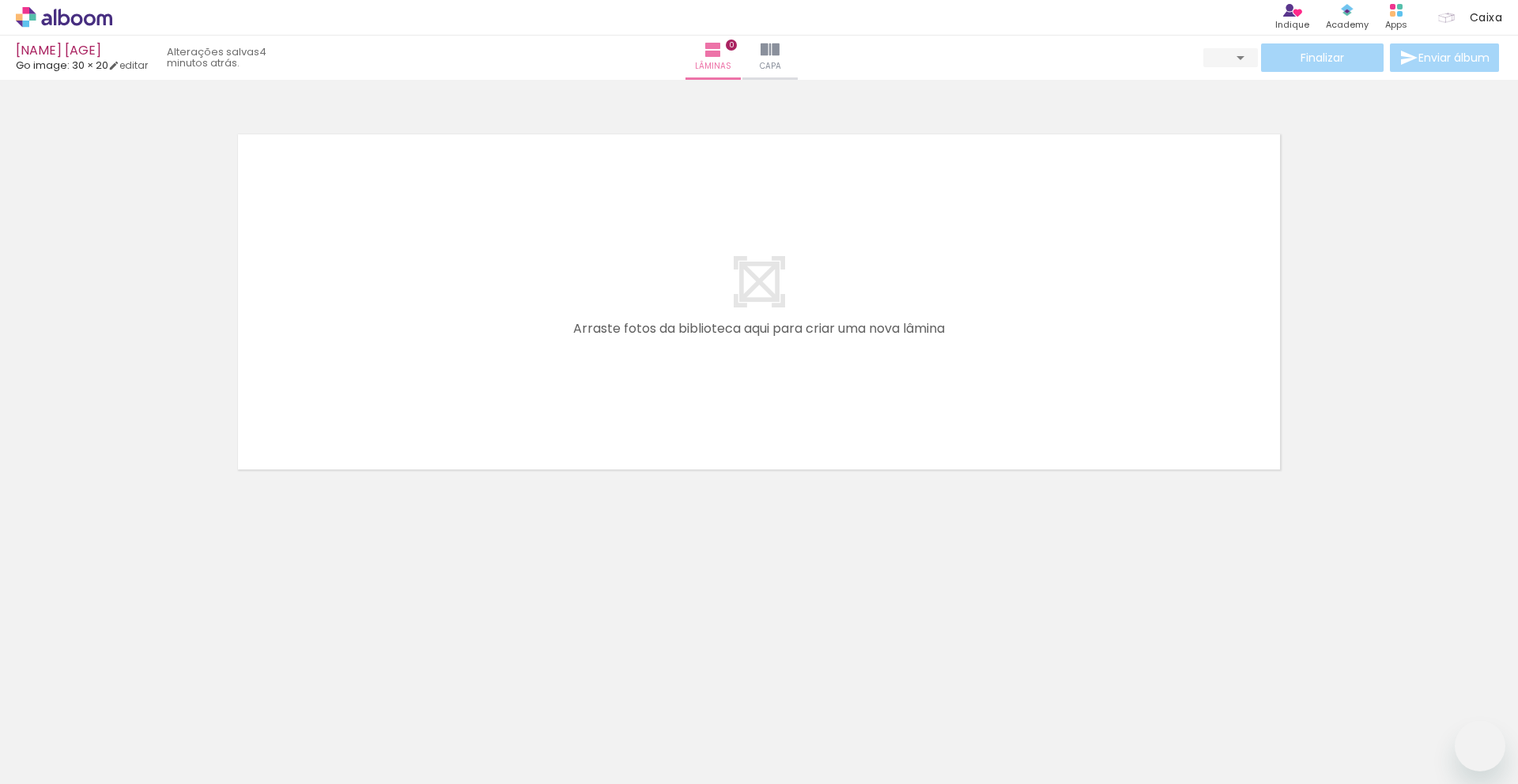 scroll, scrollTop: 0, scrollLeft: 0, axis: both 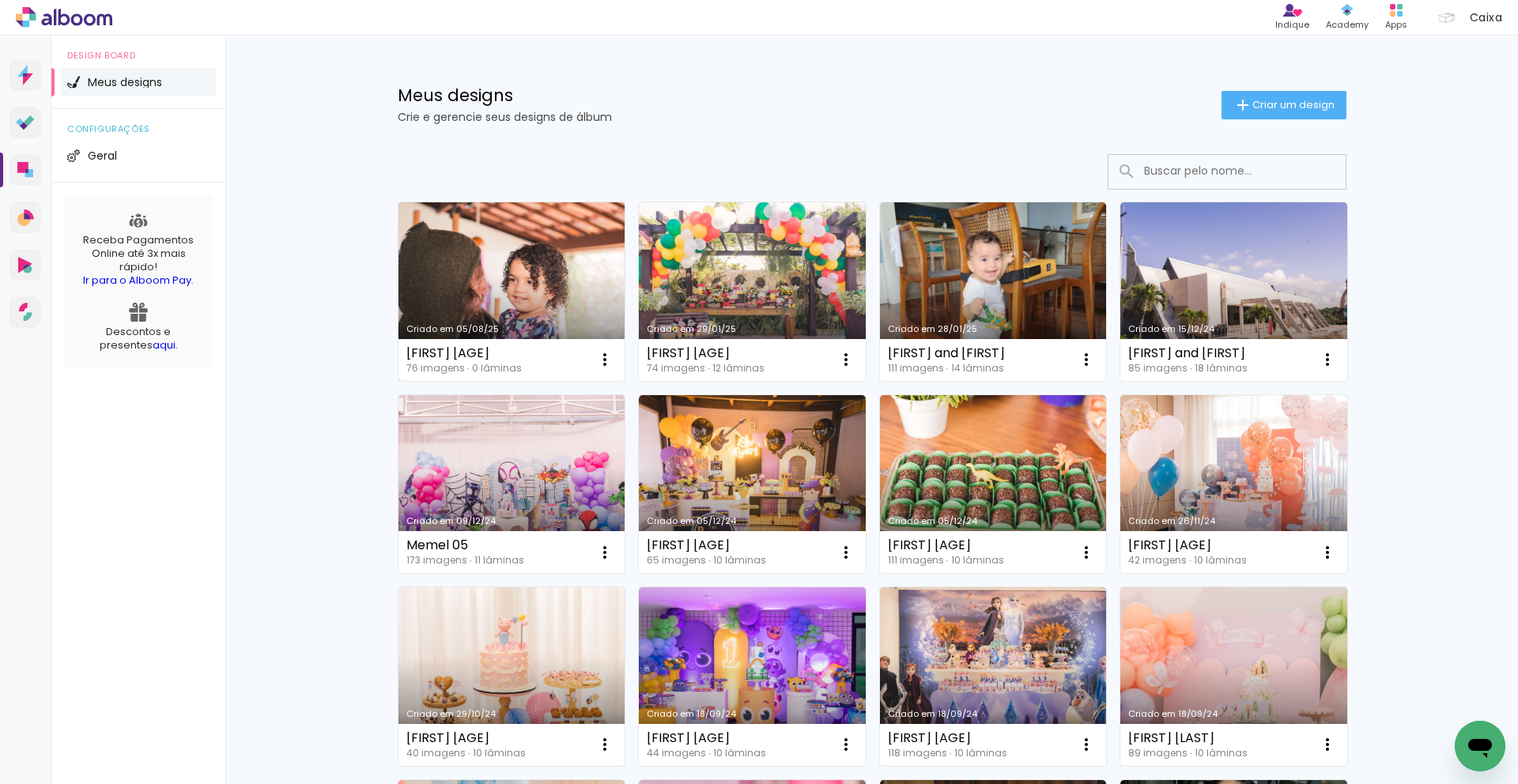 click on "Criado em 05/08/25" at bounding box center [512, 292] 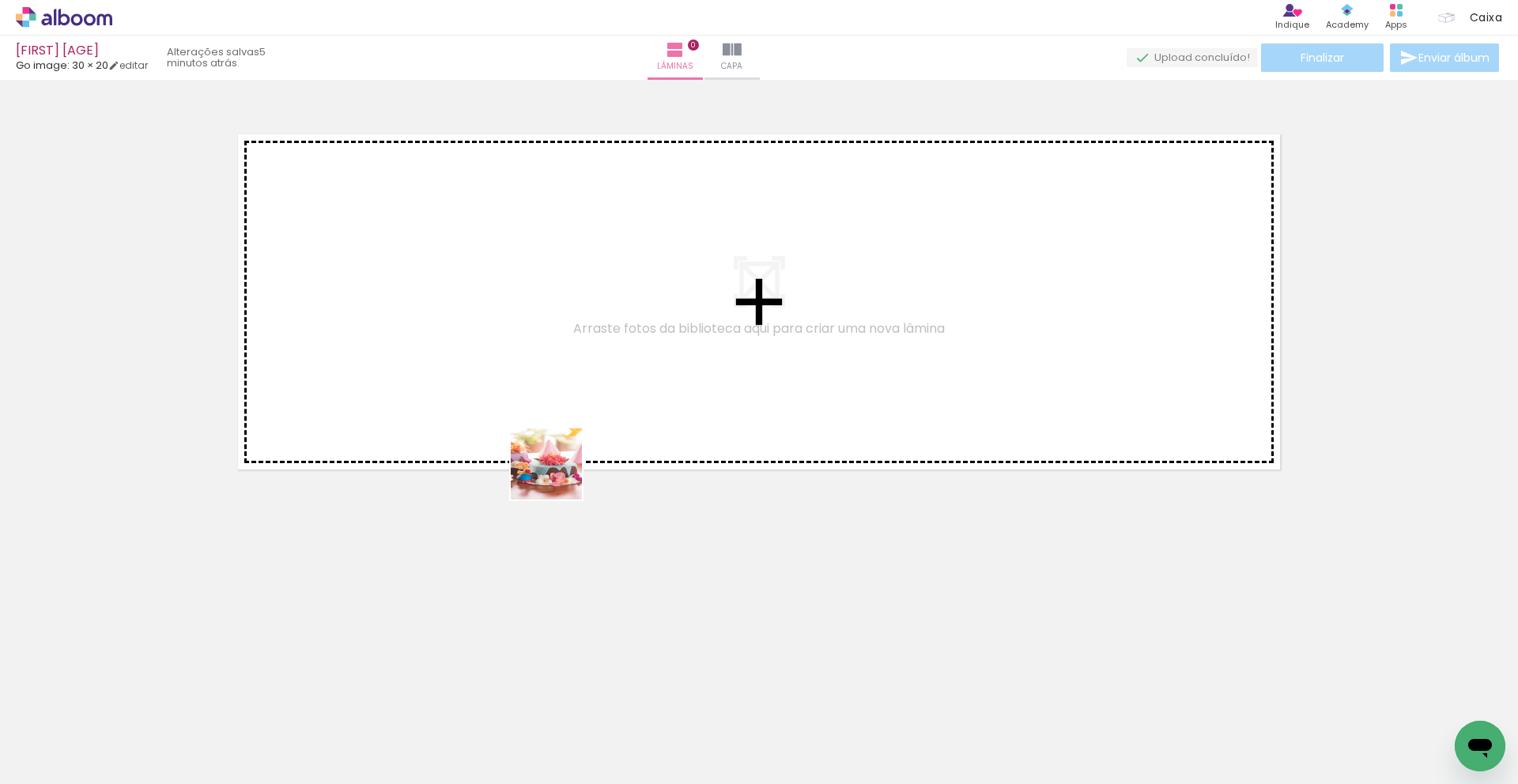 drag, startPoint x: 593, startPoint y: 285, endPoint x: 542, endPoint y: 401, distance: 126.71622 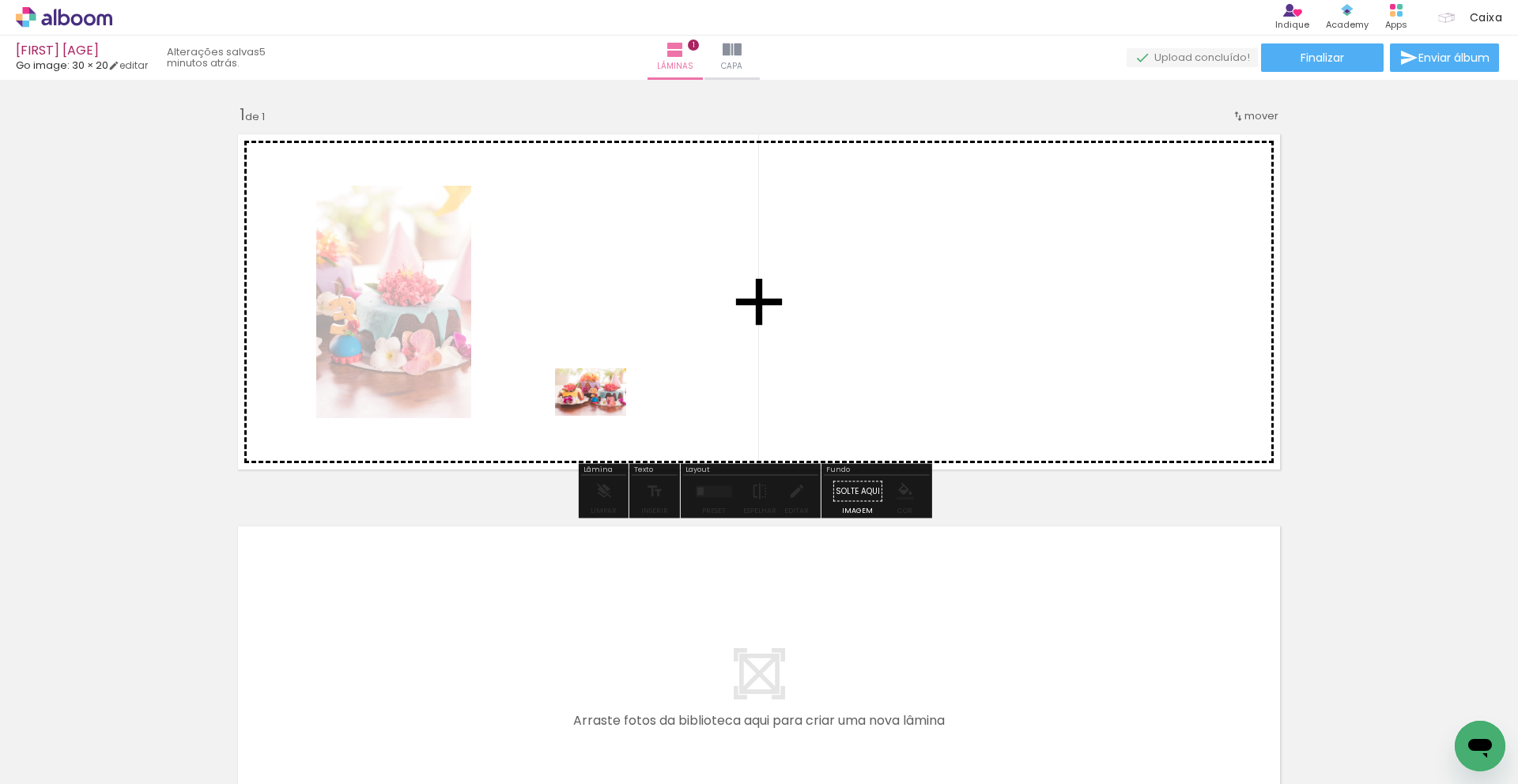 drag, startPoint x: 542, startPoint y: 401, endPoint x: 602, endPoint y: 414, distance: 61.392182 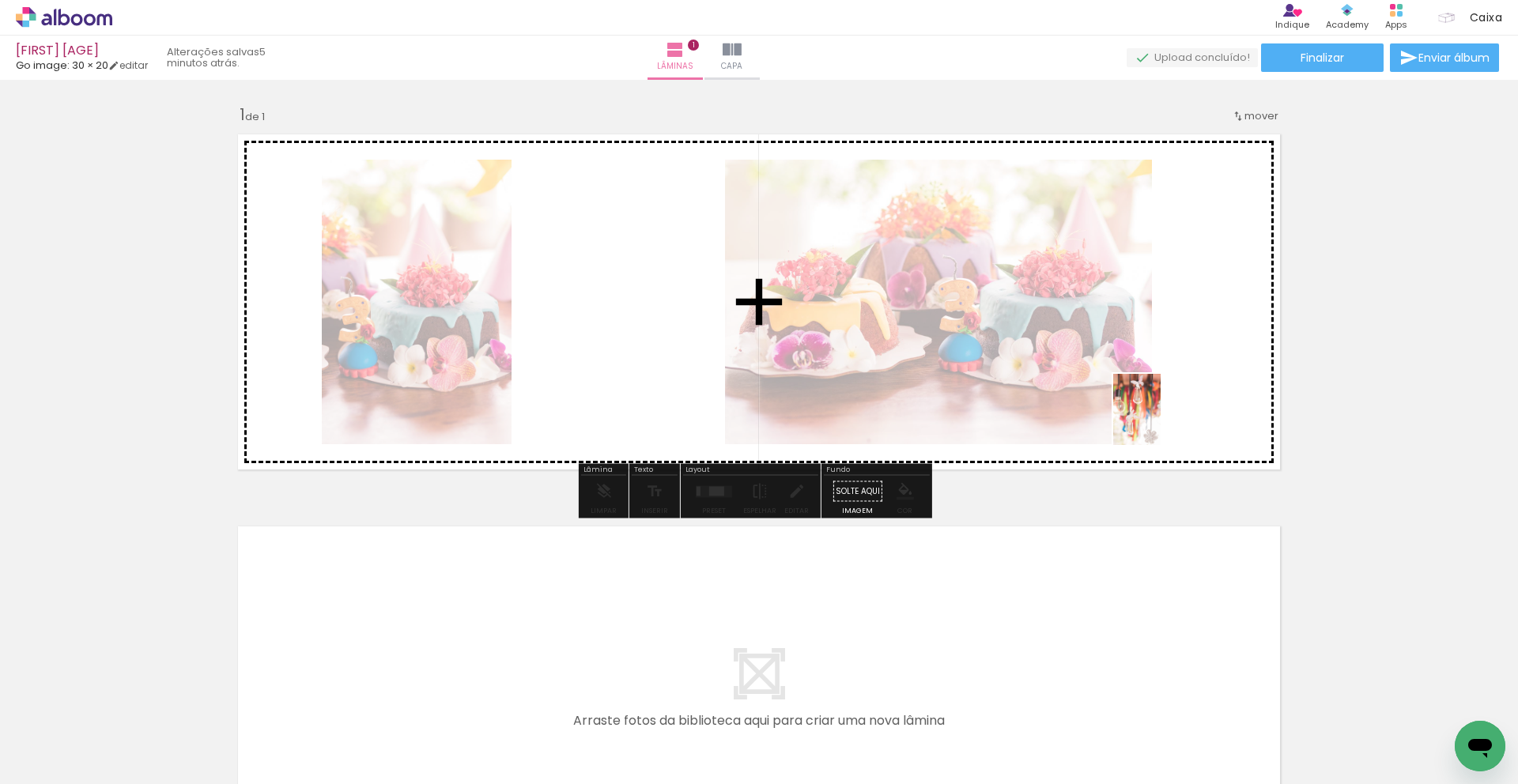 drag, startPoint x: 602, startPoint y: 414, endPoint x: 1161, endPoint y: 421, distance: 559.0438 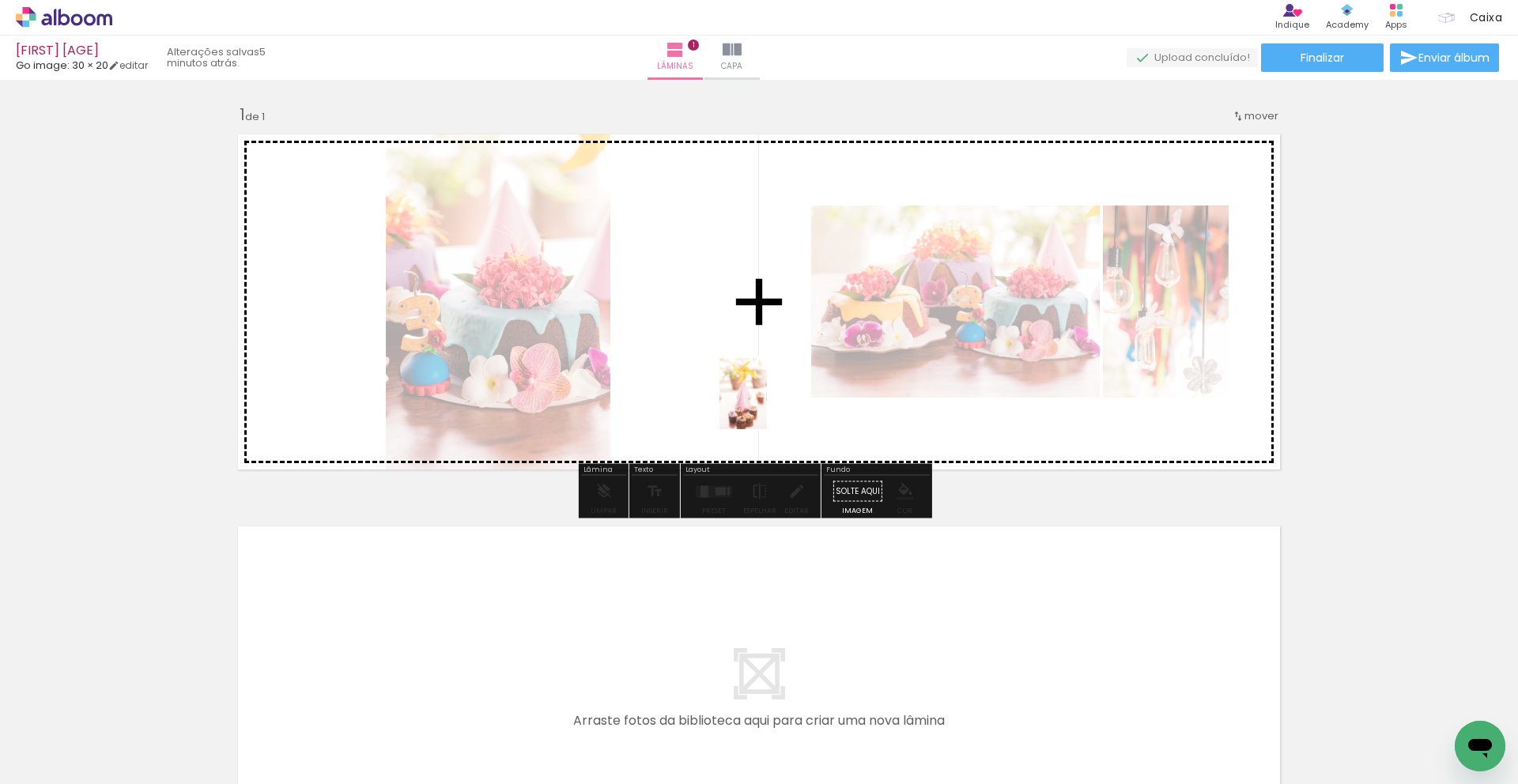 drag, startPoint x: 1161, startPoint y: 421, endPoint x: 767, endPoint y: 405, distance: 394.32474 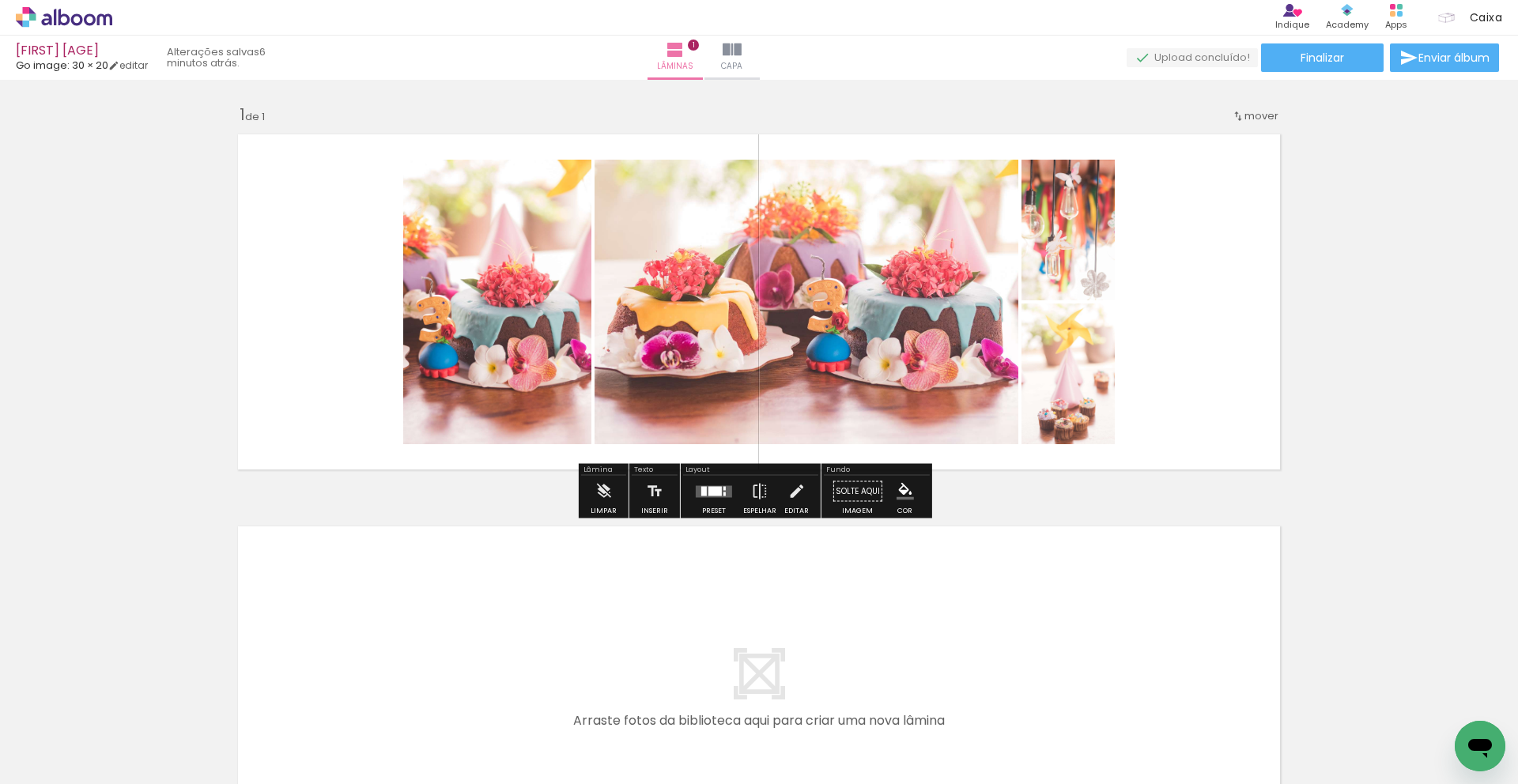 scroll, scrollTop: 0, scrollLeft: 870, axis: horizontal 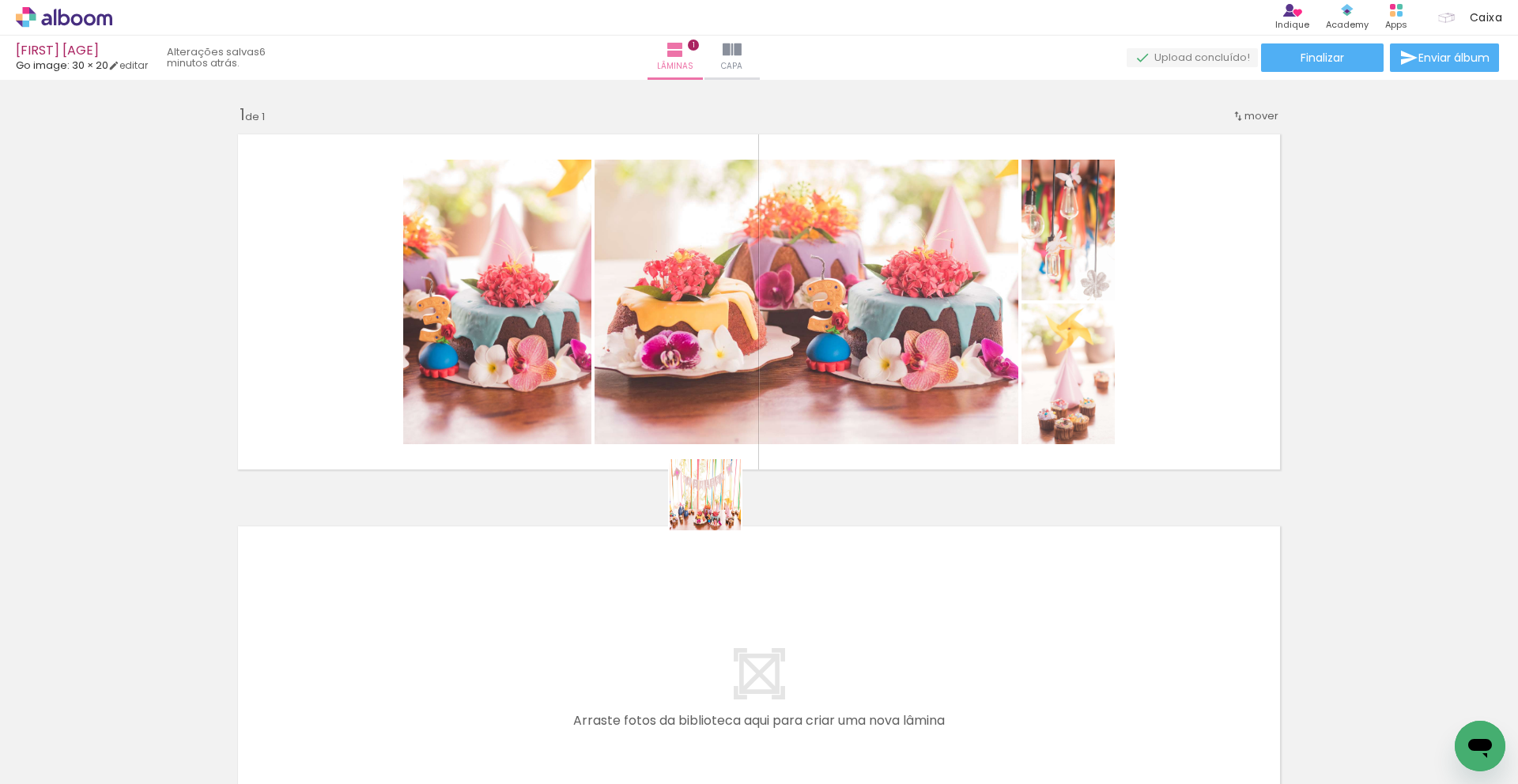 drag, startPoint x: 767, startPoint y: 405, endPoint x: 740, endPoint y: 424, distance: 33.015148 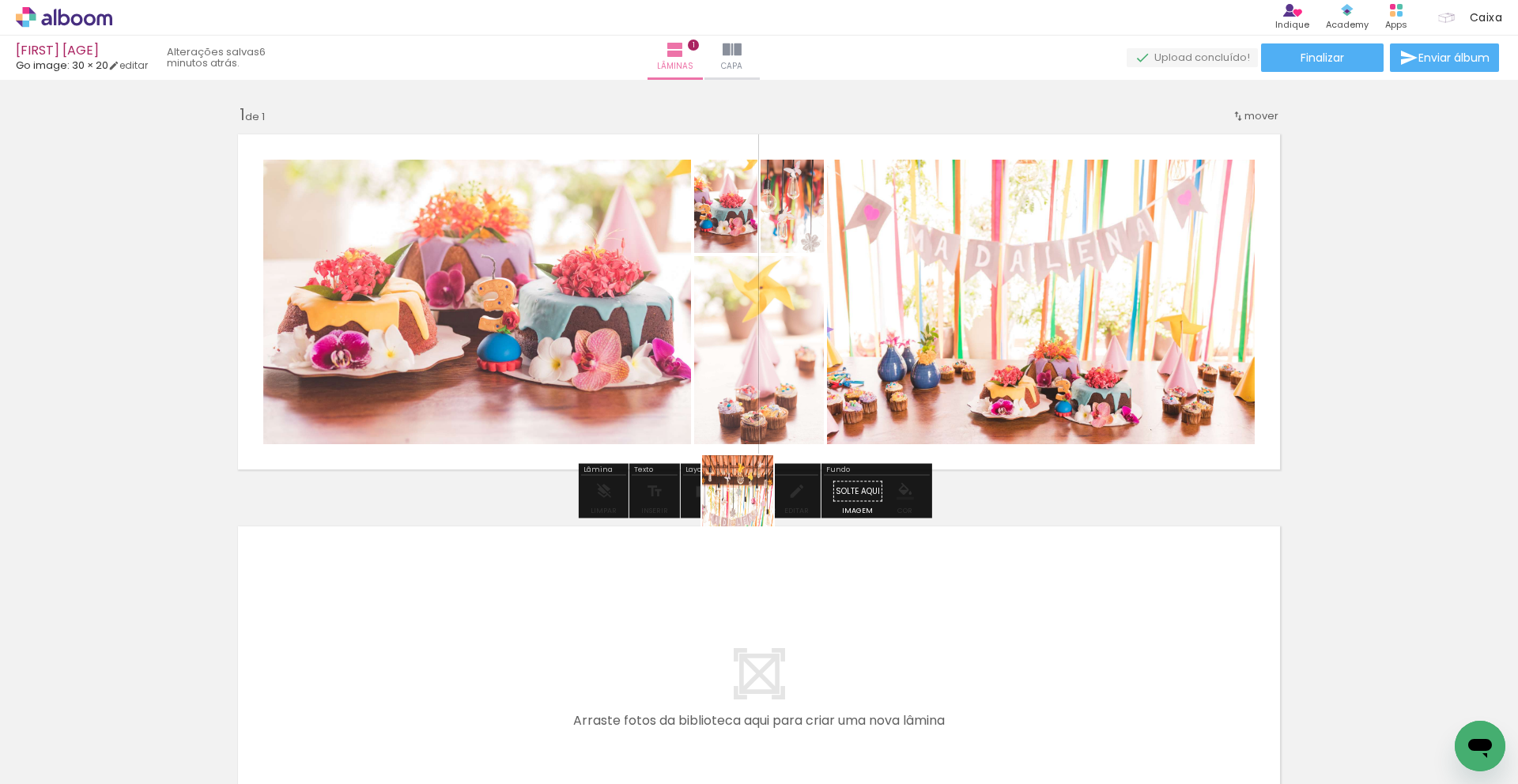 drag, startPoint x: 740, startPoint y: 424, endPoint x: 750, endPoint y: 414, distance: 14.142136 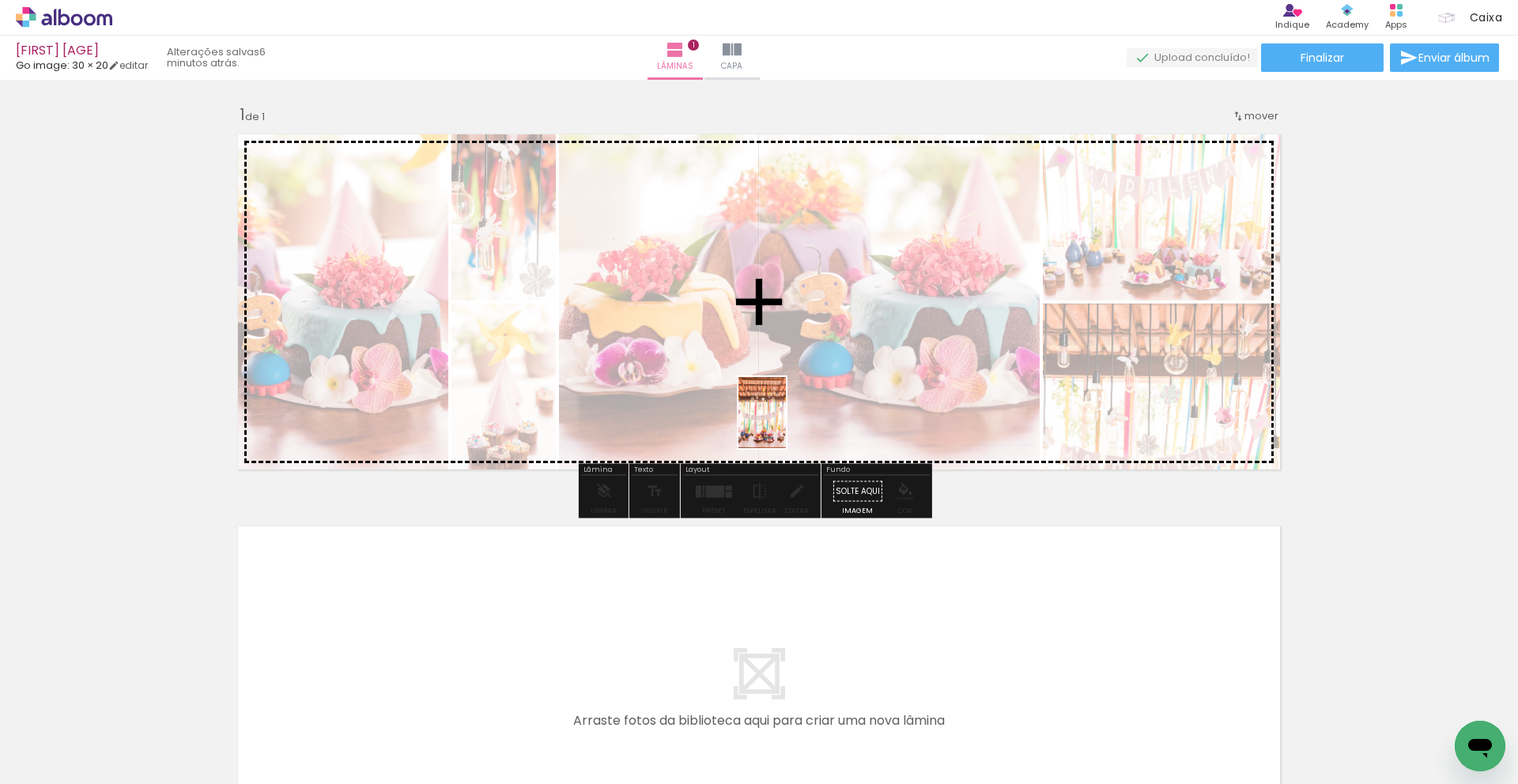 drag, startPoint x: 750, startPoint y: 414, endPoint x: 786, endPoint y: 424, distance: 37.363083 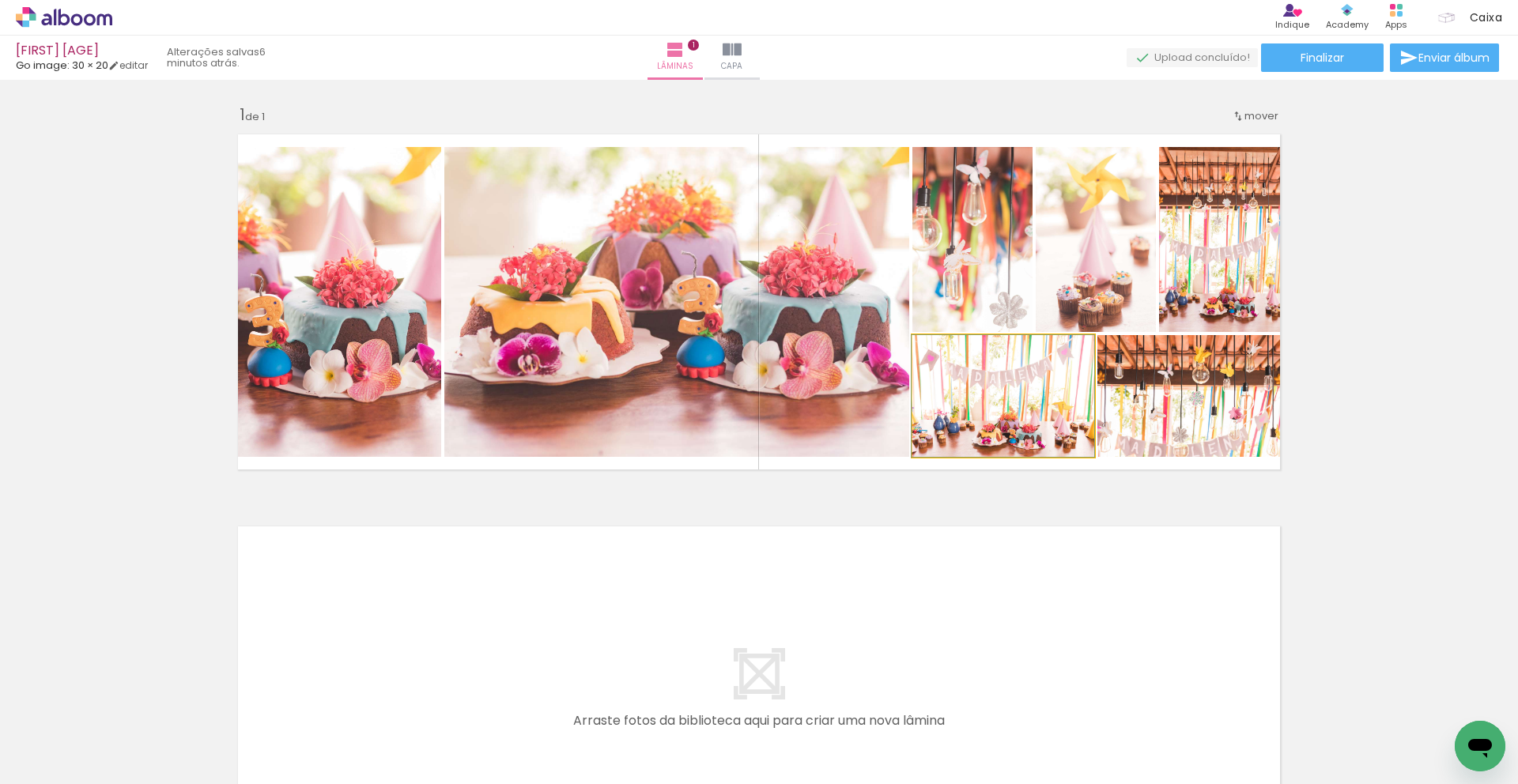 drag, startPoint x: 786, startPoint y: 424, endPoint x: 743, endPoint y: 343, distance: 91.706052 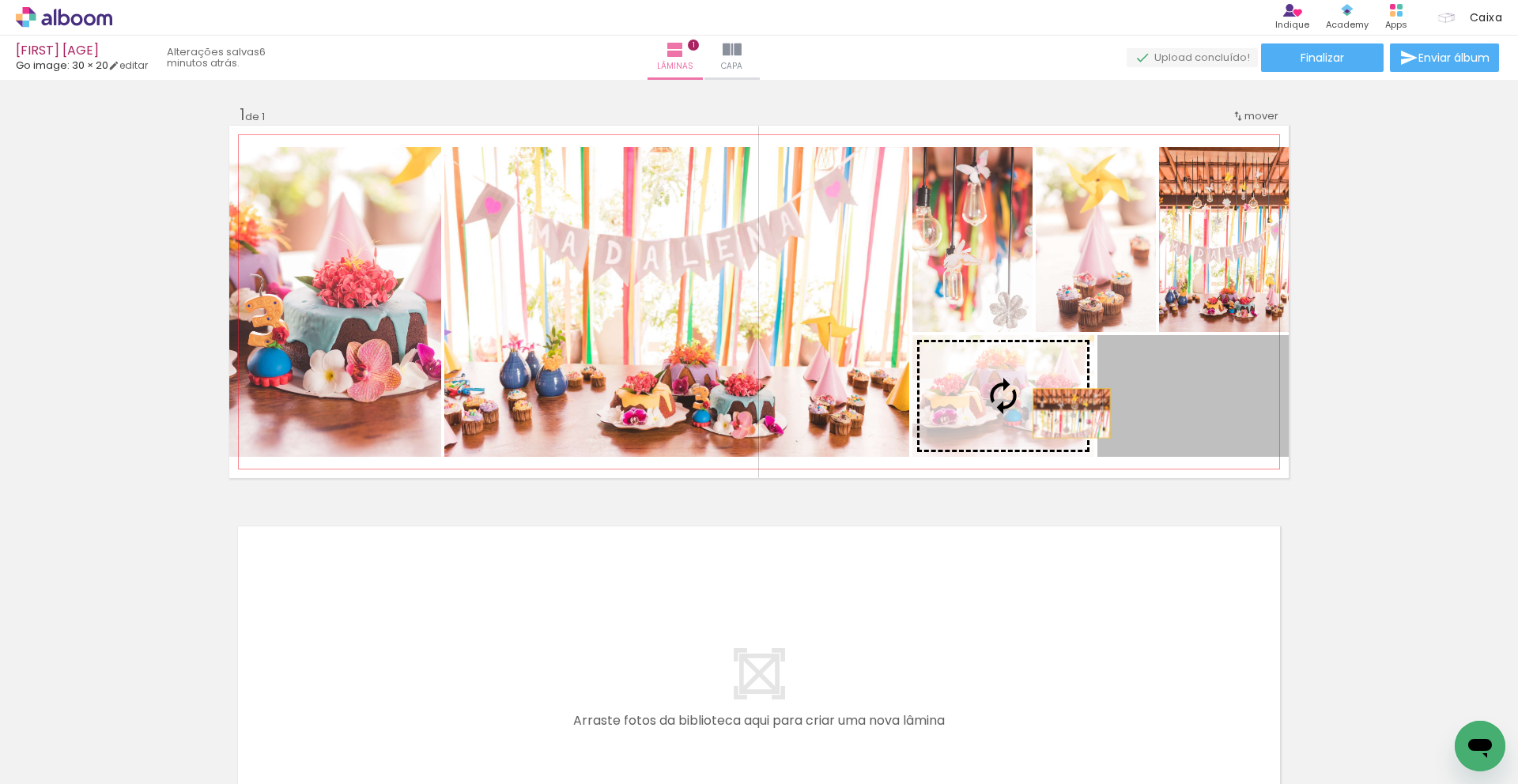 drag, startPoint x: 743, startPoint y: 343, endPoint x: 1060, endPoint y: 412, distance: 324.42256 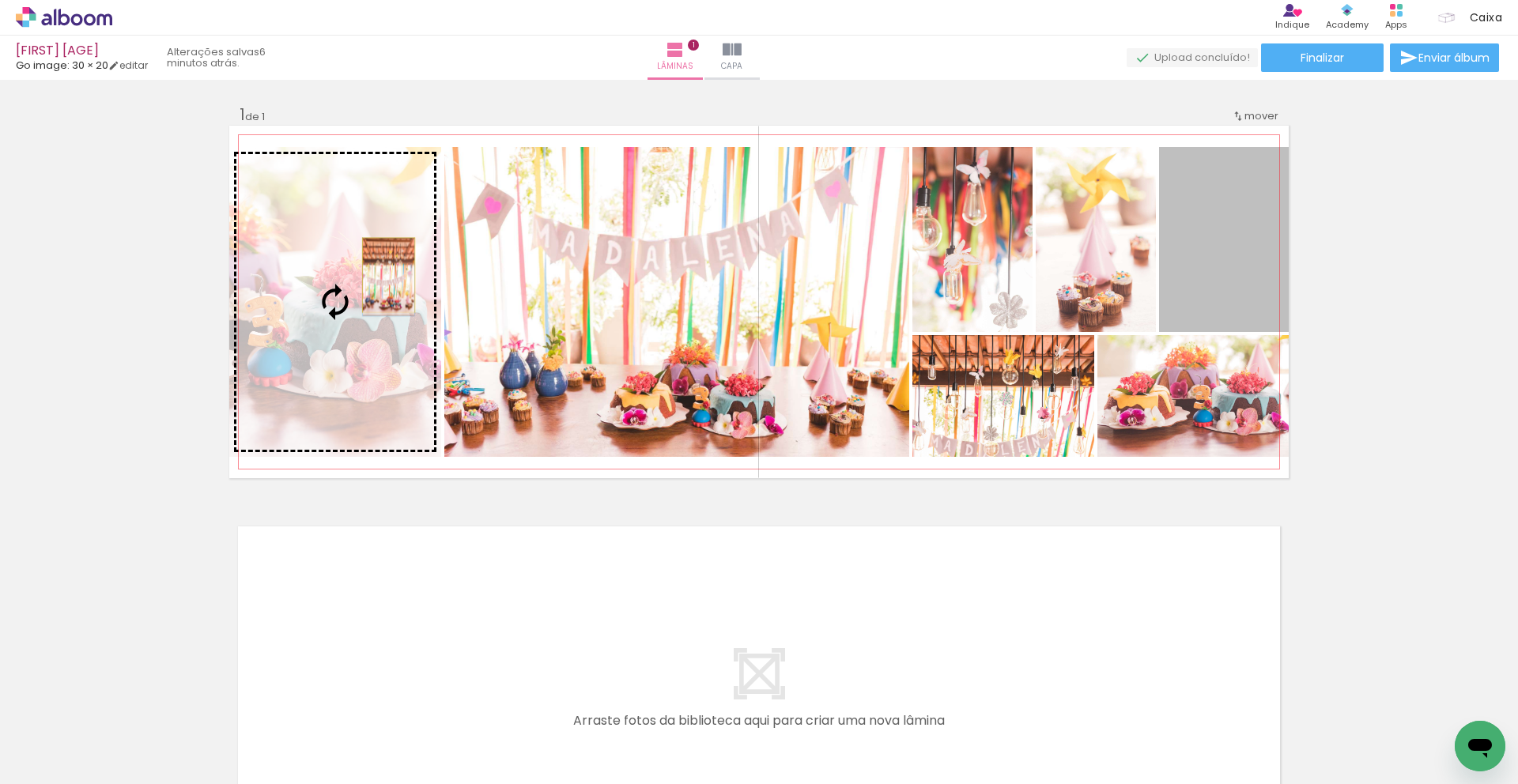drag, startPoint x: 1060, startPoint y: 412, endPoint x: 362, endPoint y: 281, distance: 710.1866 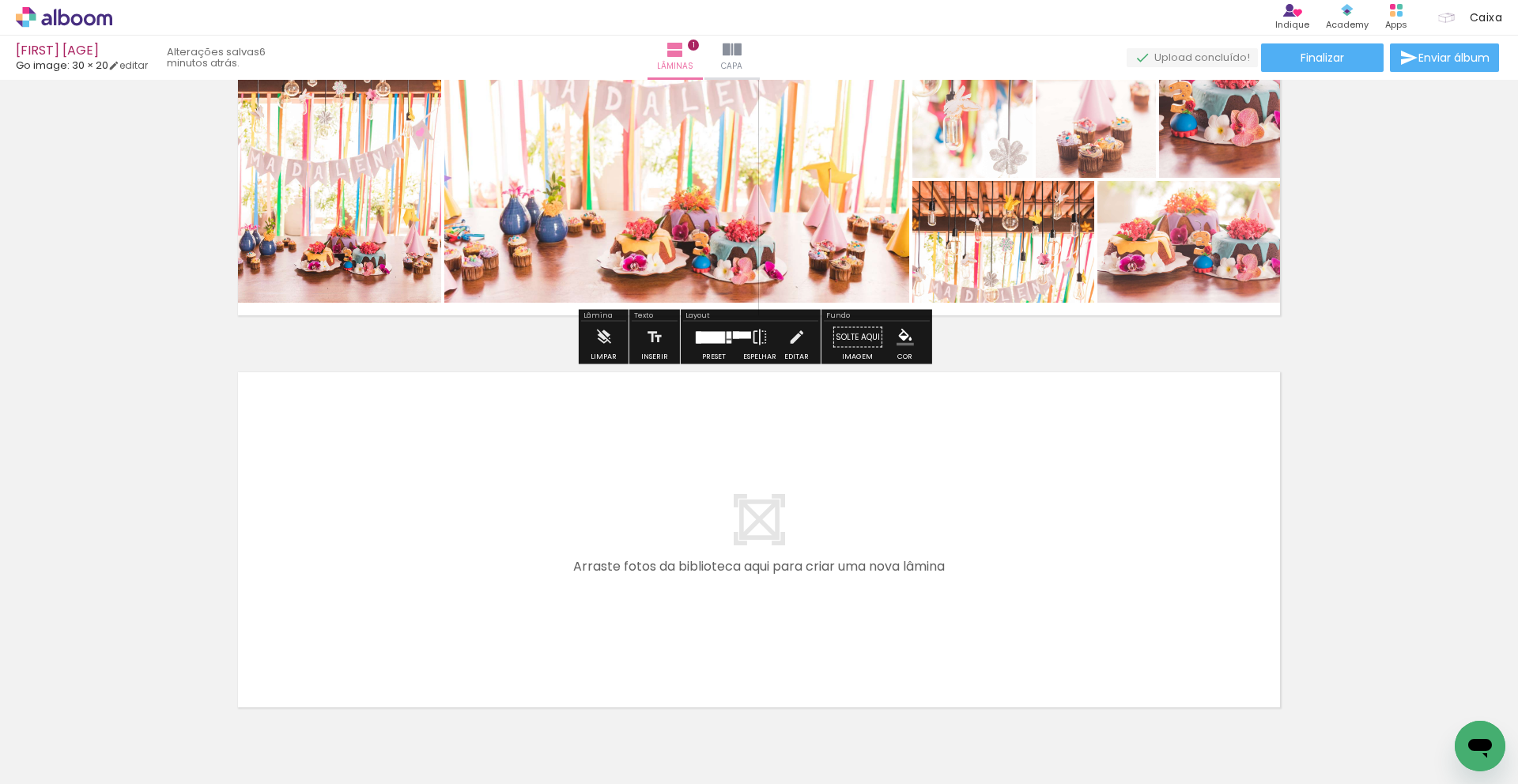 scroll, scrollTop: 240, scrollLeft: 0, axis: vertical 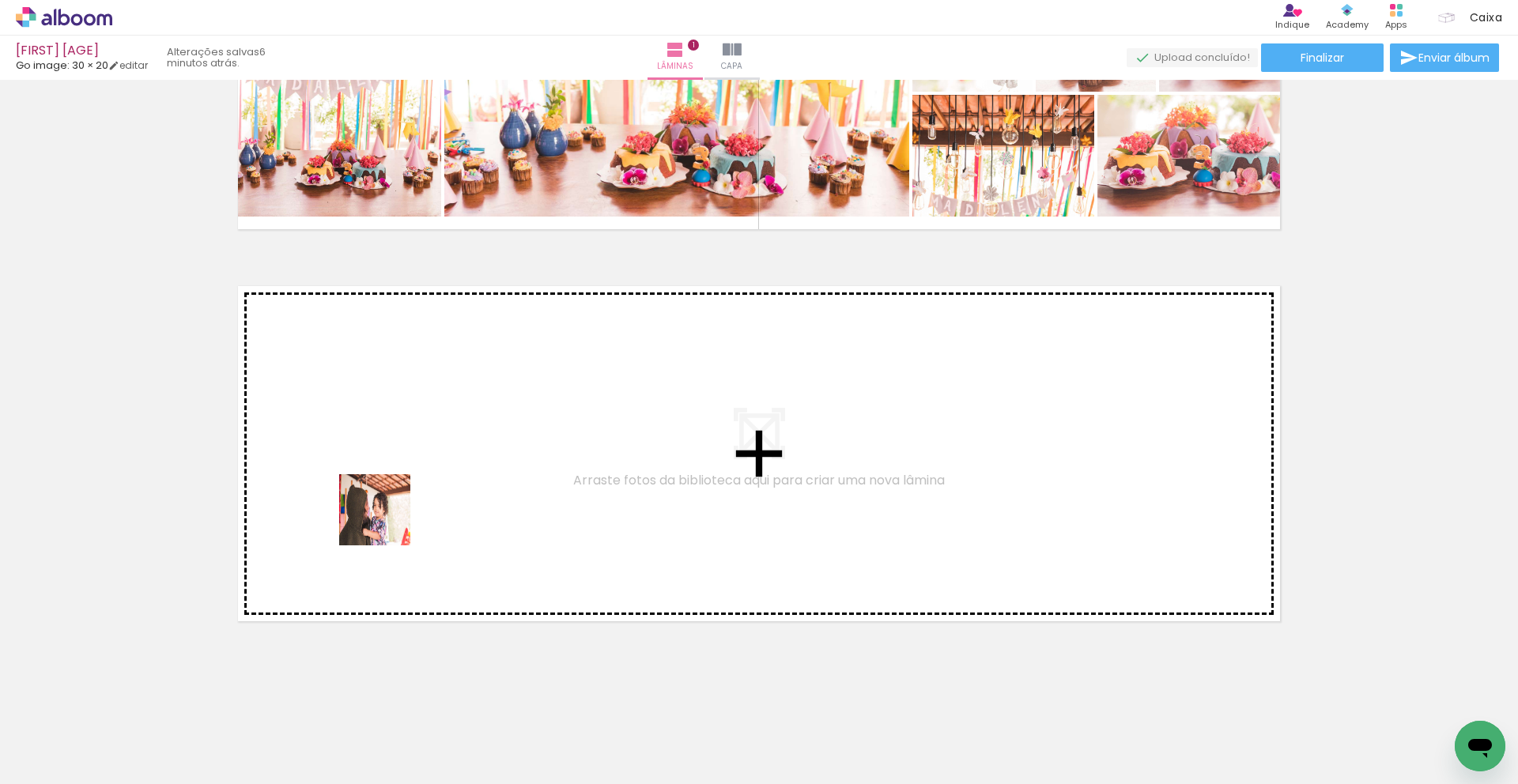 drag, startPoint x: 362, startPoint y: 281, endPoint x: 406, endPoint y: 492, distance: 215.53886 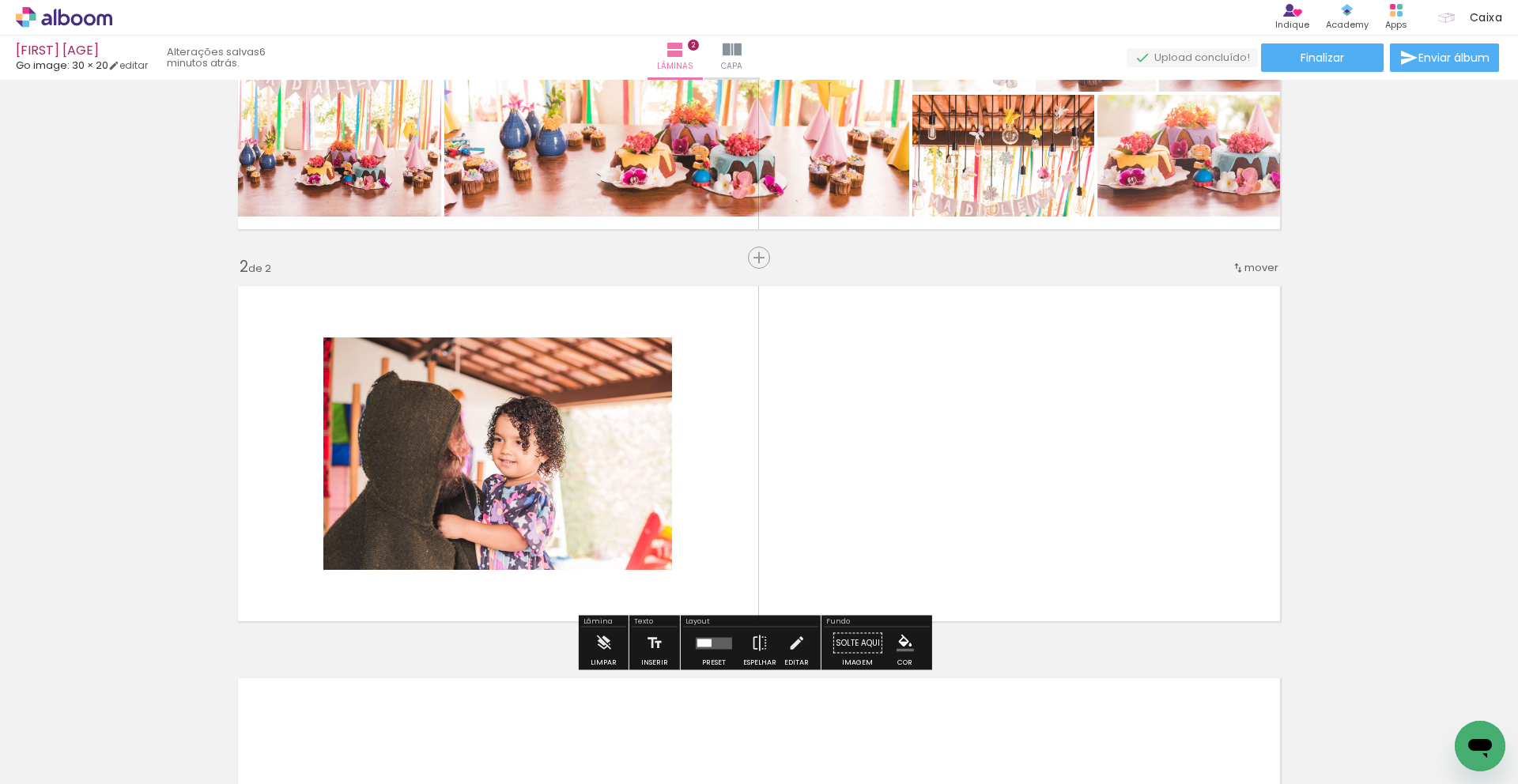 scroll, scrollTop: 311, scrollLeft: 0, axis: vertical 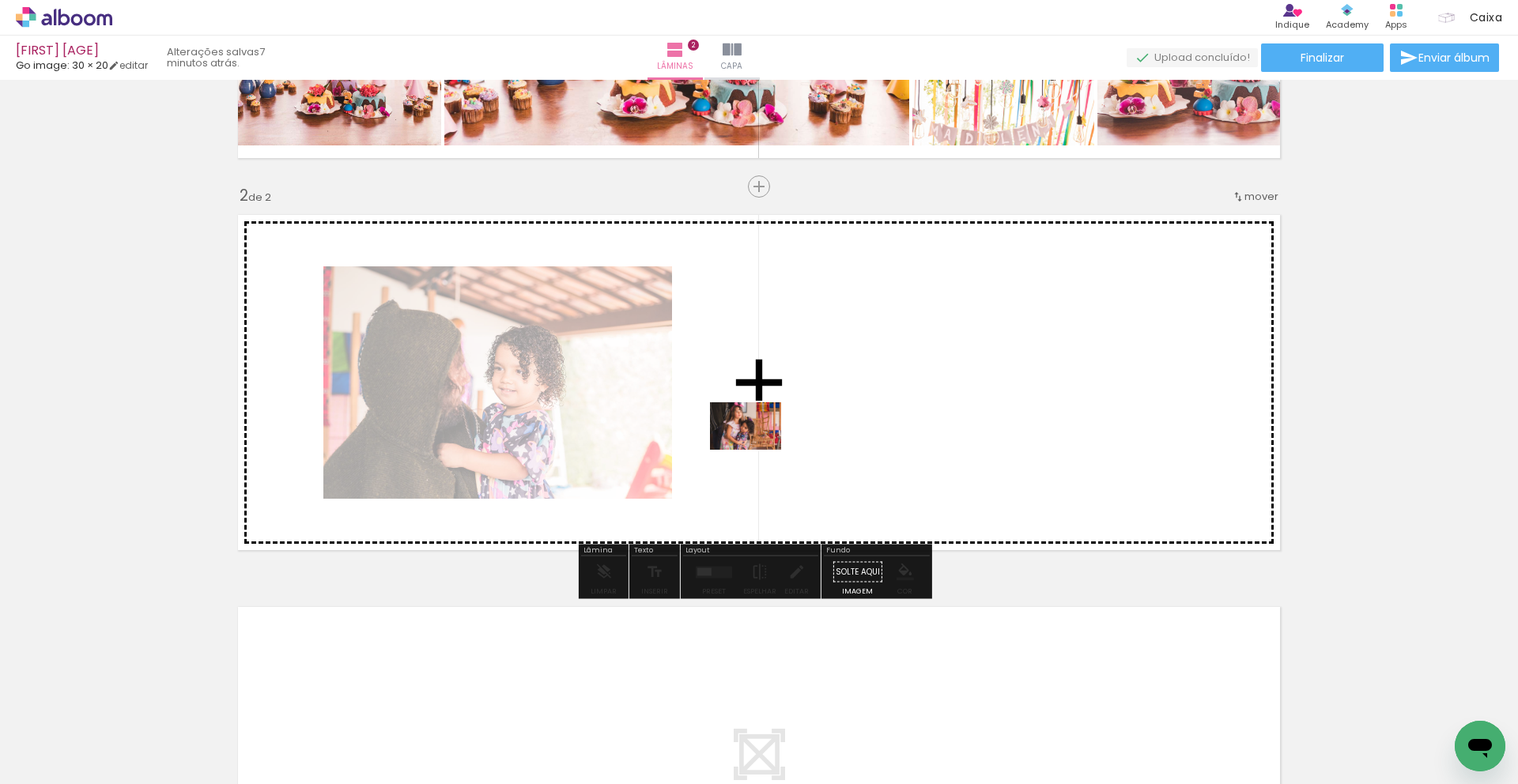 drag, startPoint x: 406, startPoint y: 492, endPoint x: 757, endPoint y: 450, distance: 353.5039 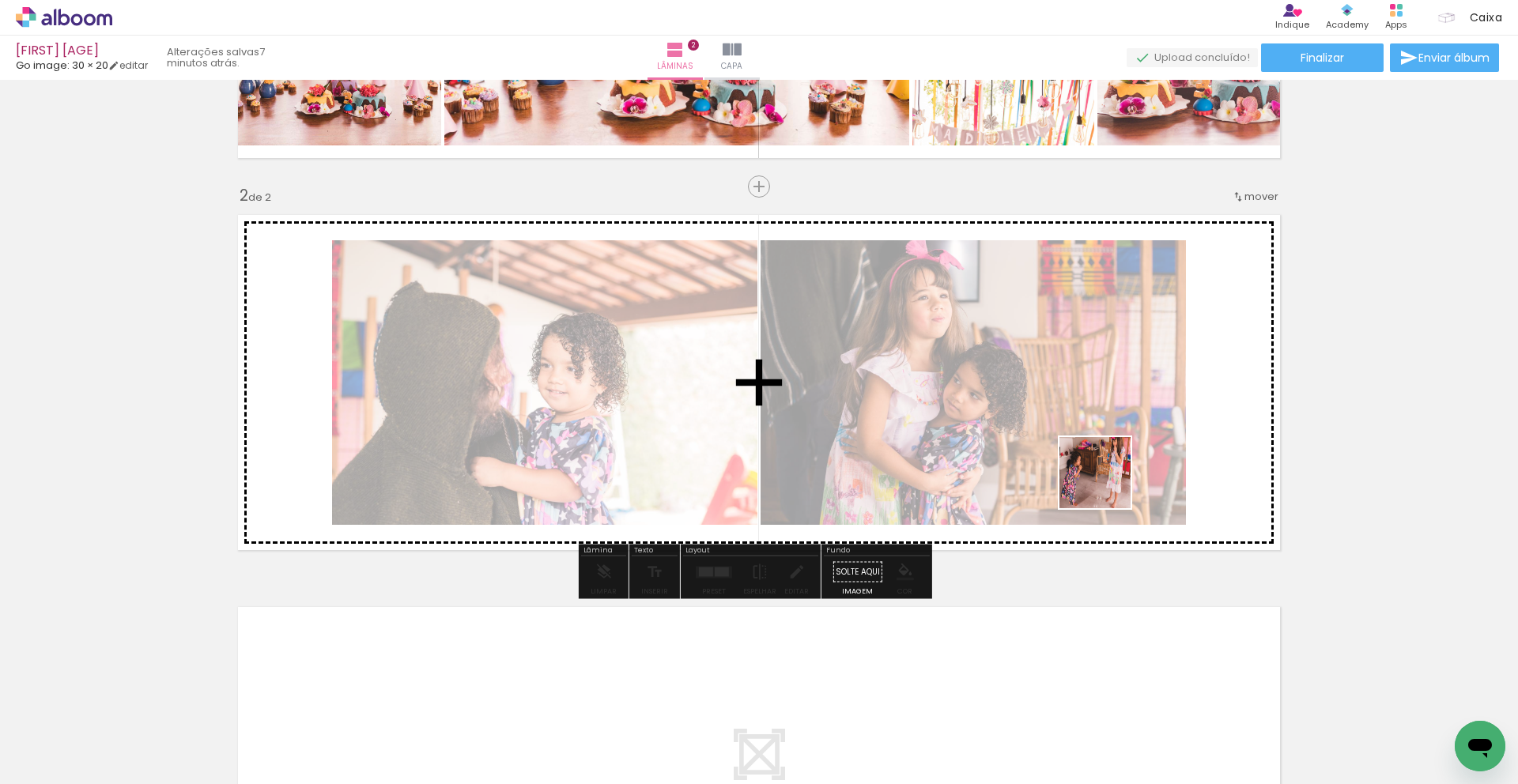 drag, startPoint x: 757, startPoint y: 450, endPoint x: 1106, endPoint y: 482, distance: 350.464 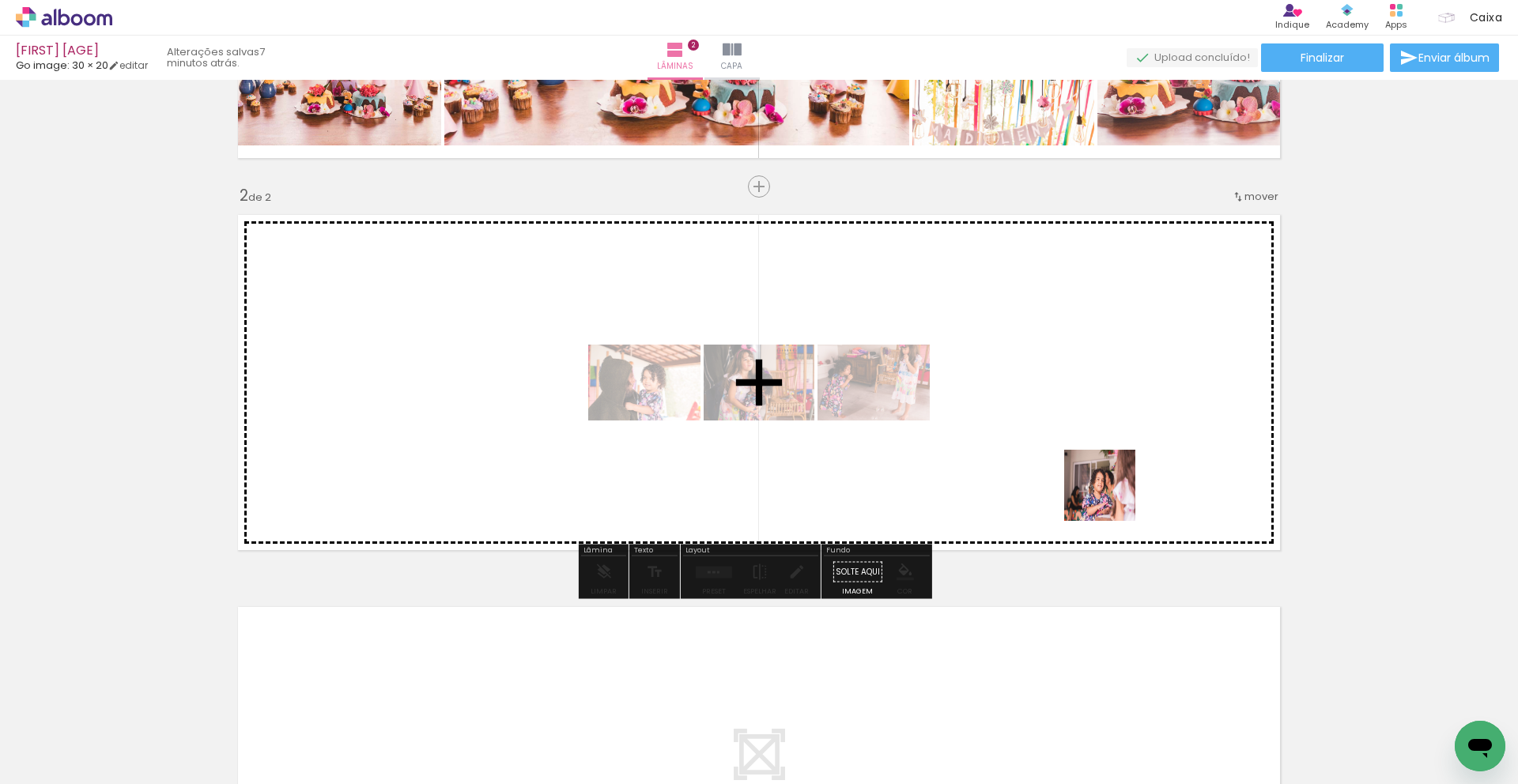 drag, startPoint x: 1106, startPoint y: 482, endPoint x: 1101, endPoint y: 472, distance: 11.18034 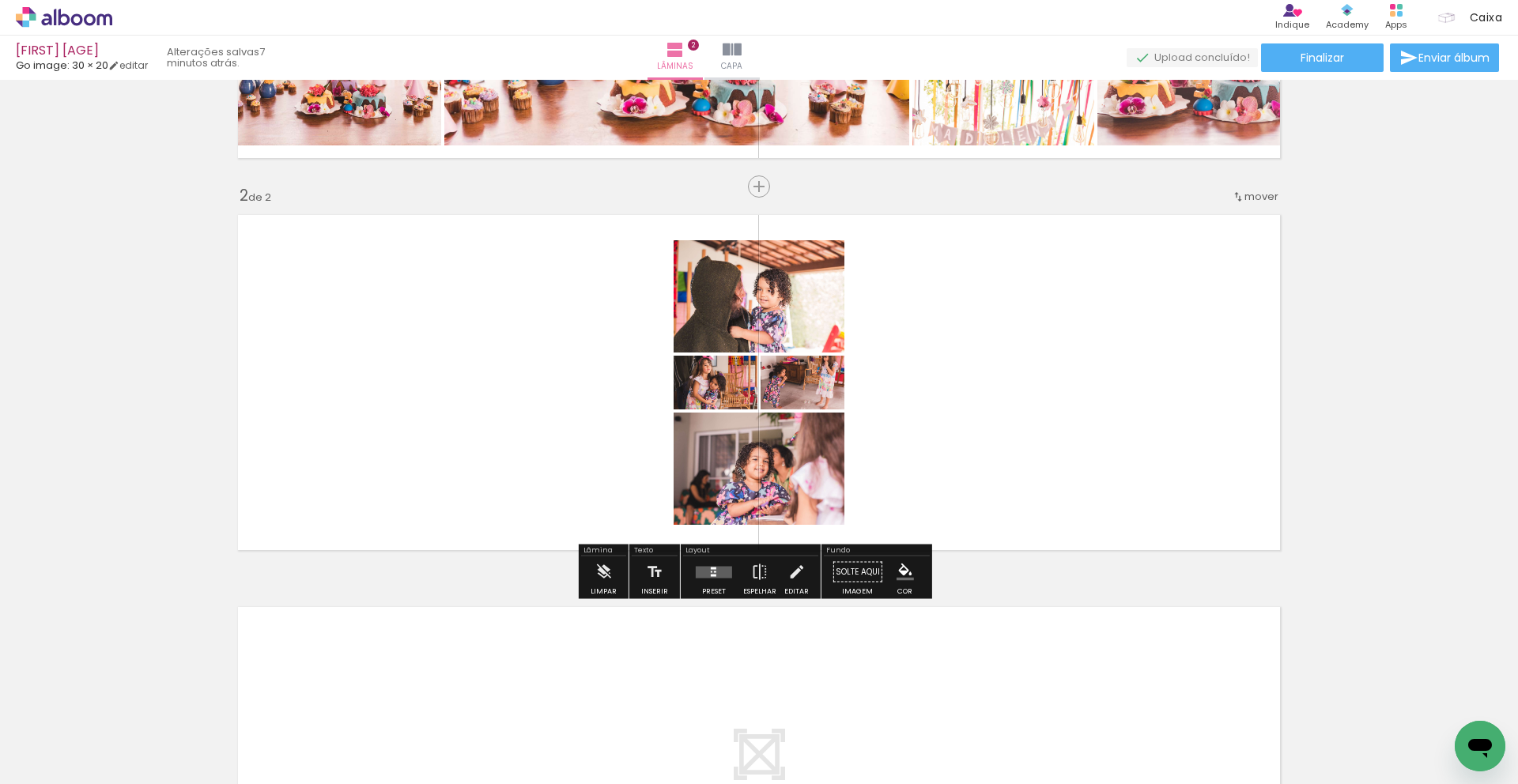 scroll, scrollTop: 0, scrollLeft: 1335, axis: horizontal 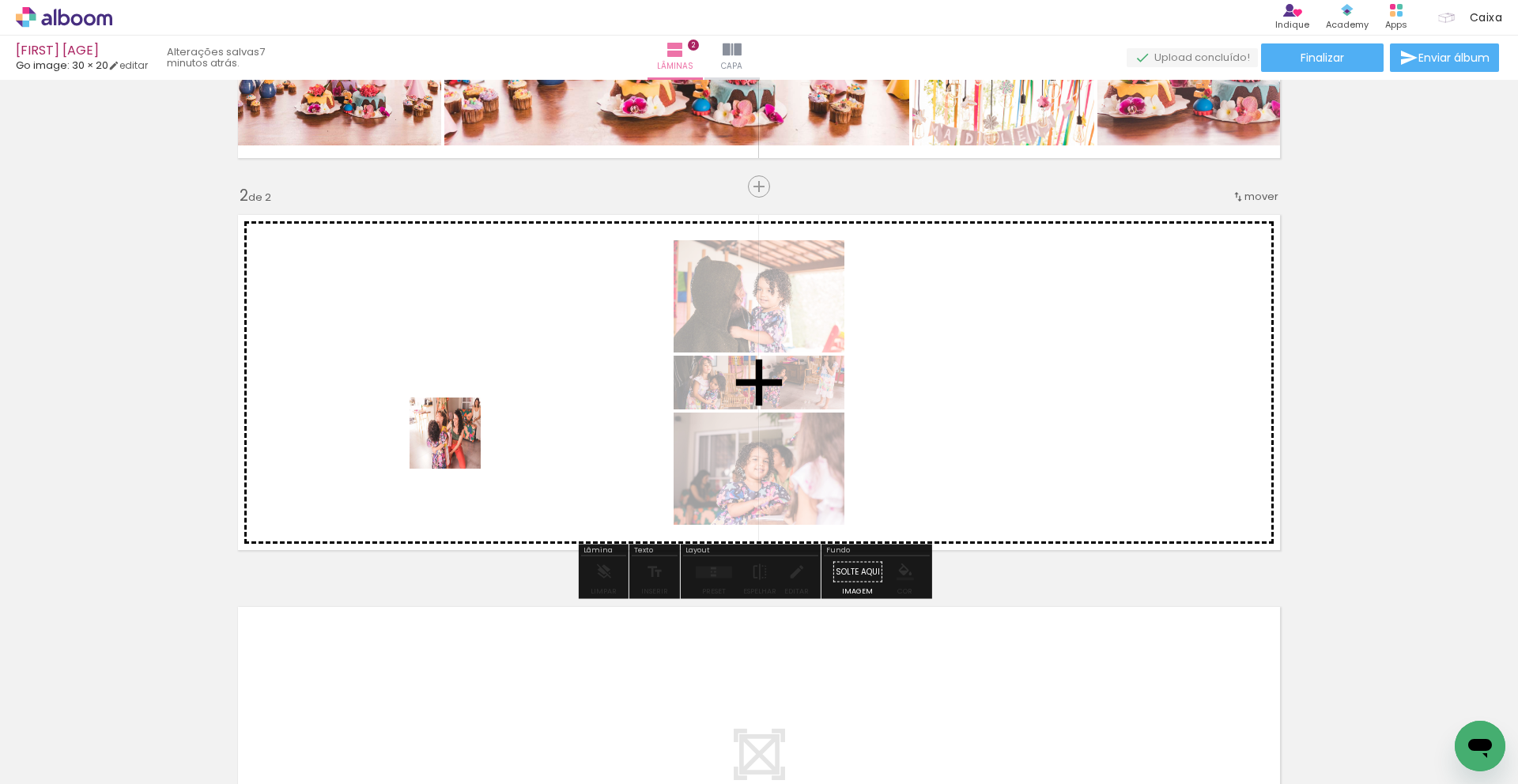 drag, startPoint x: 1101, startPoint y: 472, endPoint x: 459, endPoint y: 440, distance: 642.79701 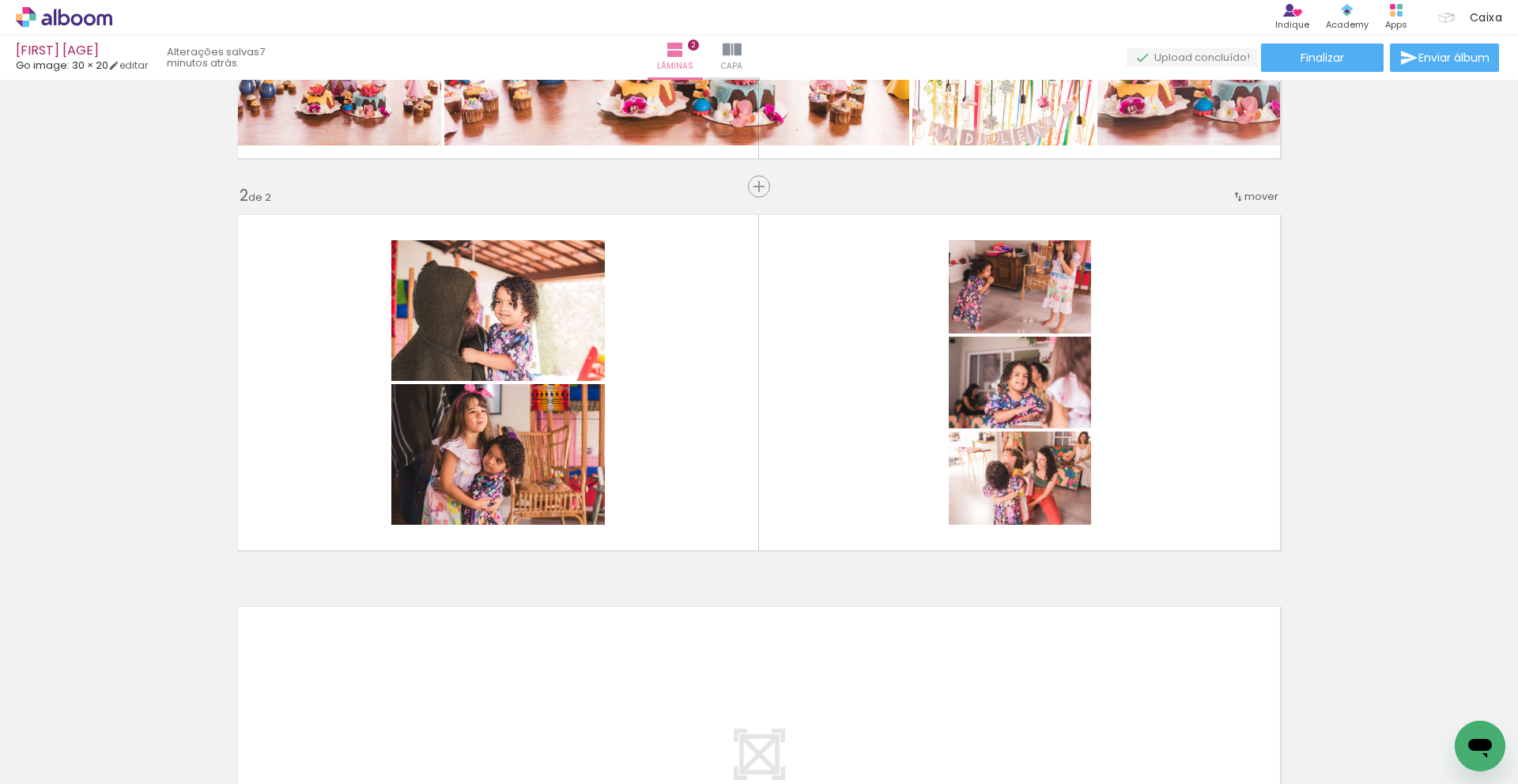 scroll, scrollTop: 0, scrollLeft: 2079, axis: horizontal 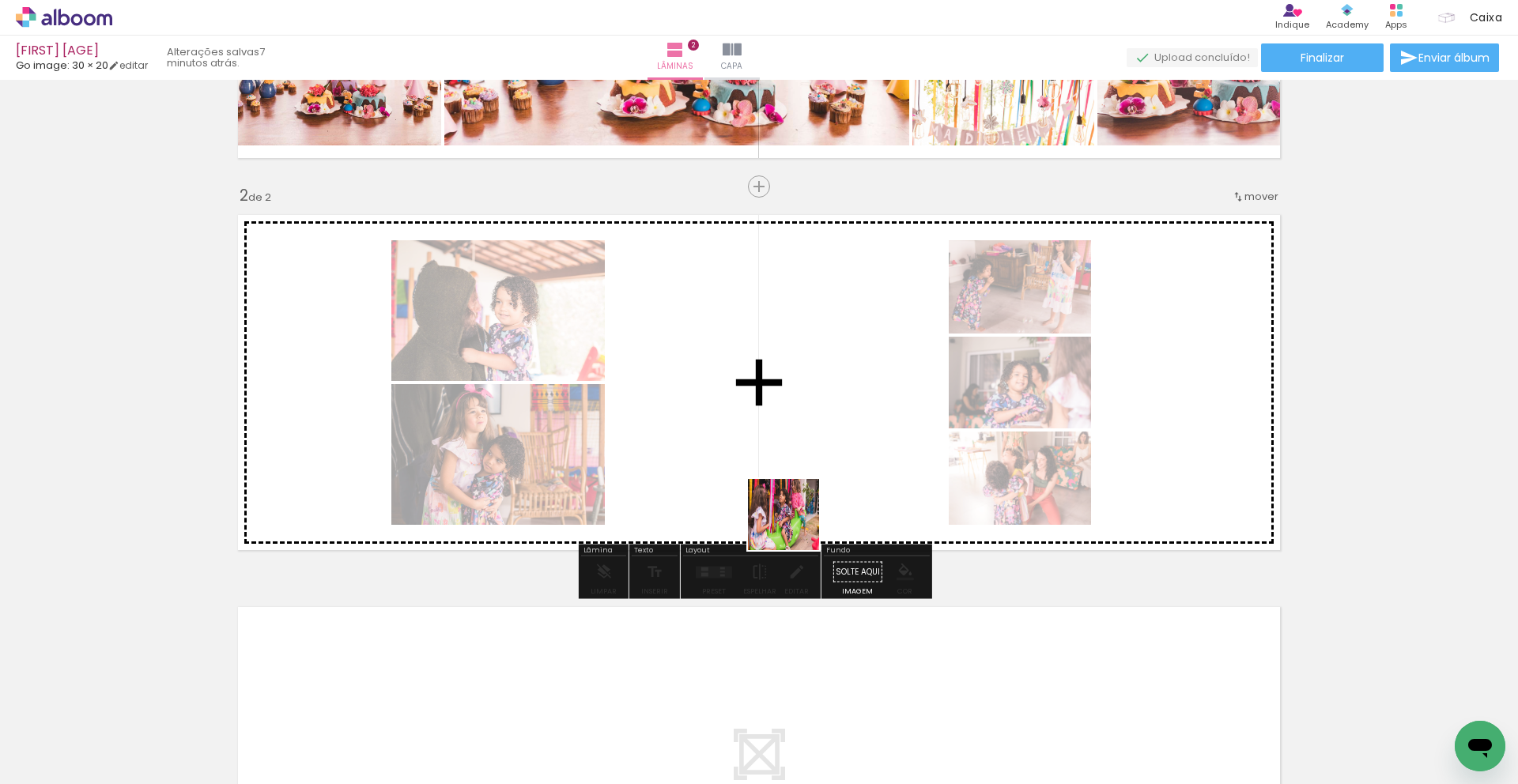 drag, startPoint x: 722, startPoint y: 742, endPoint x: 795, endPoint y: 526, distance: 228.00219 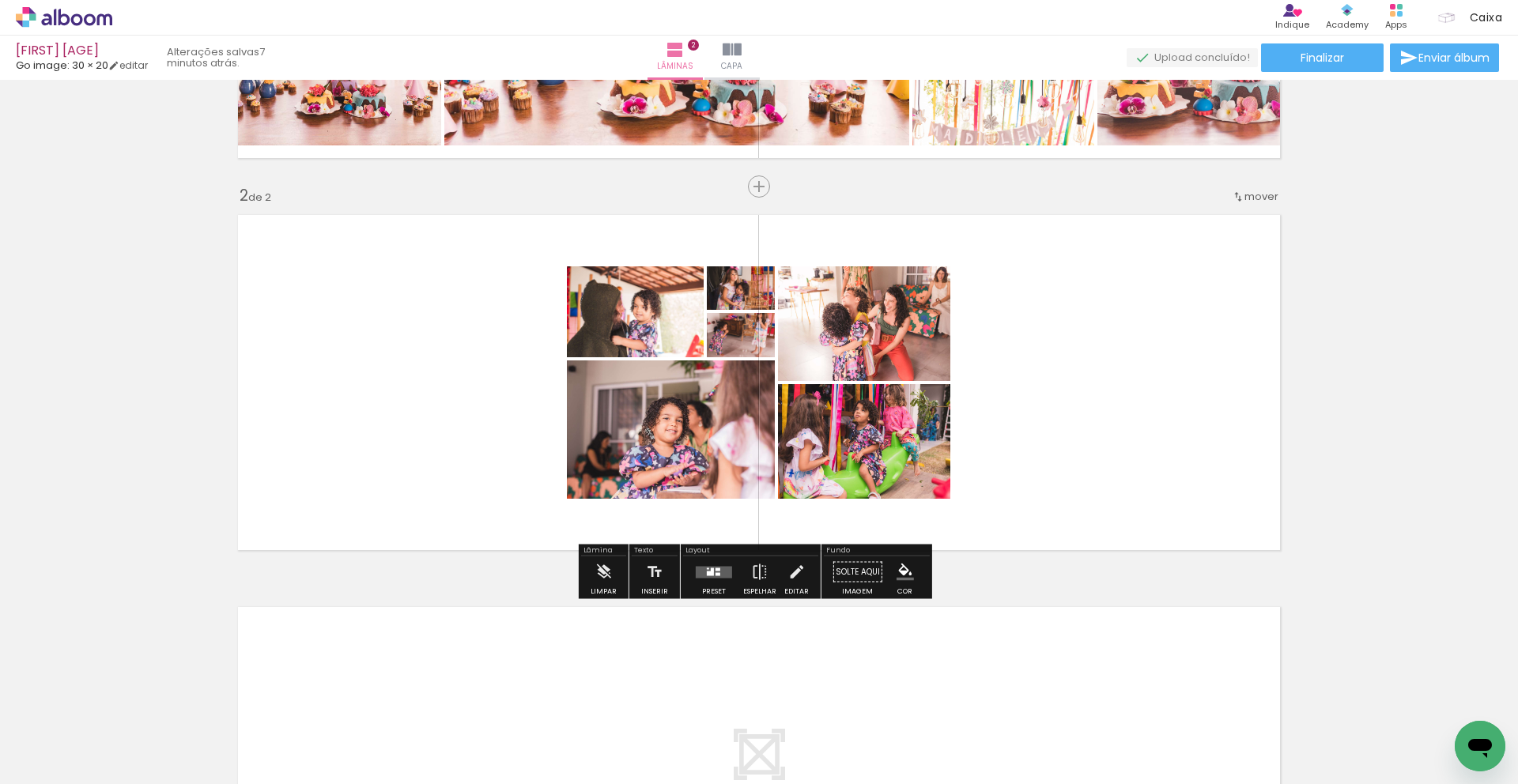 click at bounding box center (710, 573) 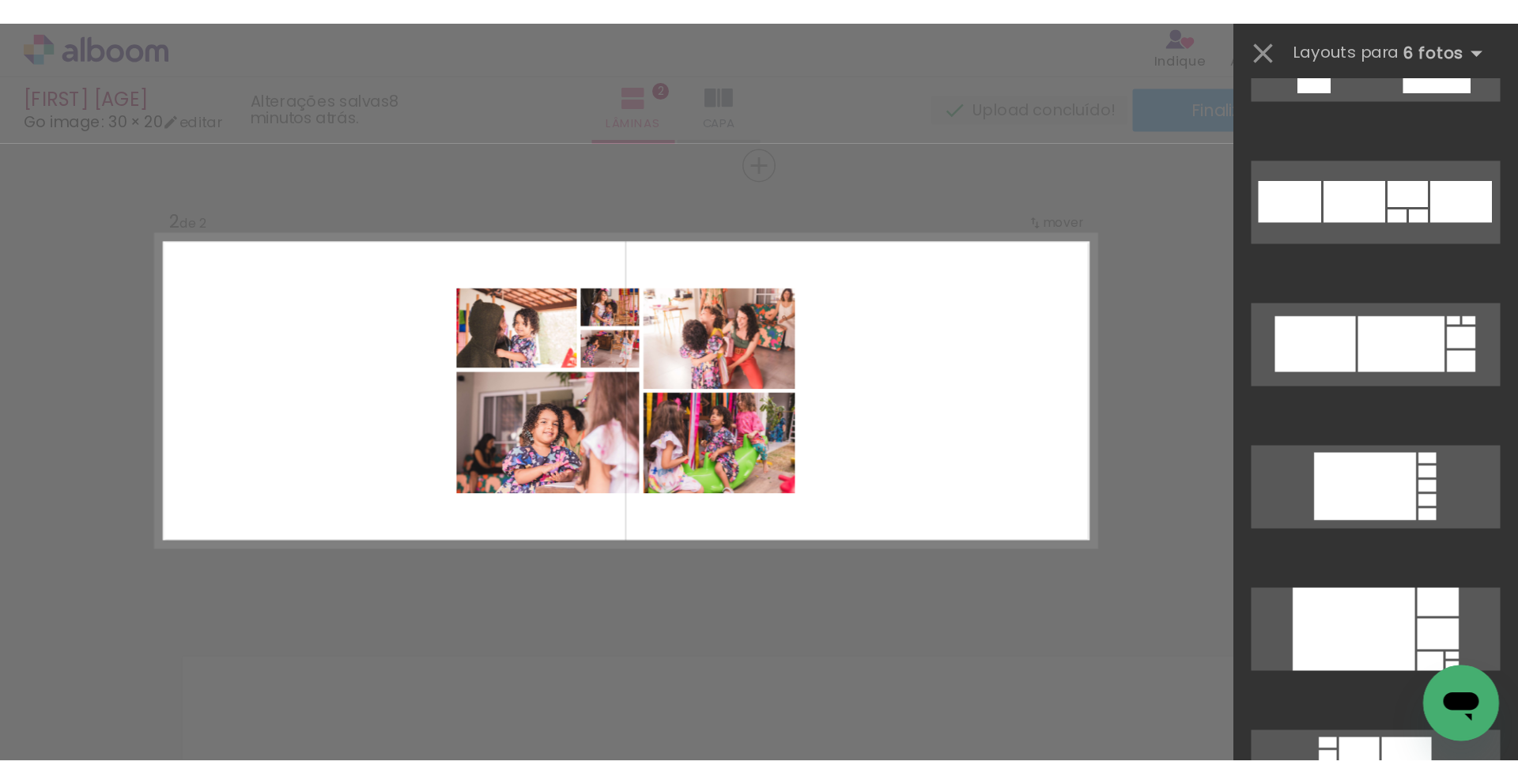 scroll, scrollTop: 0, scrollLeft: 0, axis: both 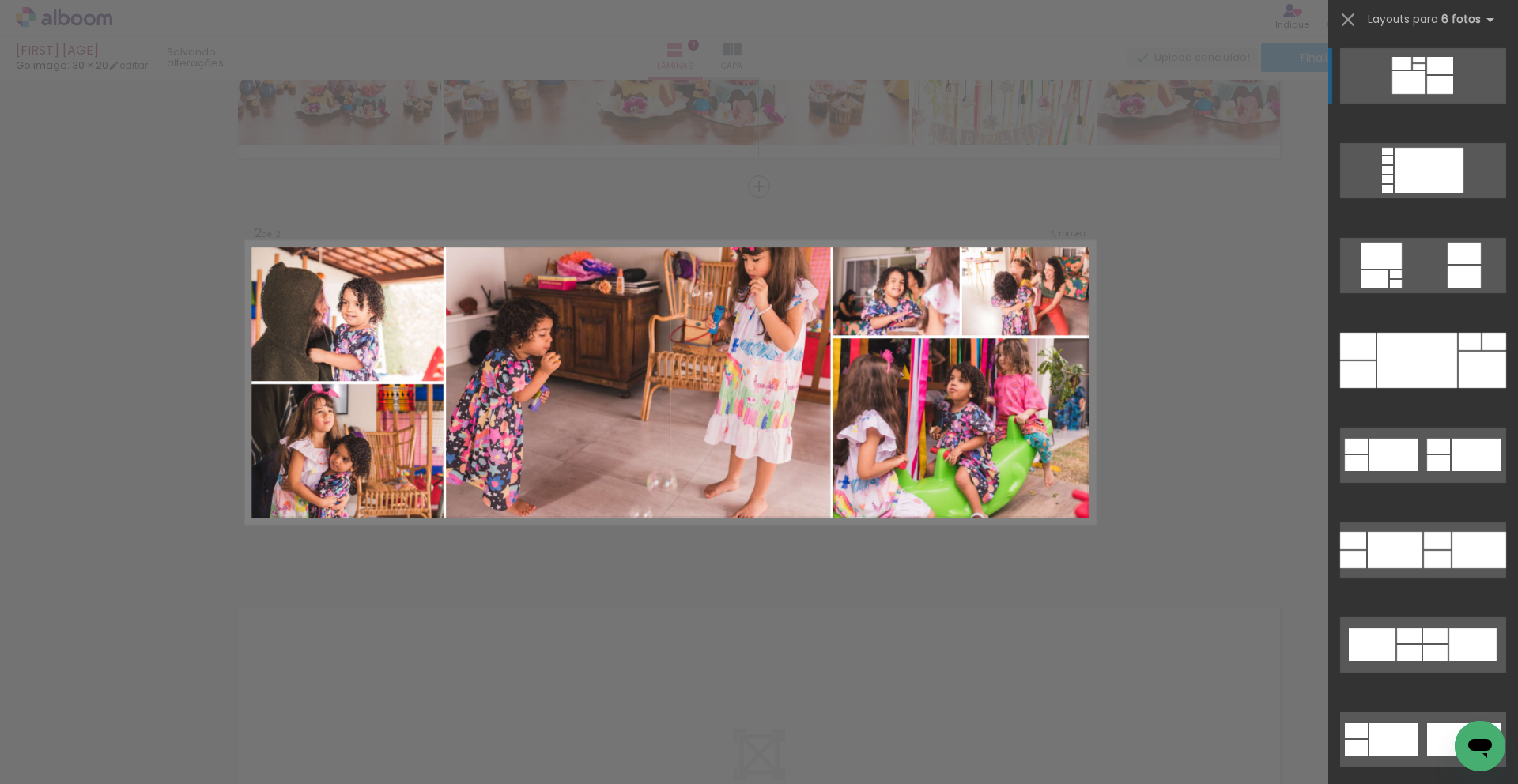 click at bounding box center (1417, 360) 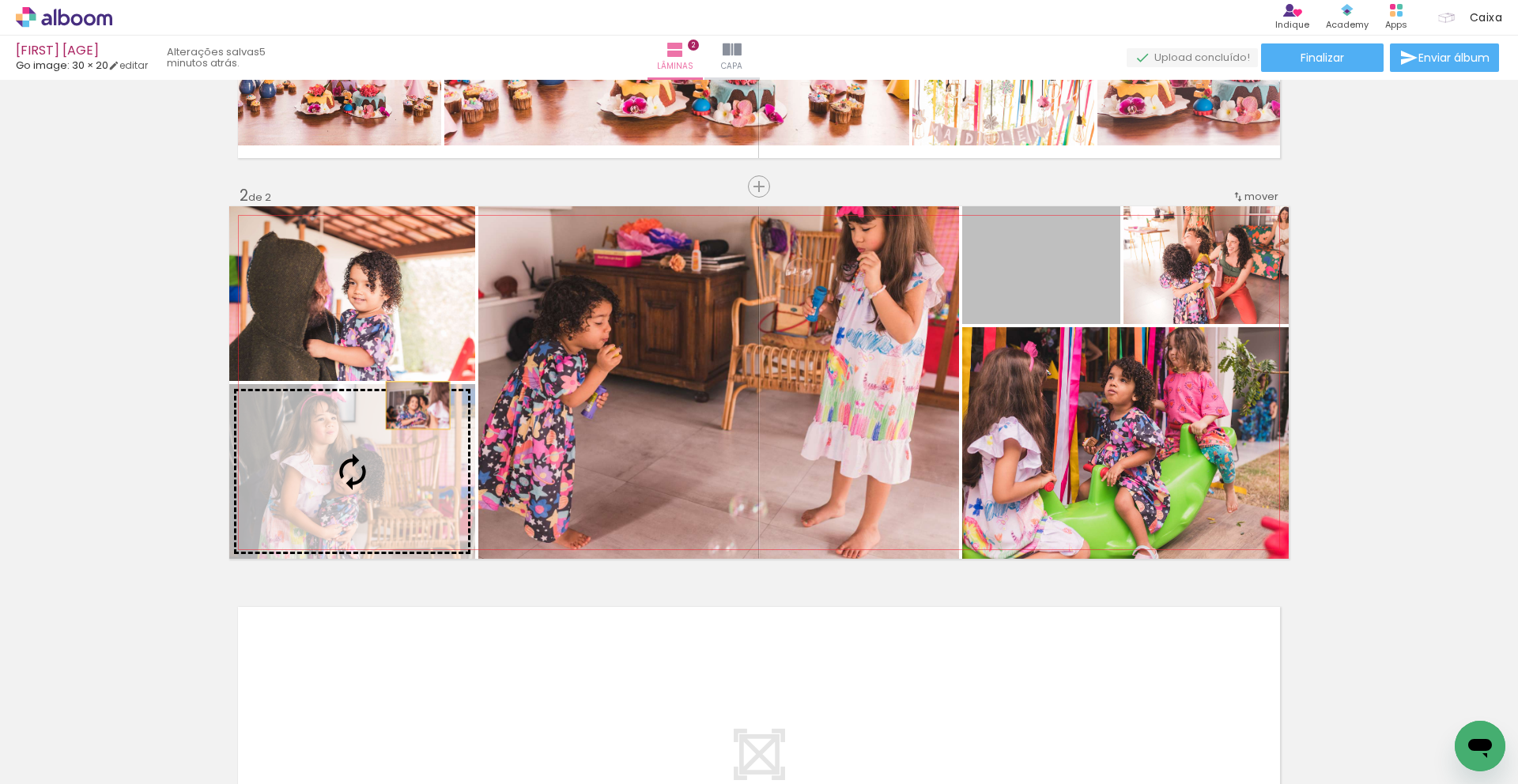 drag, startPoint x: 46, startPoint y: 434, endPoint x: 369, endPoint y: 450, distance: 323.396 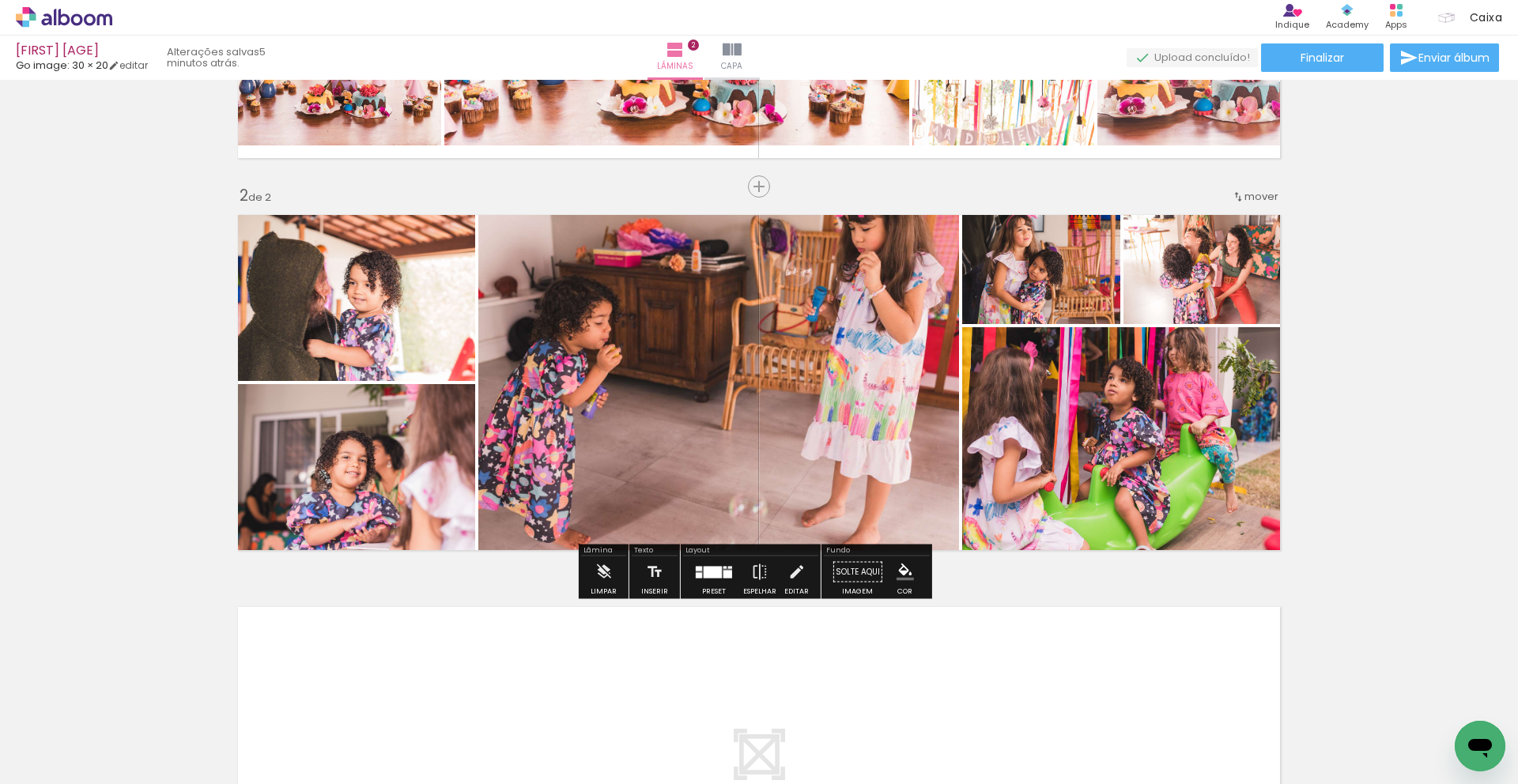 scroll, scrollTop: 632, scrollLeft: 0, axis: vertical 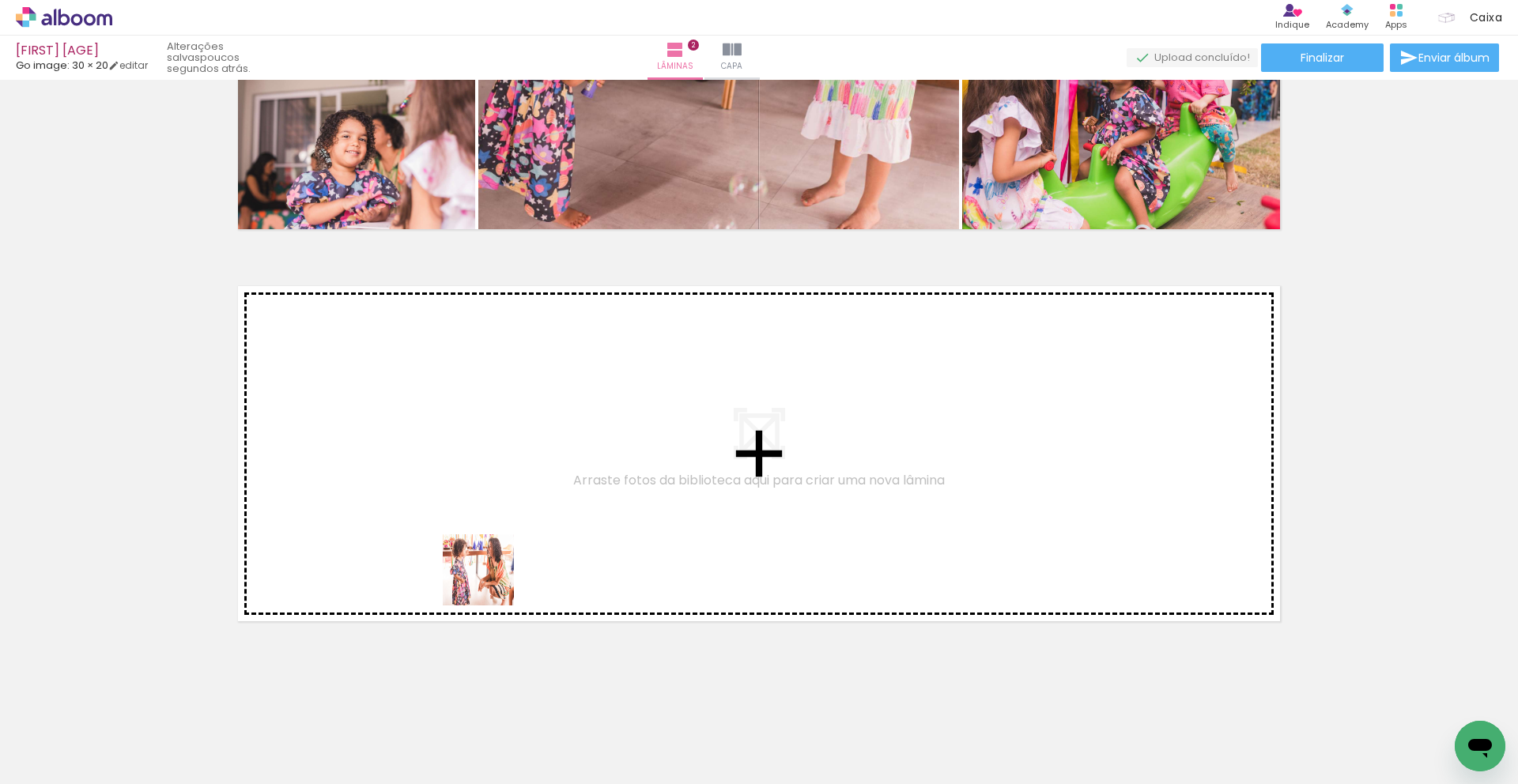 drag, startPoint x: 567, startPoint y: 736, endPoint x: 472, endPoint y: 538, distance: 219.611 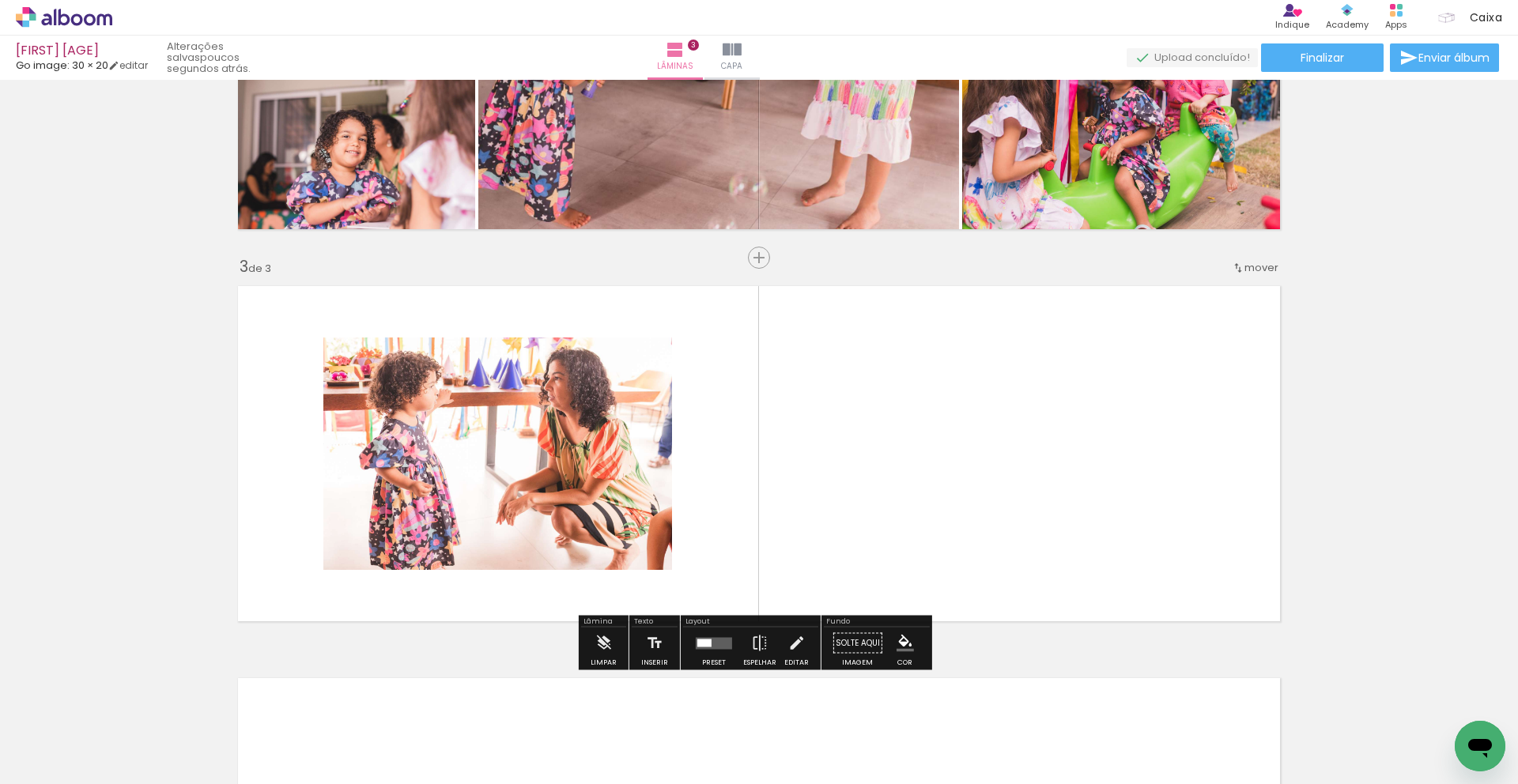 scroll, scrollTop: 703, scrollLeft: 0, axis: vertical 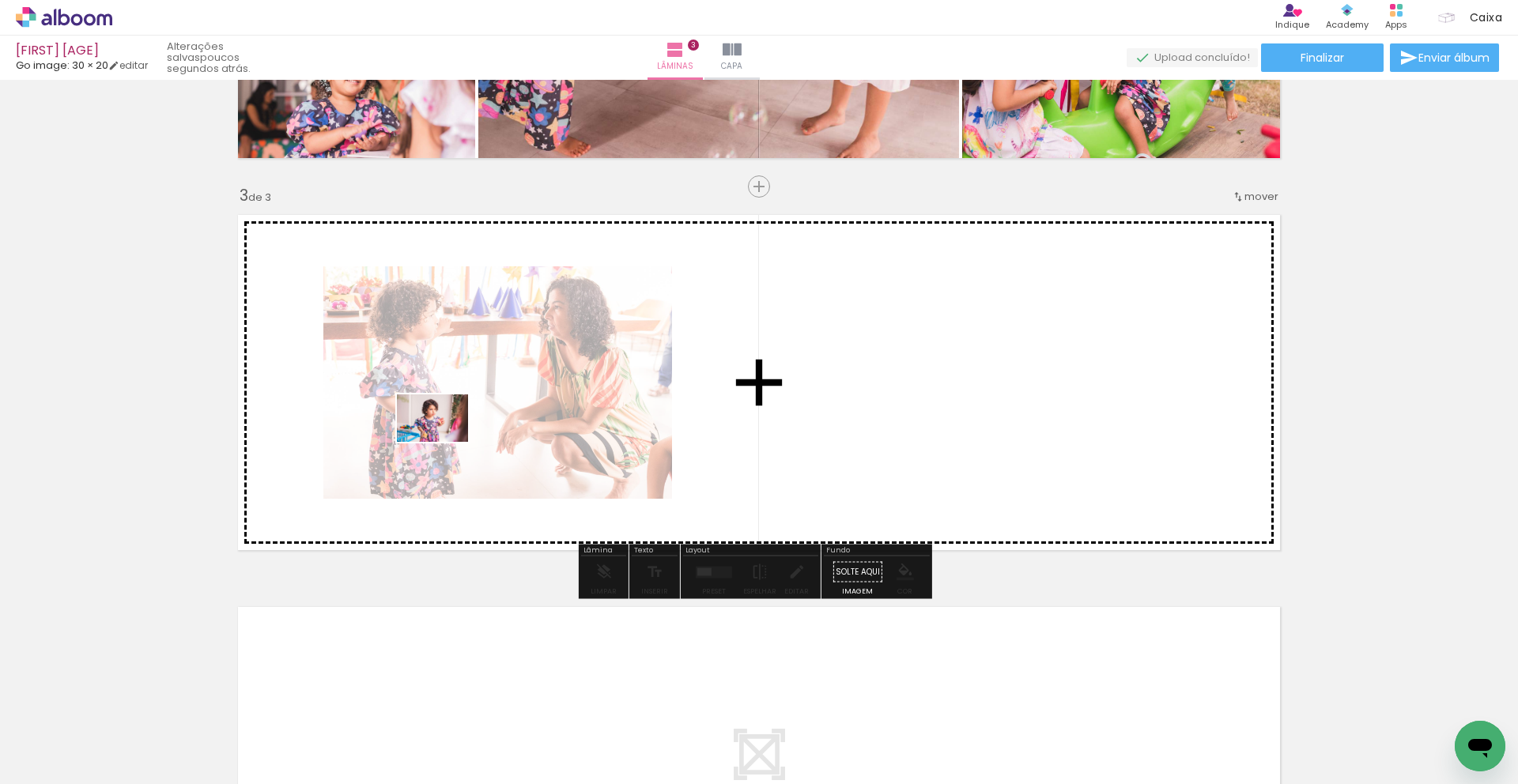 drag, startPoint x: 735, startPoint y: 751, endPoint x: 444, endPoint y: 441, distance: 425.18349 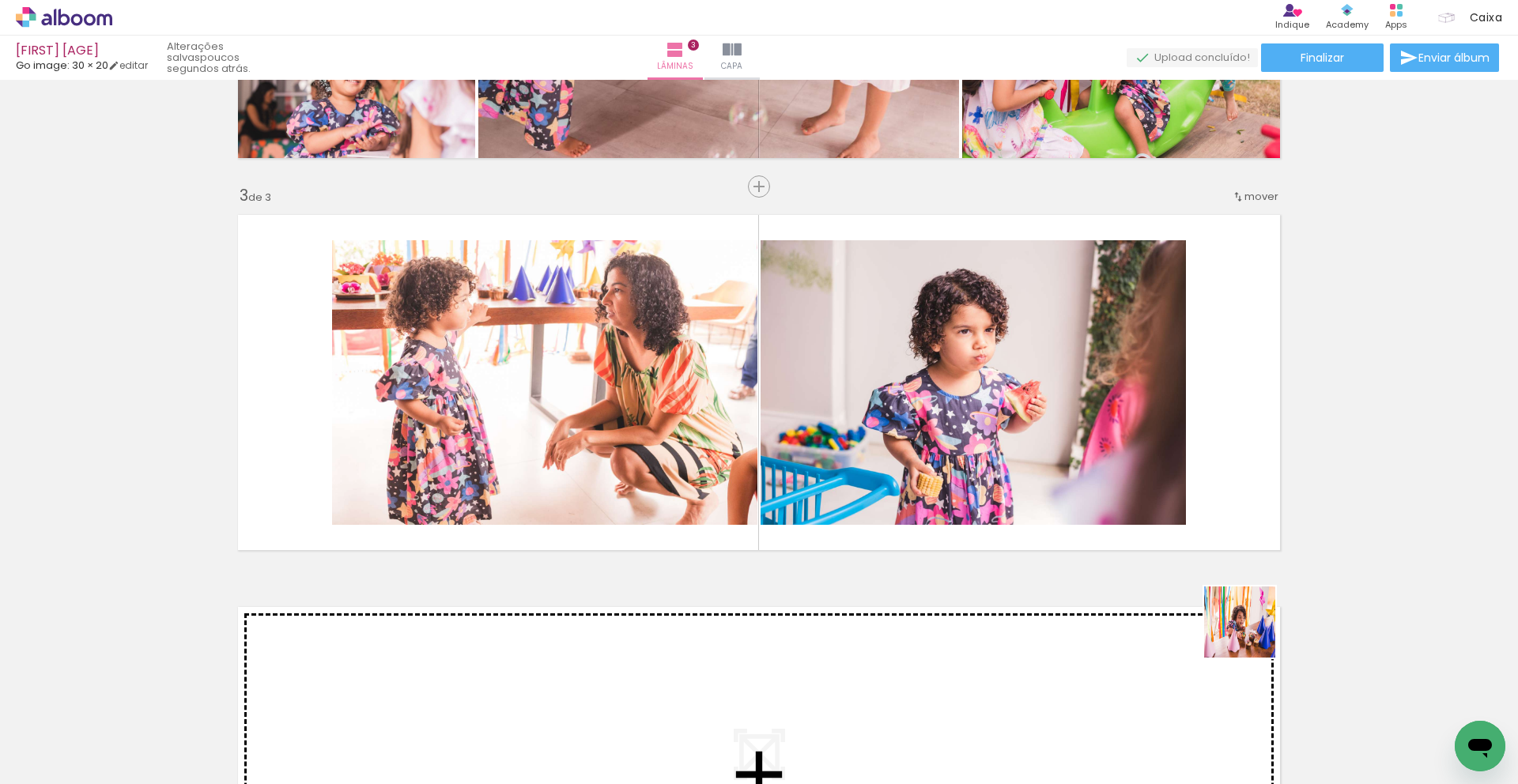 drag, startPoint x: 1286, startPoint y: 744, endPoint x: 1234, endPoint y: 506, distance: 243.6144 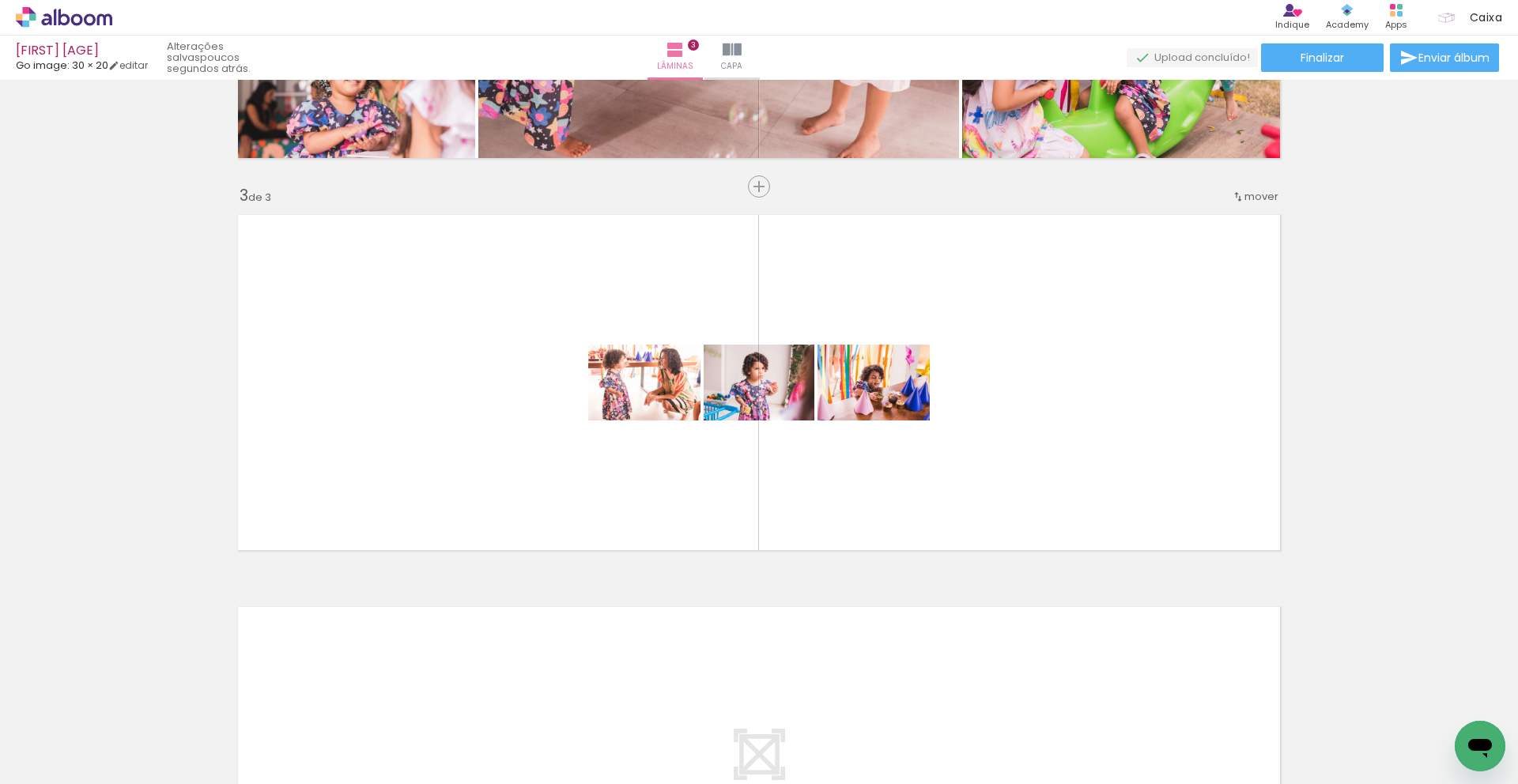 scroll, scrollTop: 0, scrollLeft: 1969, axis: horizontal 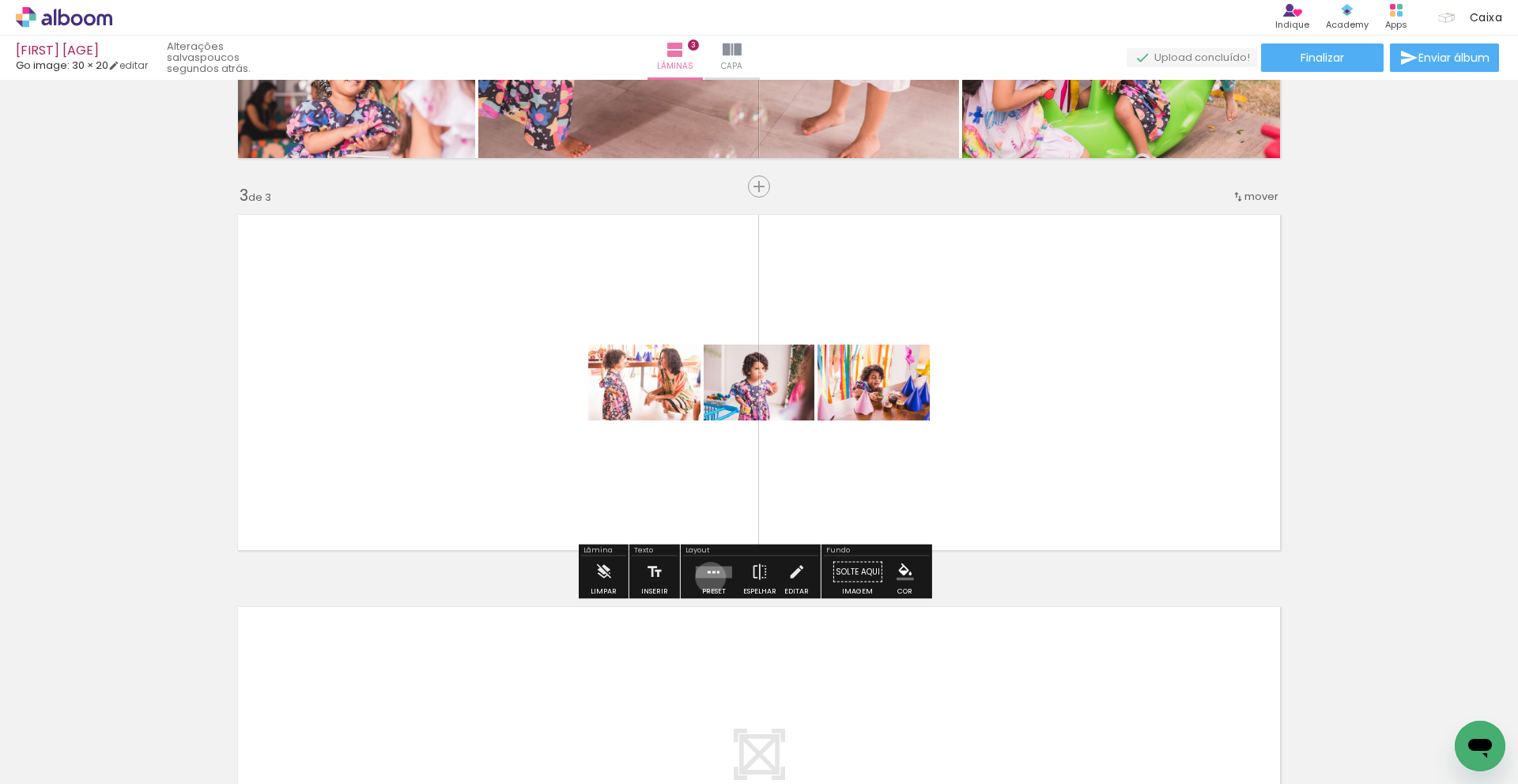 click at bounding box center (714, 571) 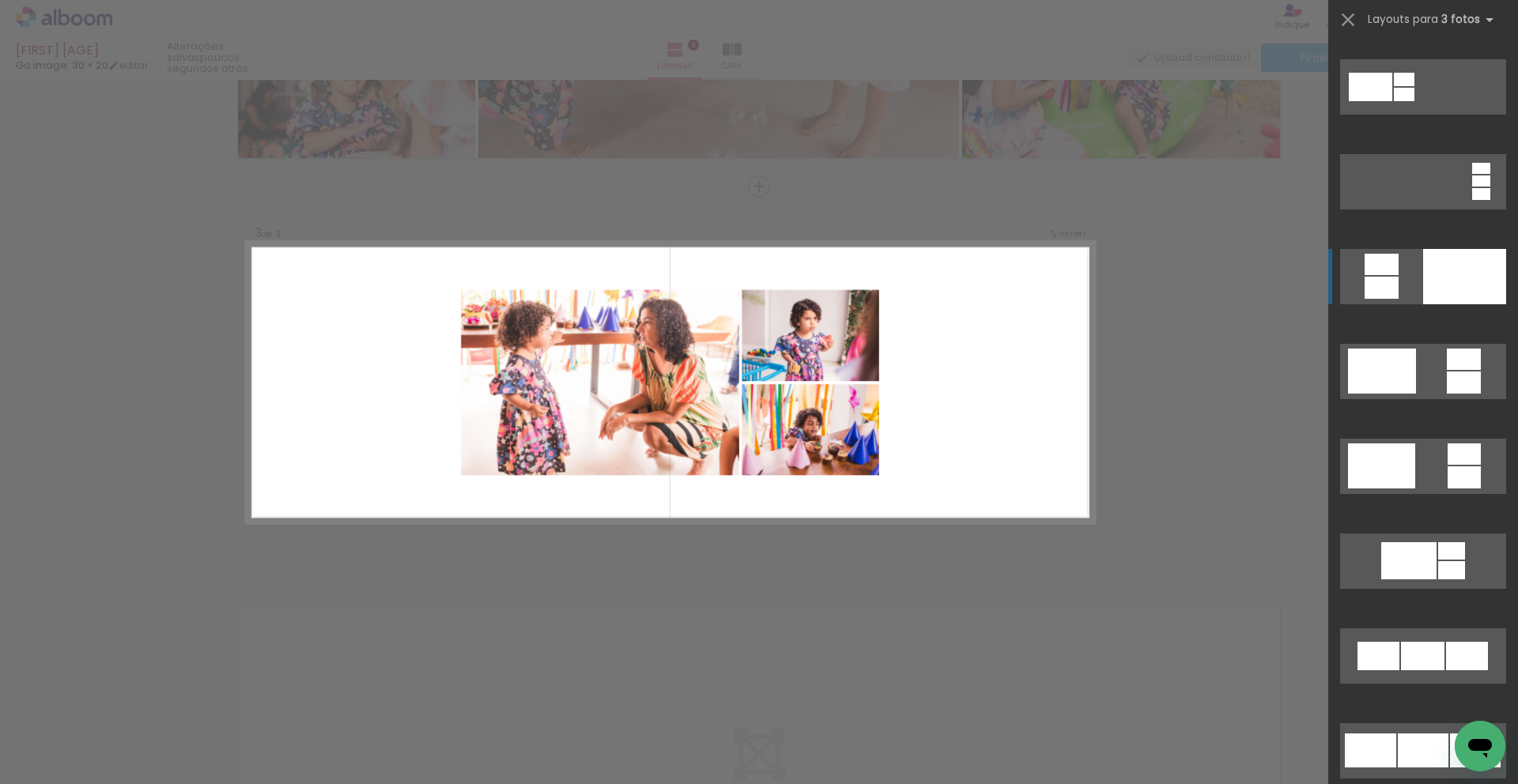 scroll, scrollTop: 322, scrollLeft: 0, axis: vertical 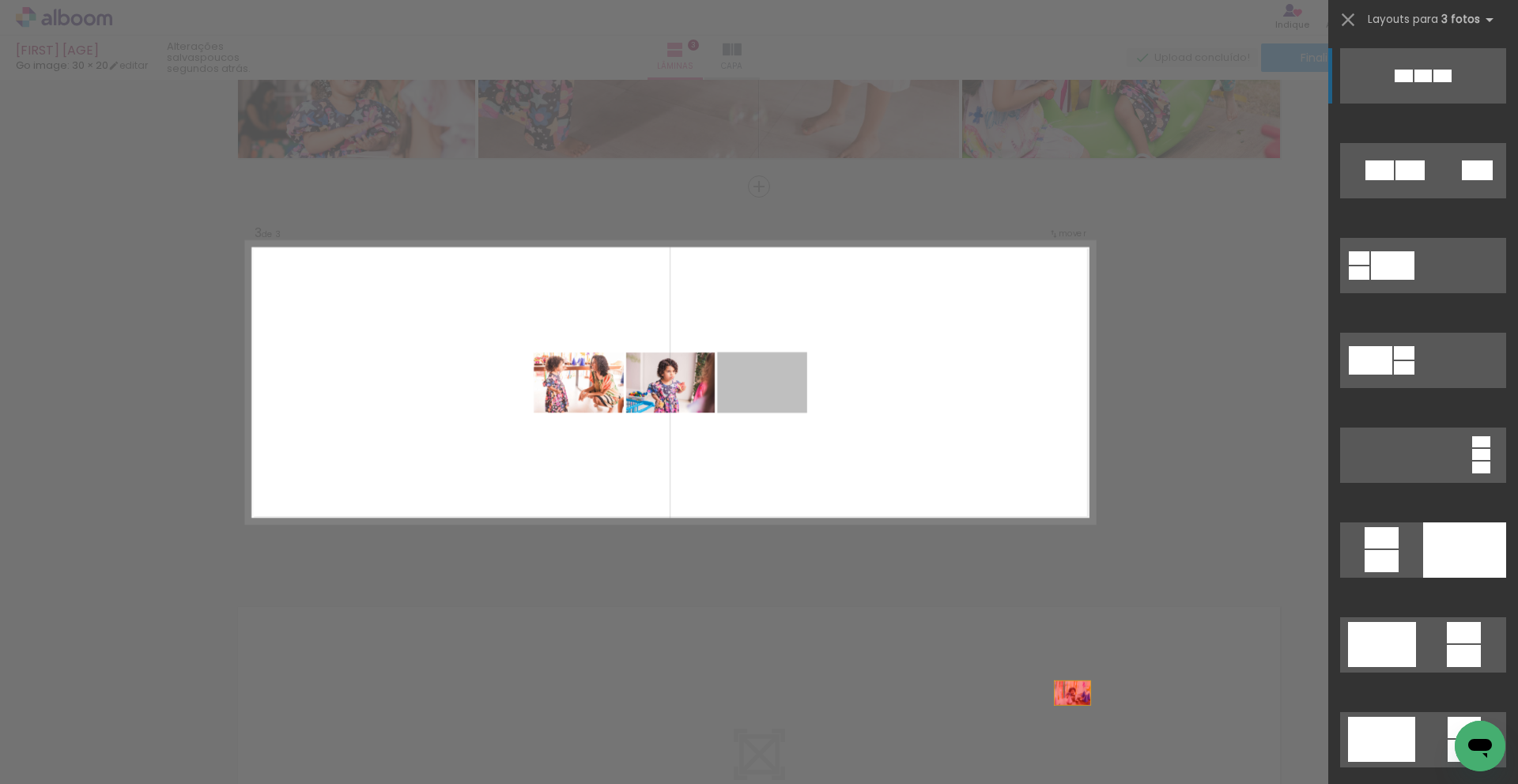 drag, startPoint x: 760, startPoint y: 387, endPoint x: 1148, endPoint y: 773, distance: 547.3025 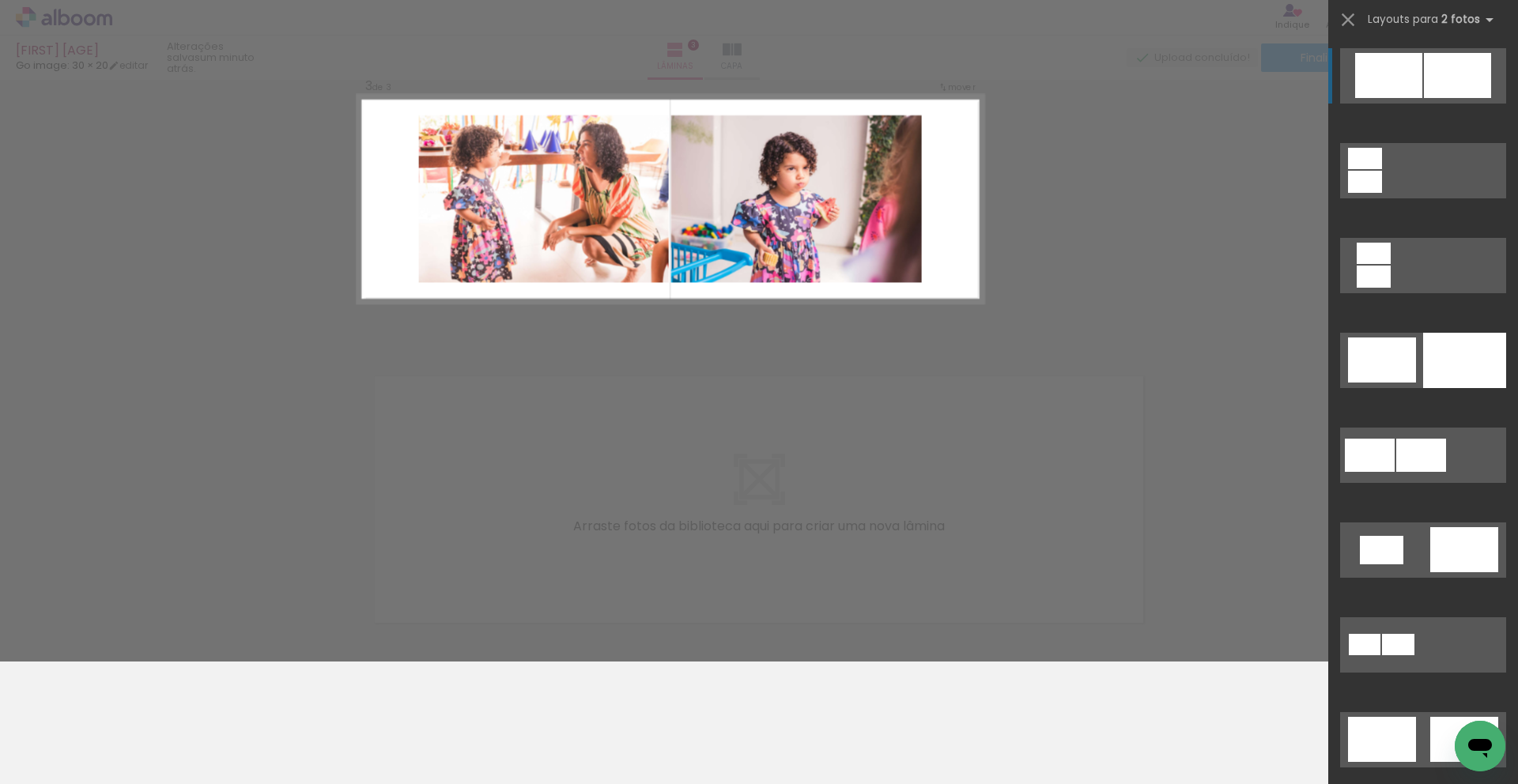 scroll, scrollTop: 621, scrollLeft: 0, axis: vertical 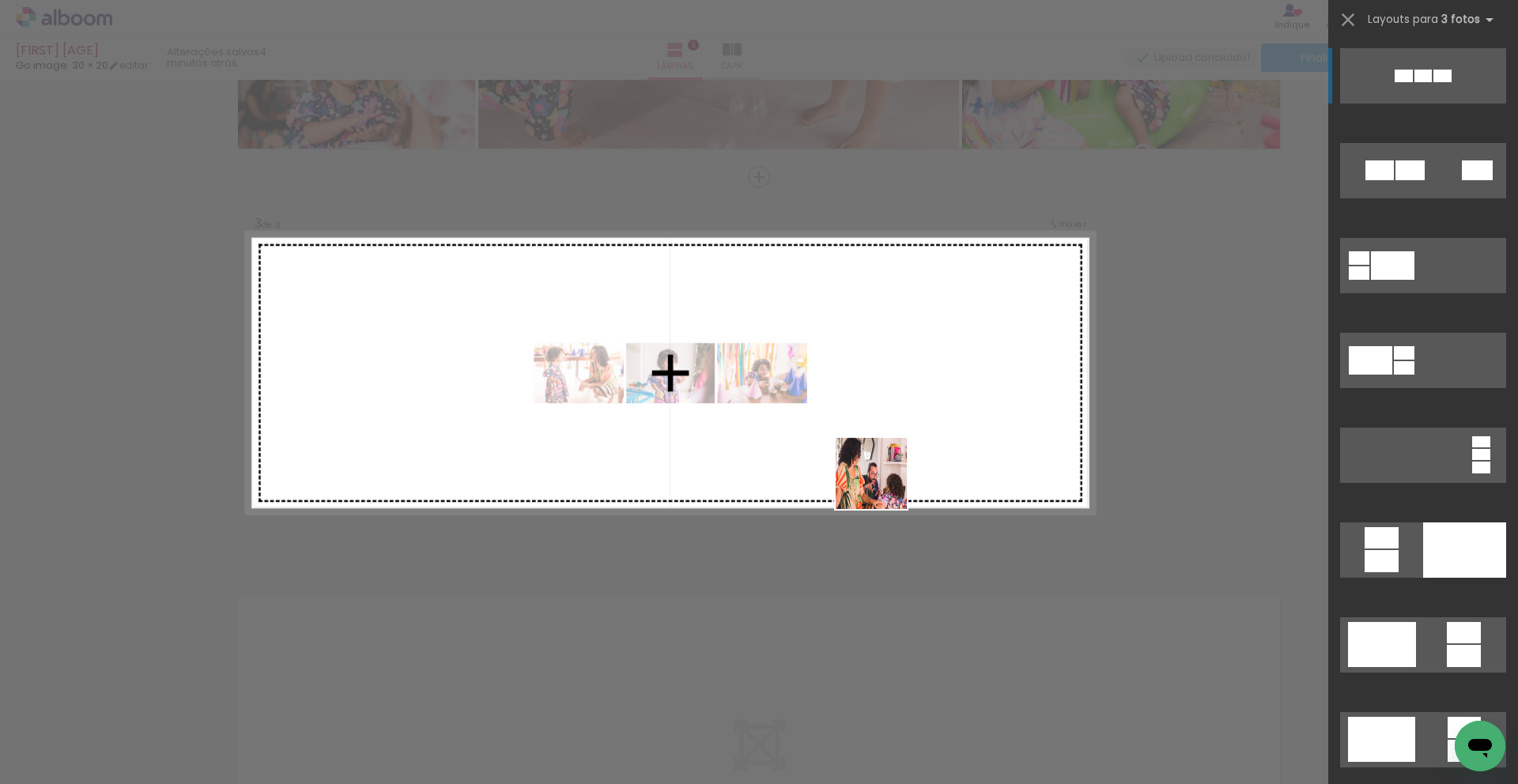 drag, startPoint x: 927, startPoint y: 742, endPoint x: 876, endPoint y: 414, distance: 331.94126 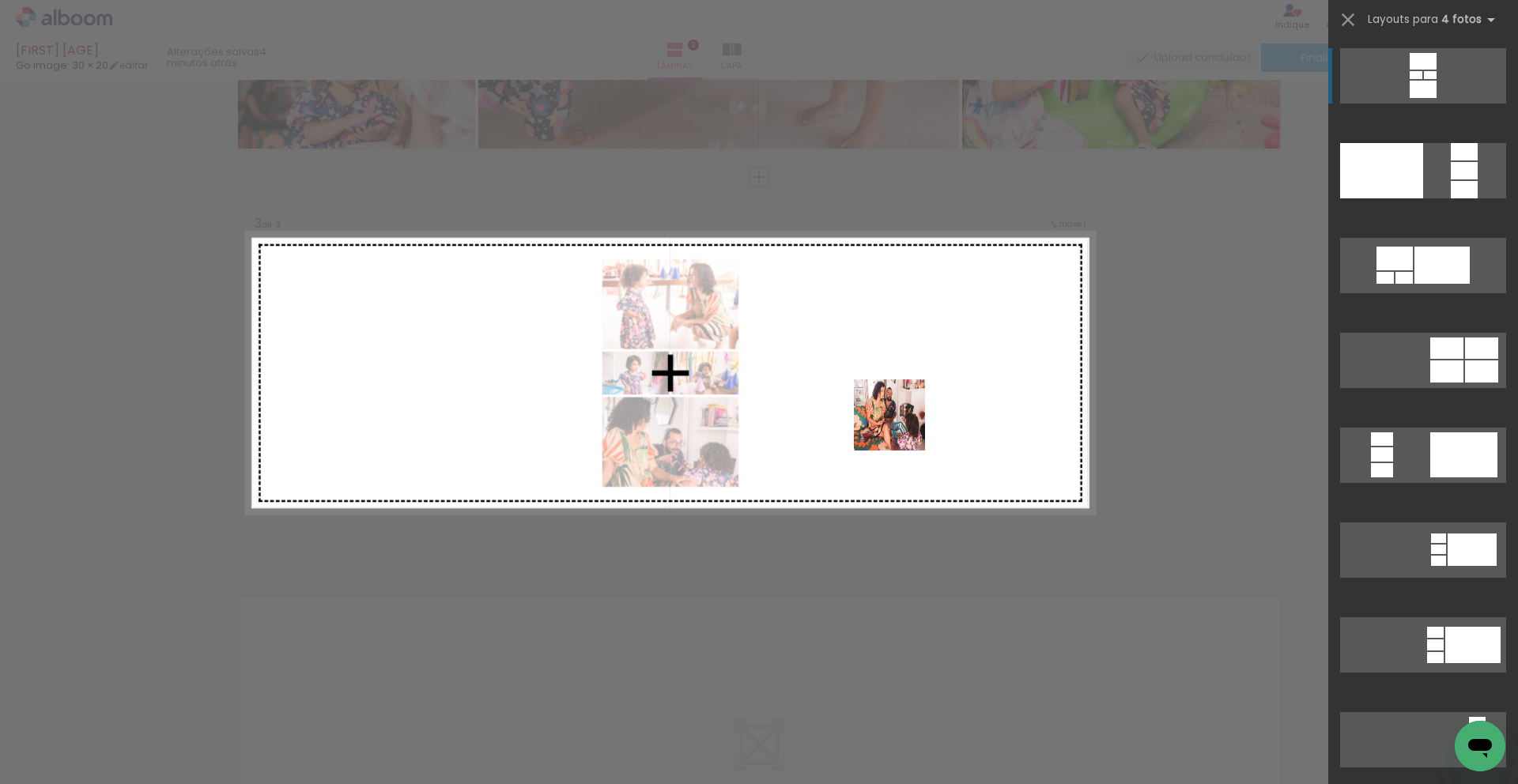 drag, startPoint x: 1049, startPoint y: 749, endPoint x: 901, endPoint y: 426, distance: 355.29284 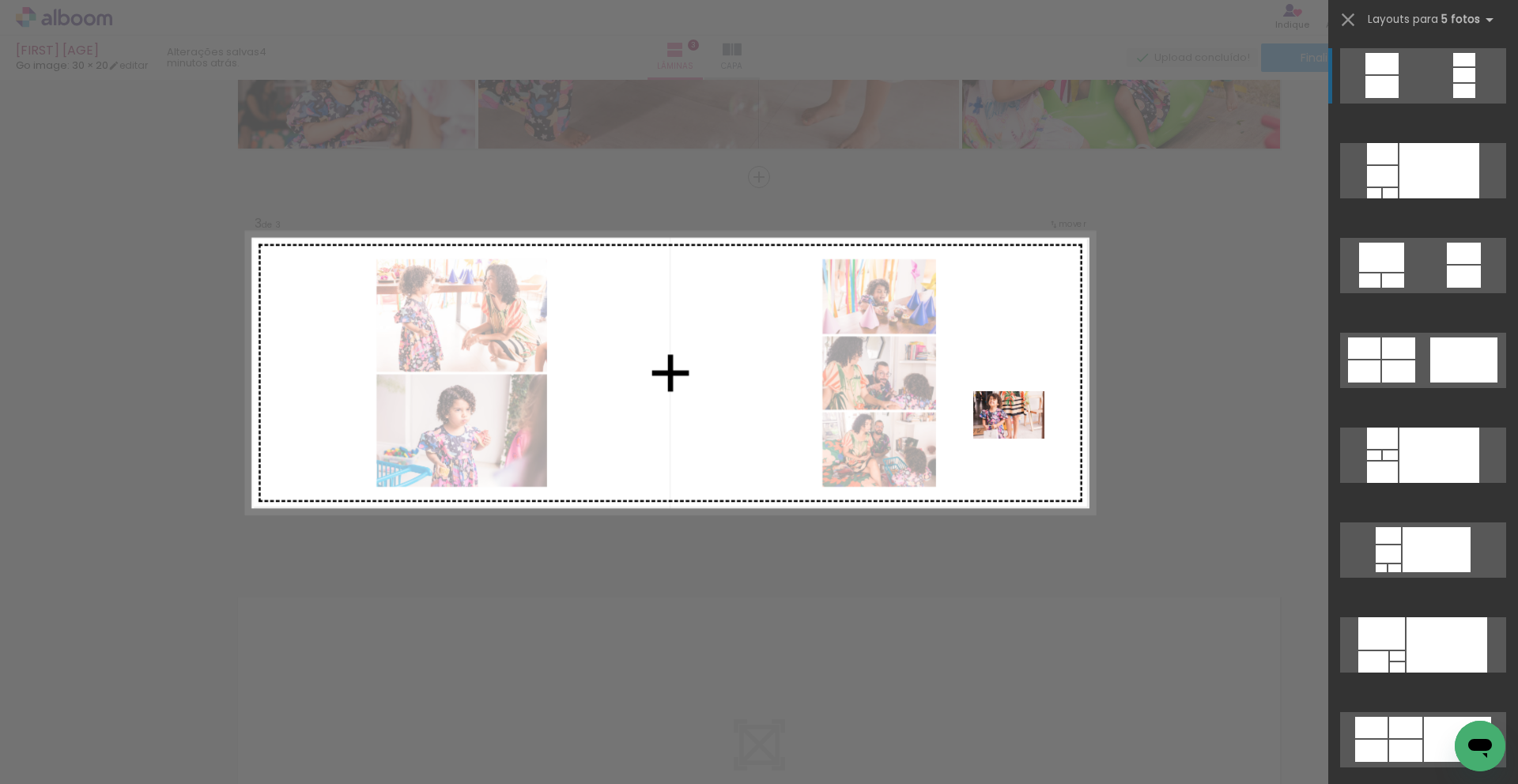 drag, startPoint x: 1205, startPoint y: 738, endPoint x: 1021, endPoint y: 439, distance: 351.07976 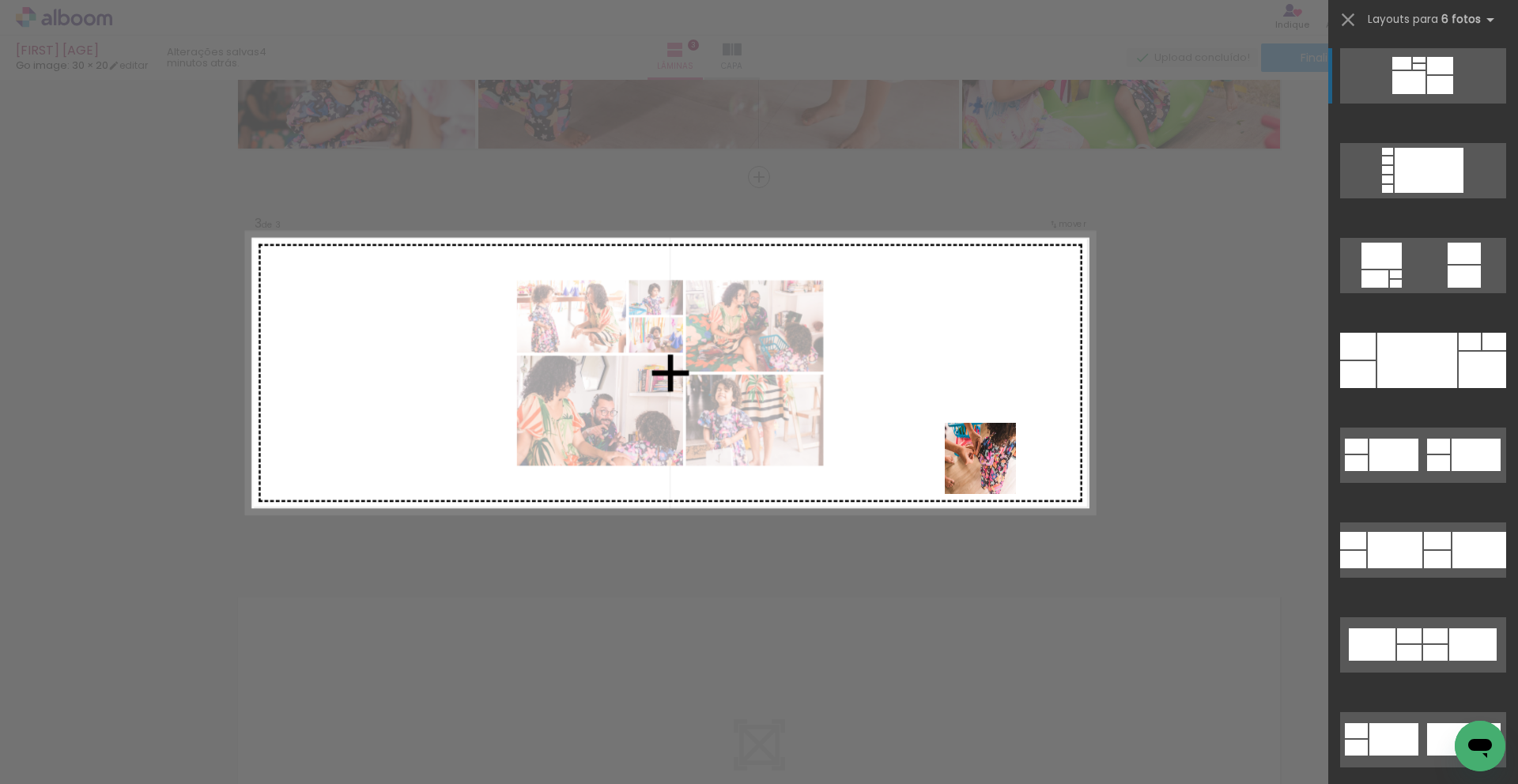 drag, startPoint x: 1105, startPoint y: 742, endPoint x: 963, endPoint y: 422, distance: 350.0914 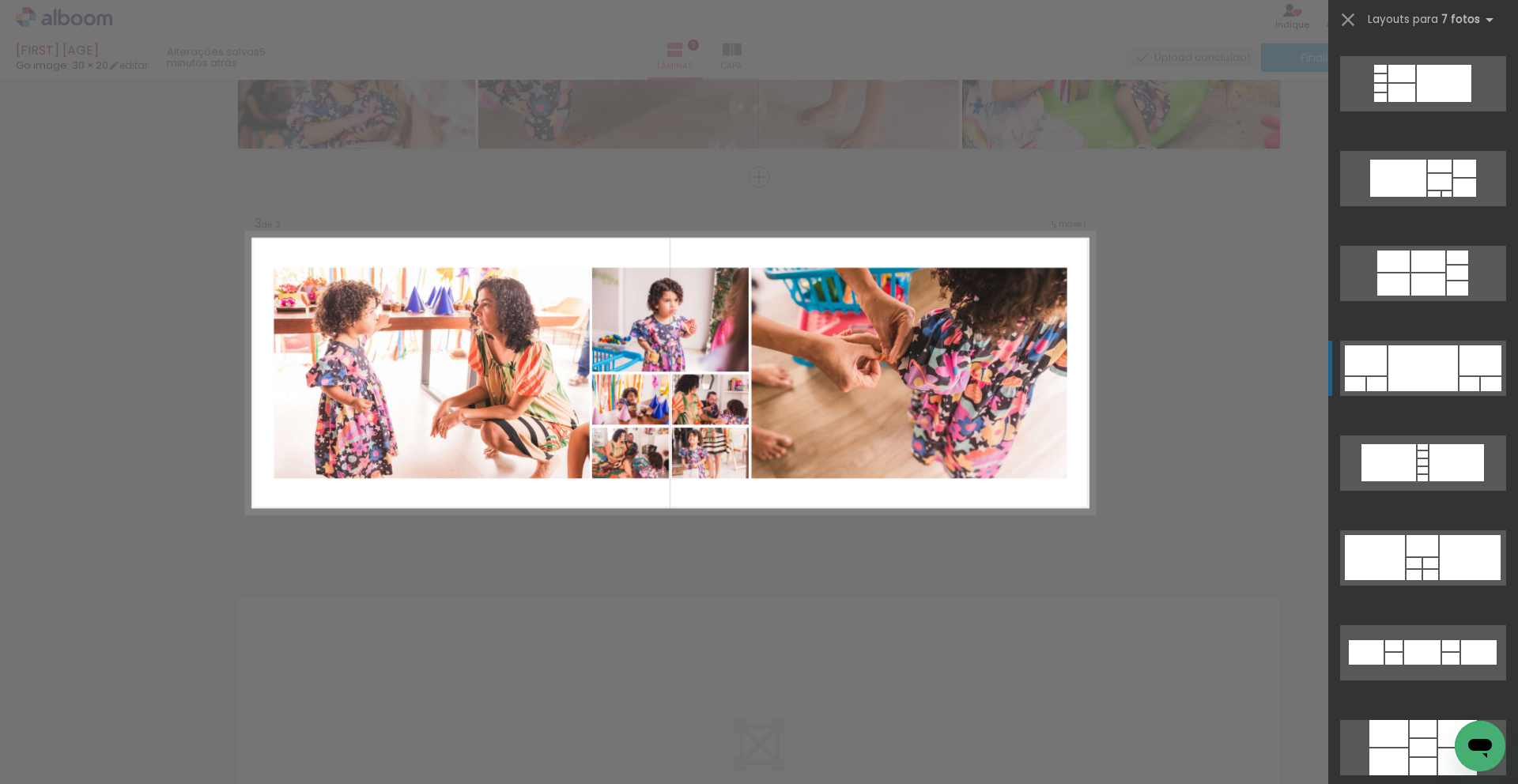 scroll, scrollTop: 1227, scrollLeft: 0, axis: vertical 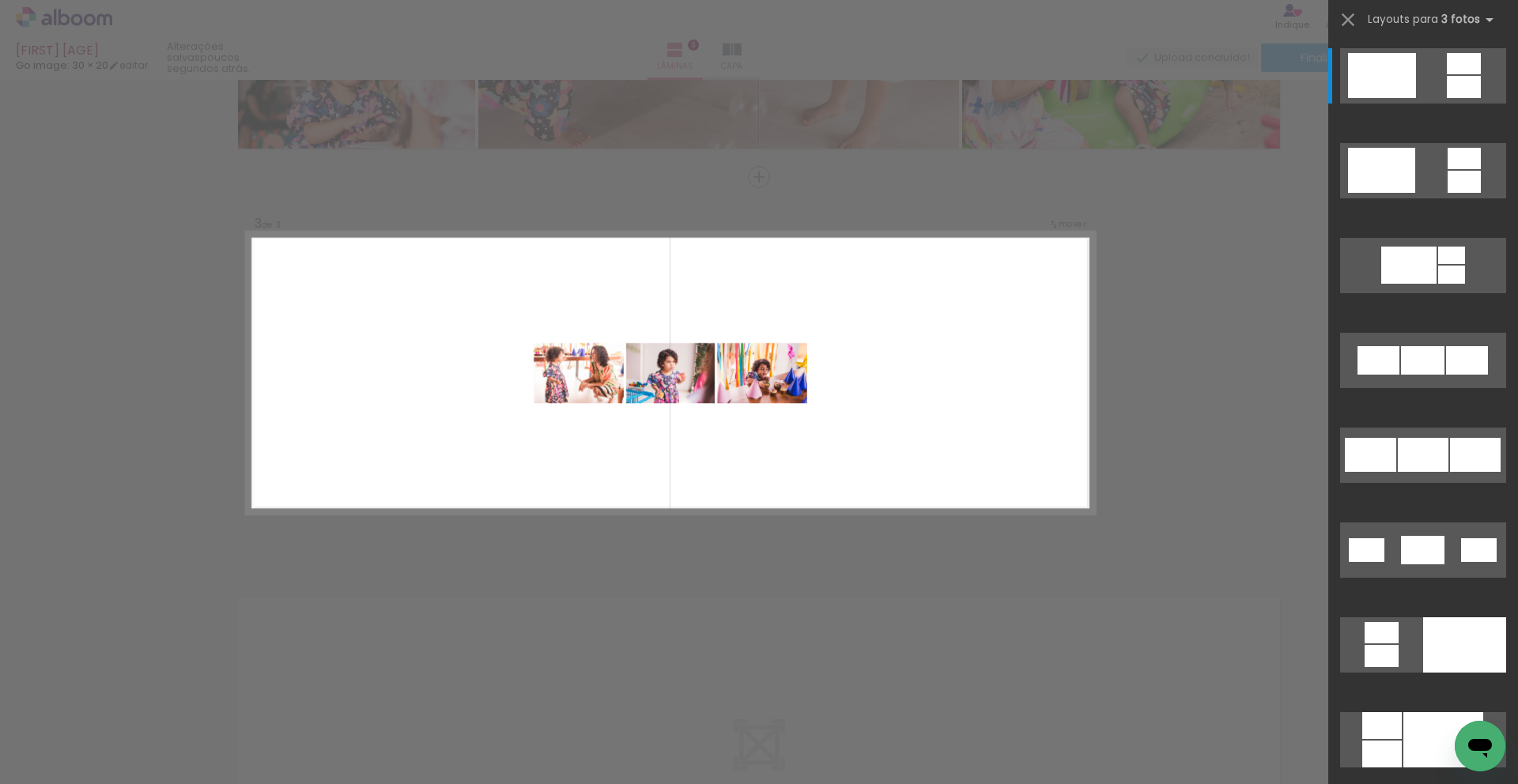 click on "Confirmar Cancelar" at bounding box center [759, 170] 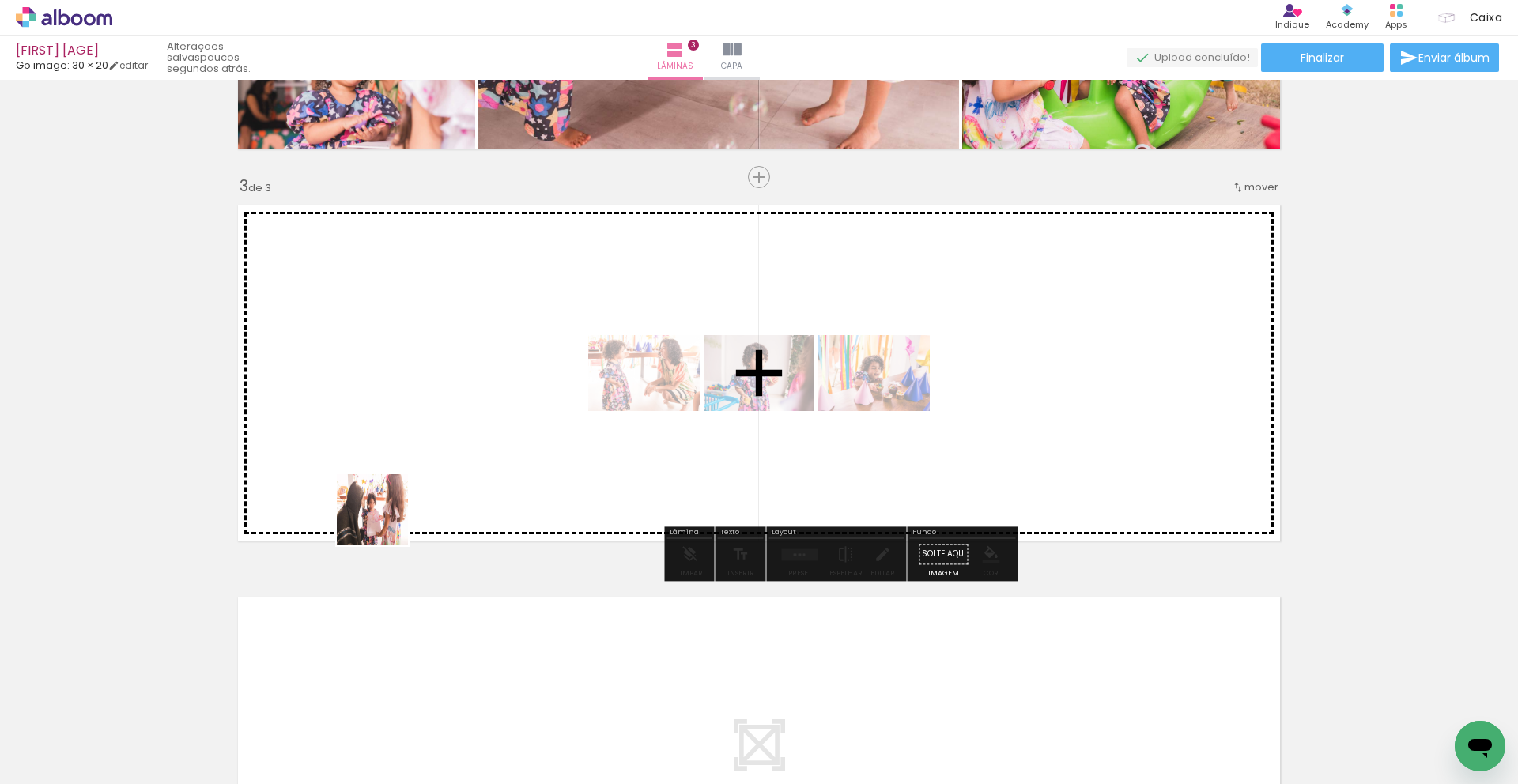 drag, startPoint x: 259, startPoint y: 742, endPoint x: 392, endPoint y: 506, distance: 270.89666 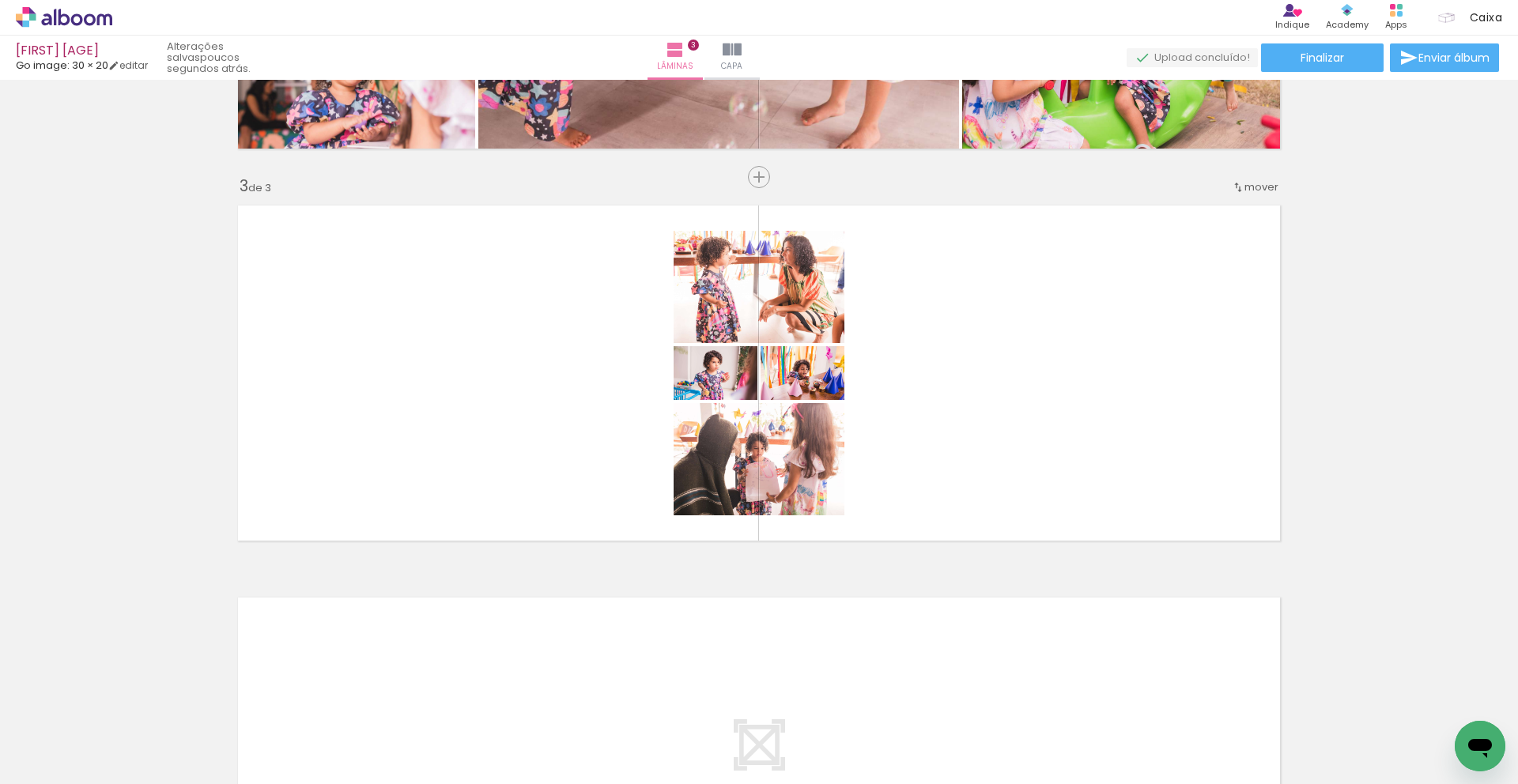 scroll, scrollTop: 0, scrollLeft: 2024, axis: horizontal 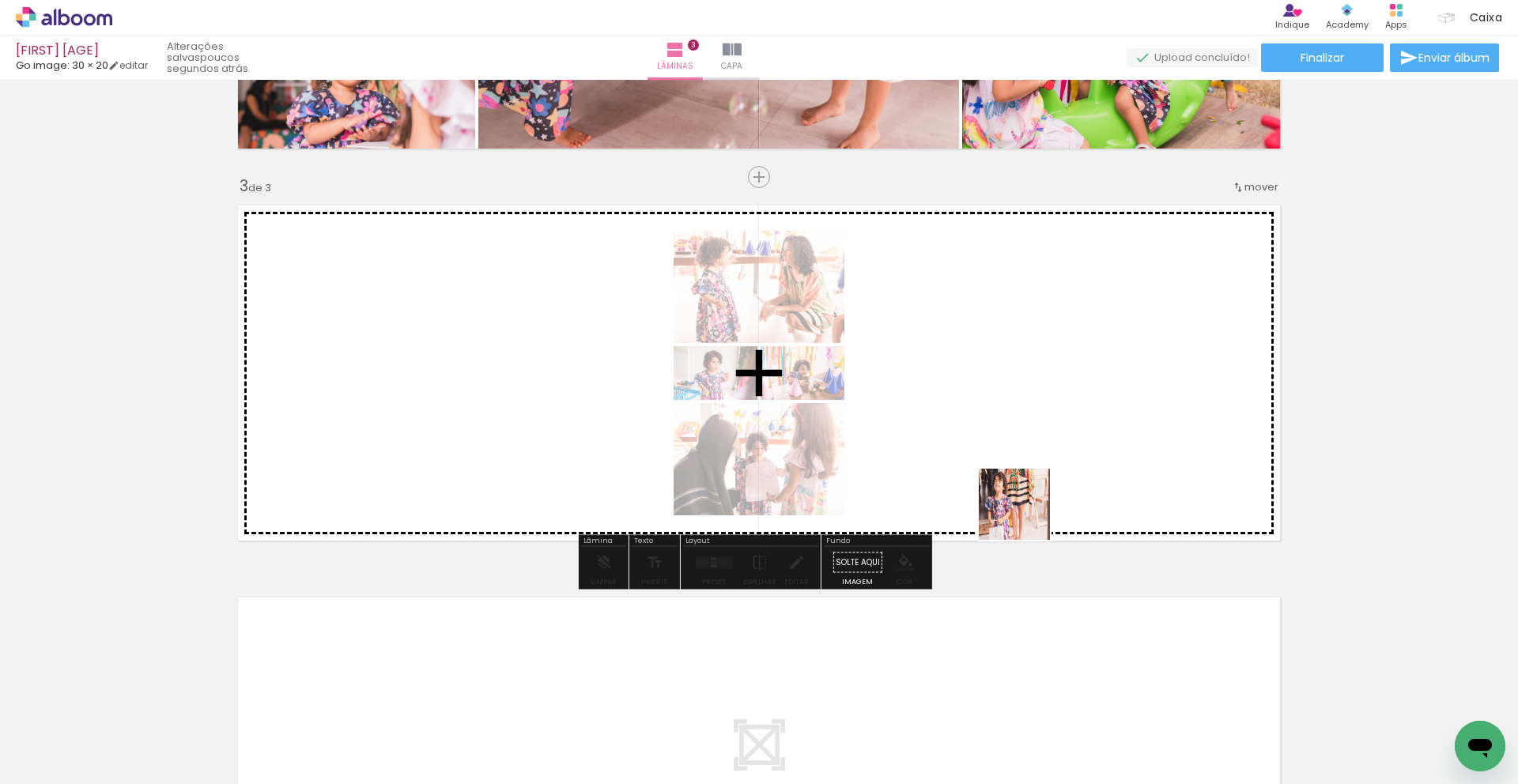 drag, startPoint x: 1158, startPoint y: 751, endPoint x: 1026, endPoint y: 515, distance: 270.4071 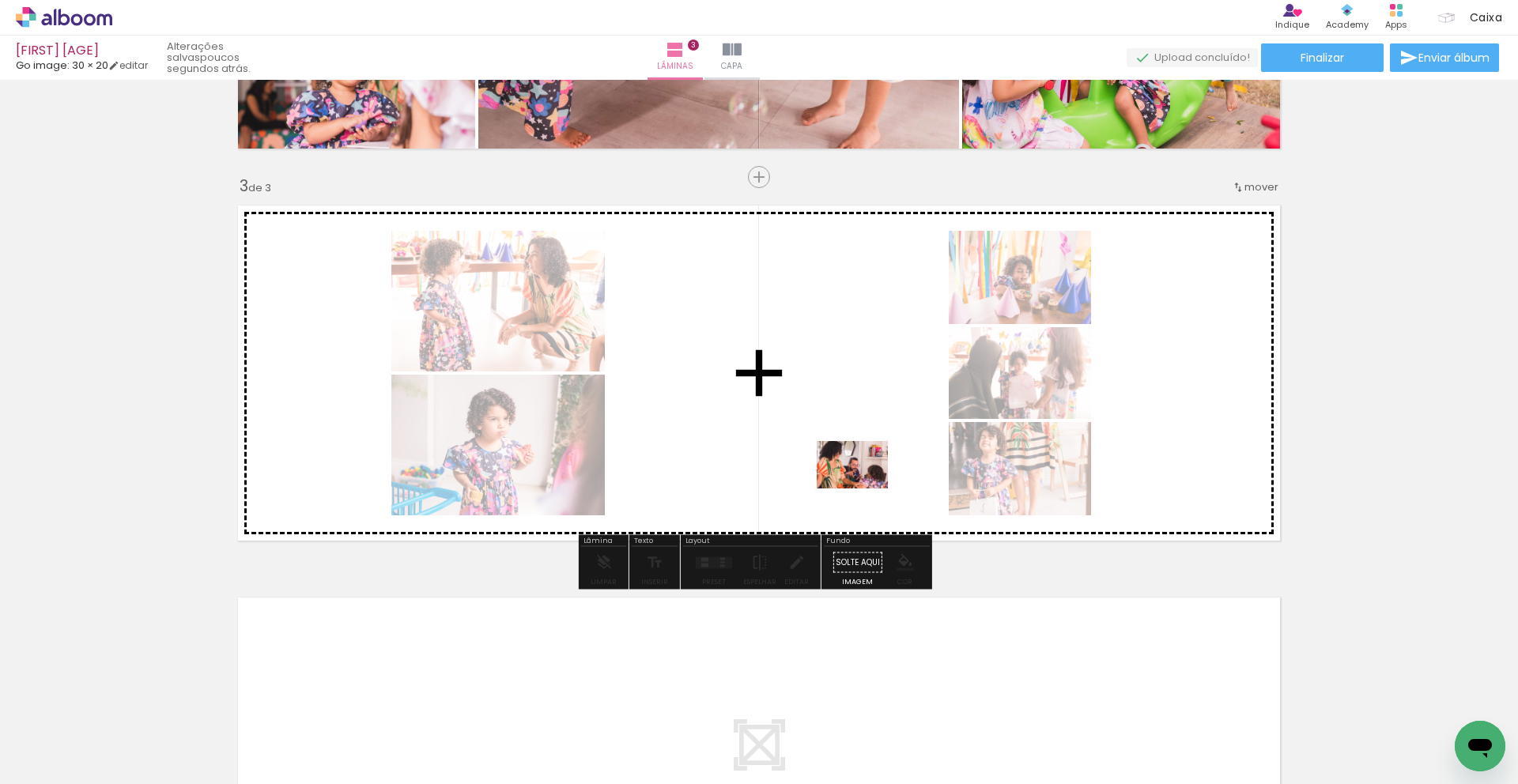 drag, startPoint x: 890, startPoint y: 749, endPoint x: 864, endPoint y: 488, distance: 262.2918 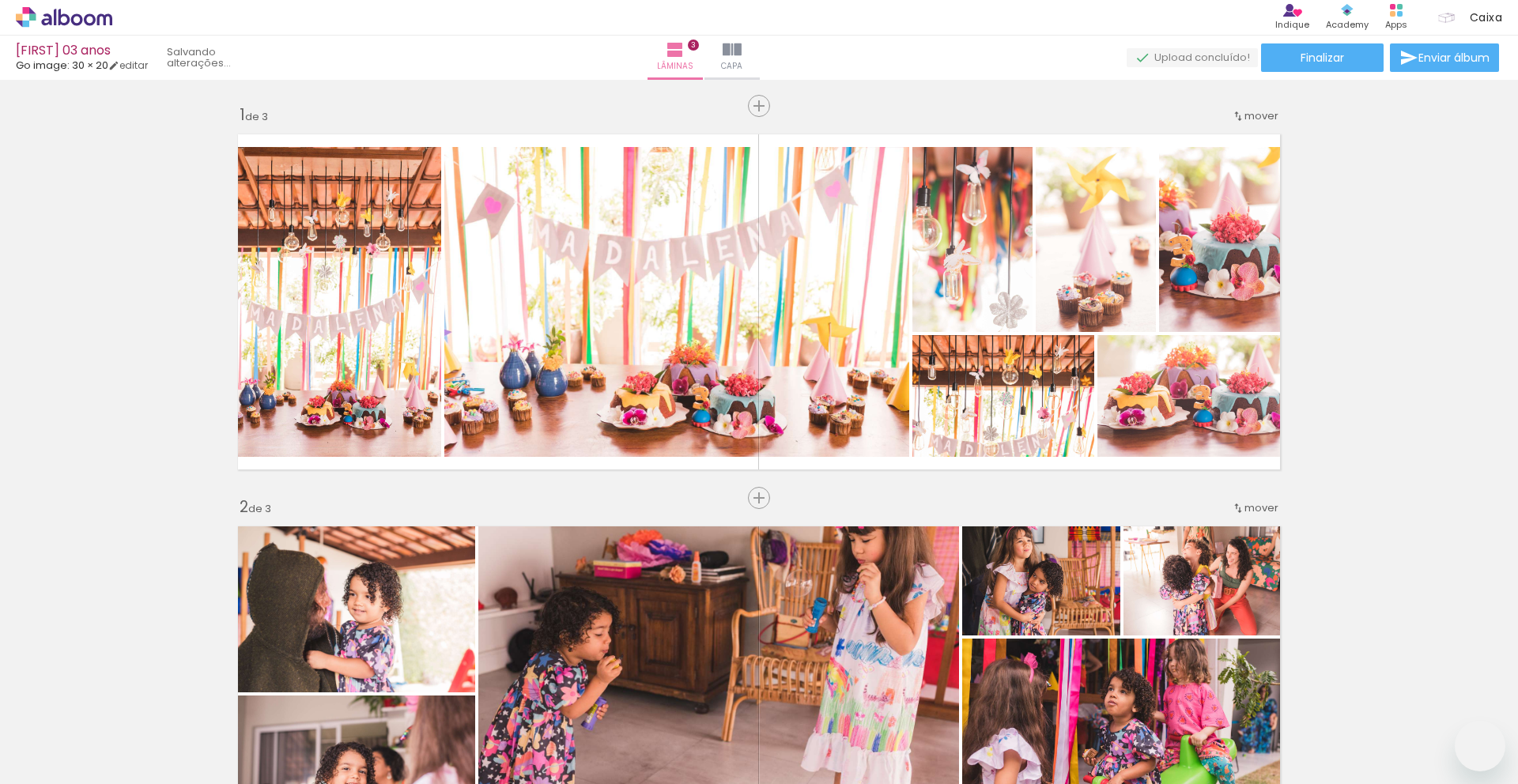 scroll, scrollTop: 0, scrollLeft: 0, axis: both 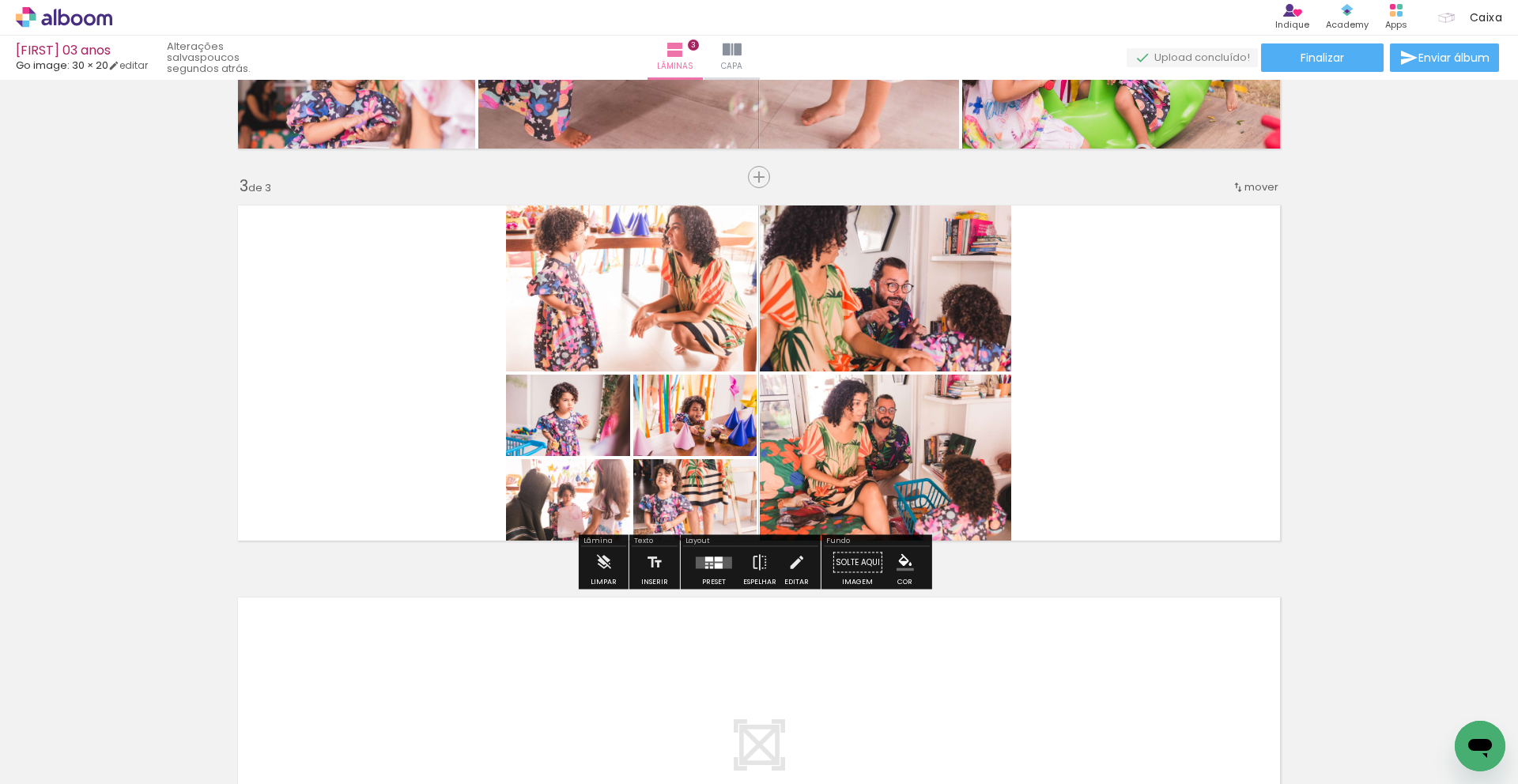 click at bounding box center (719, 565) 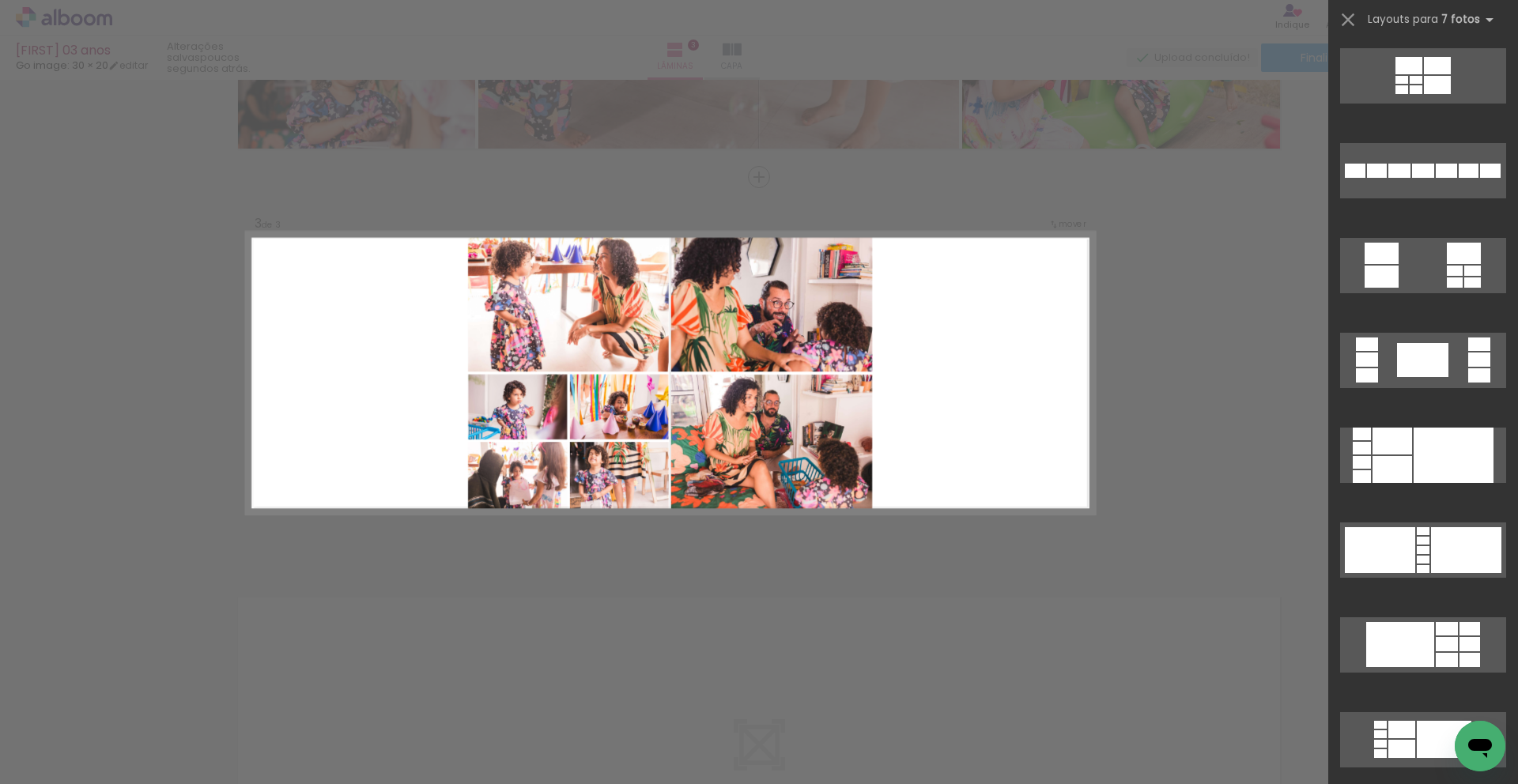 scroll, scrollTop: 0, scrollLeft: 0, axis: both 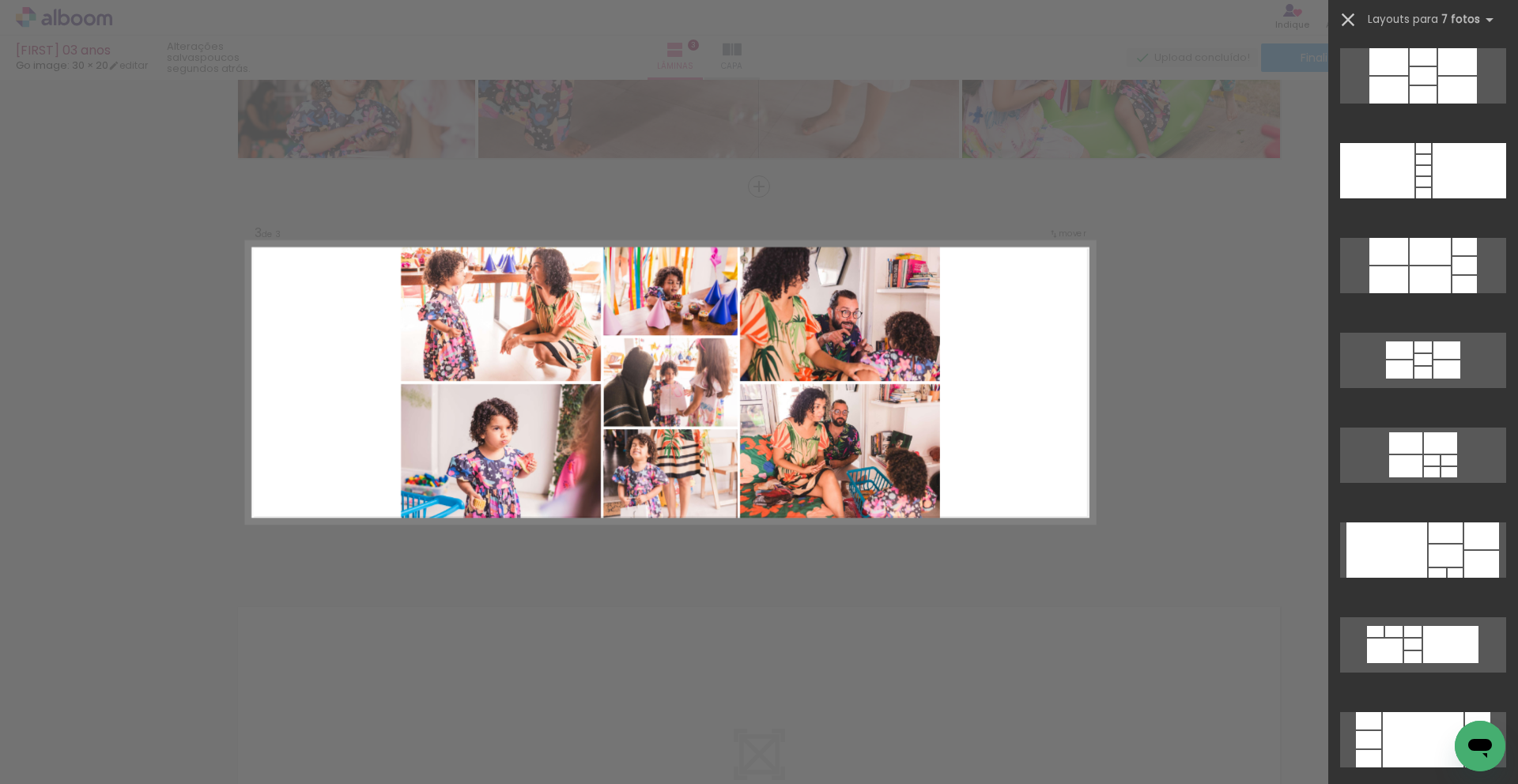 click at bounding box center [1348, 20] 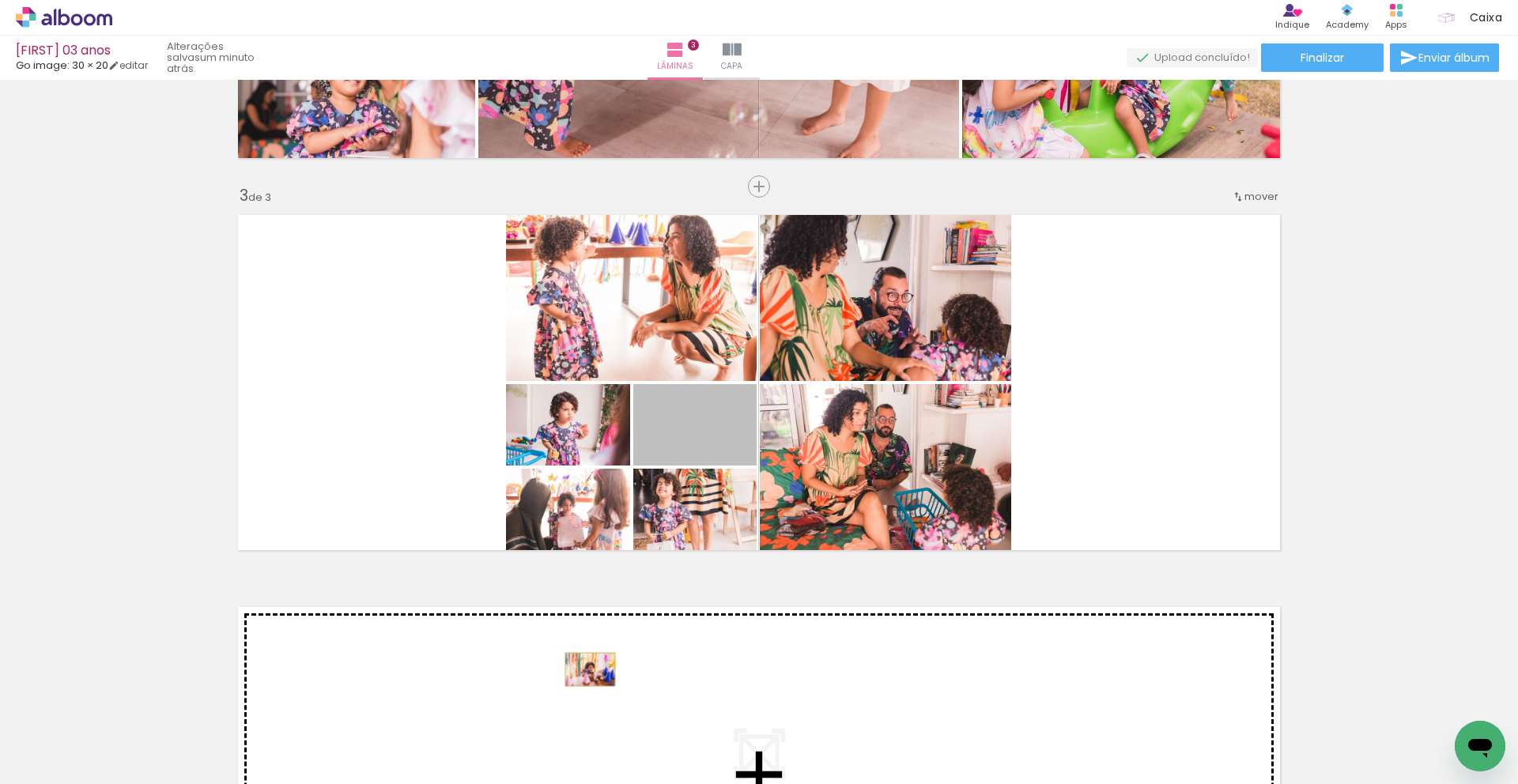 drag, startPoint x: 718, startPoint y: 447, endPoint x: 588, endPoint y: 660, distance: 249.53757 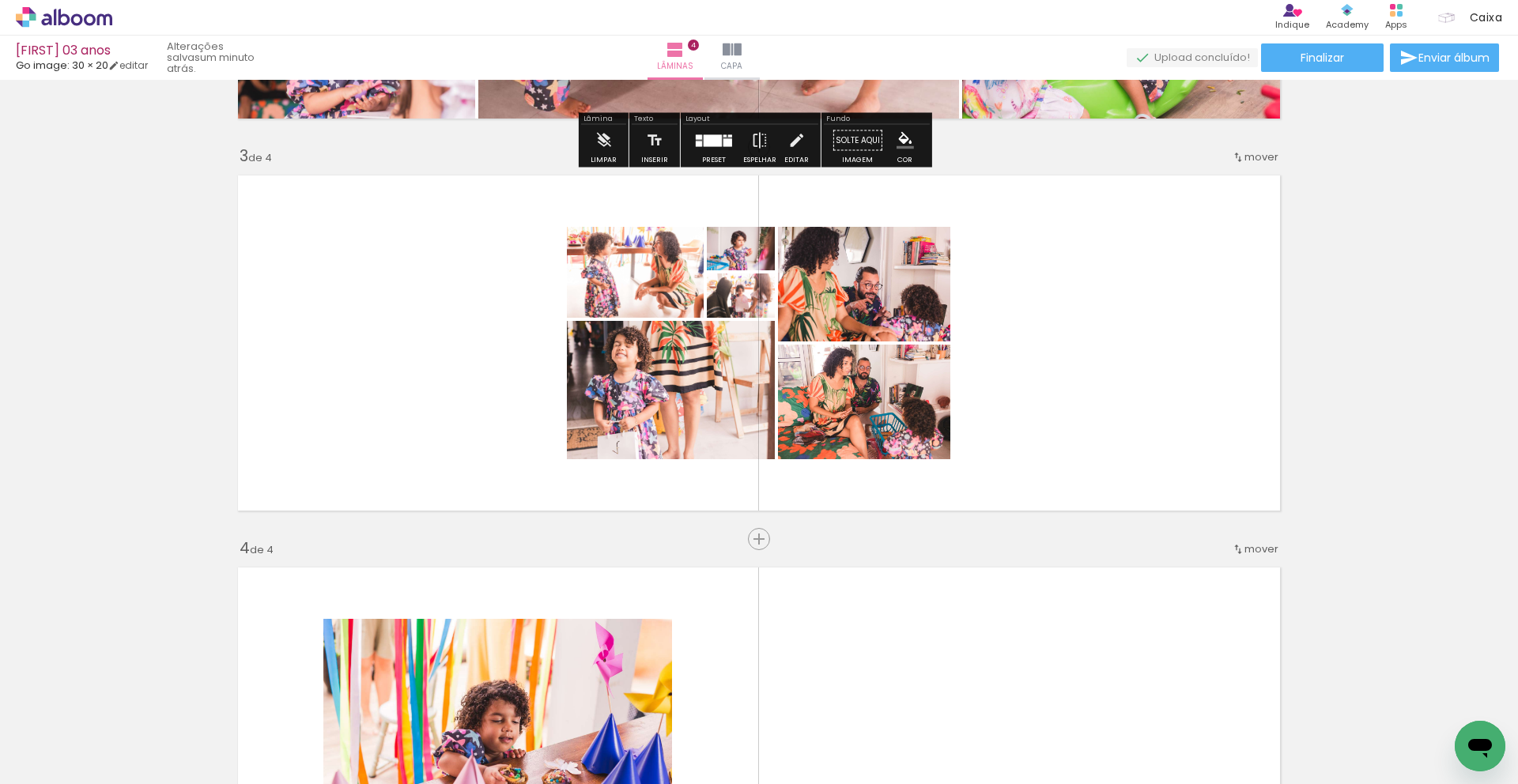scroll, scrollTop: 786, scrollLeft: 0, axis: vertical 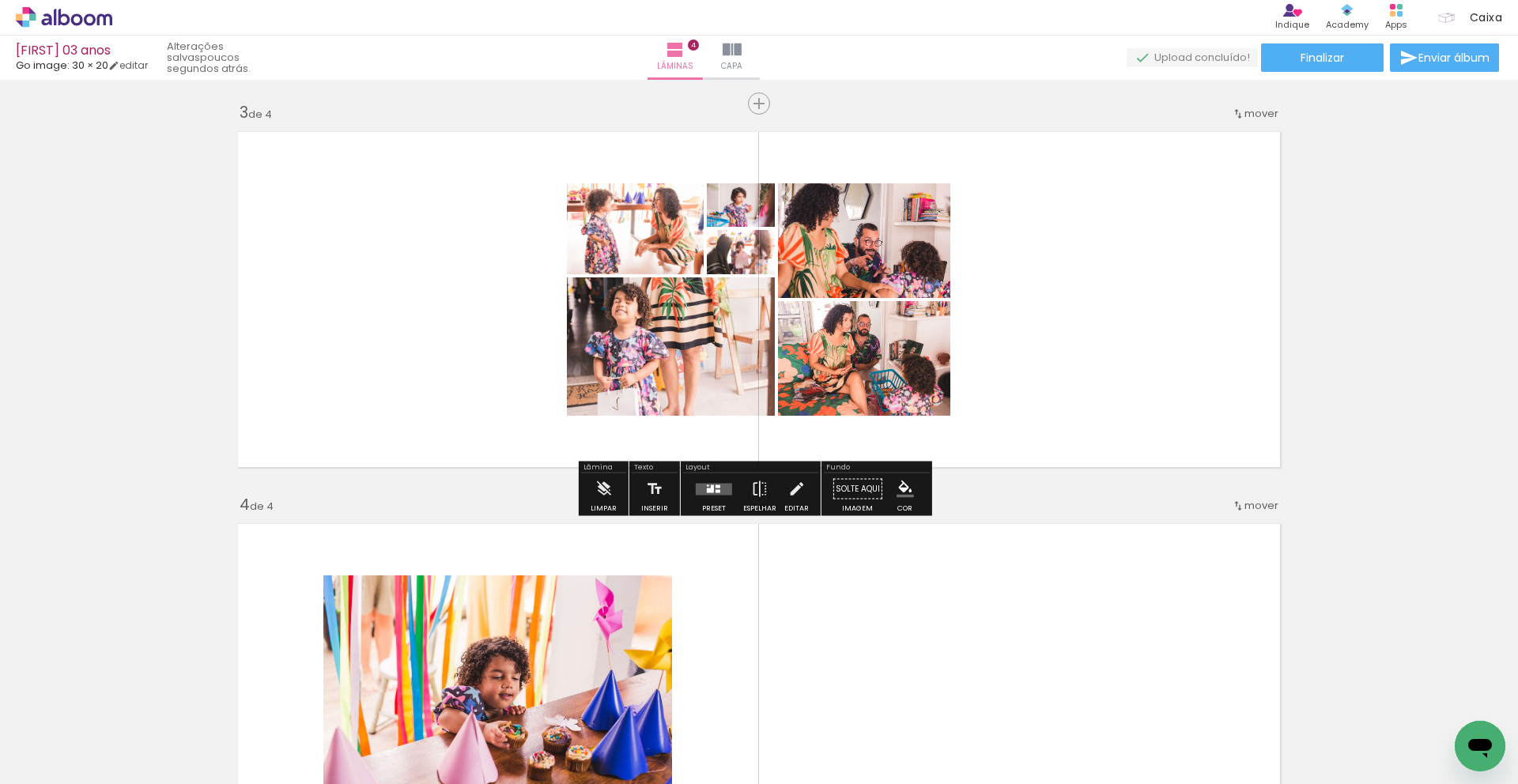 click at bounding box center [714, 488] 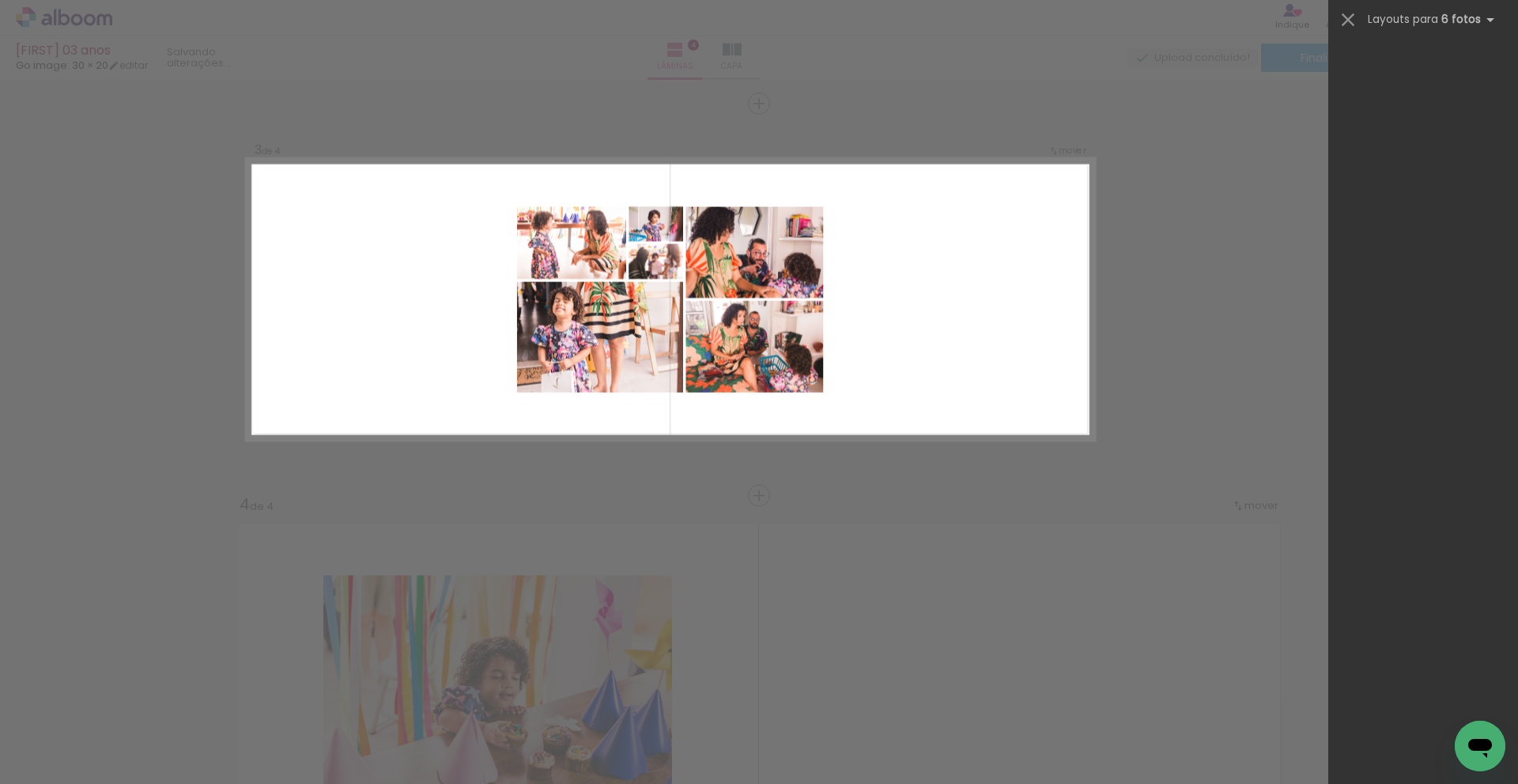 scroll, scrollTop: 0, scrollLeft: 0, axis: both 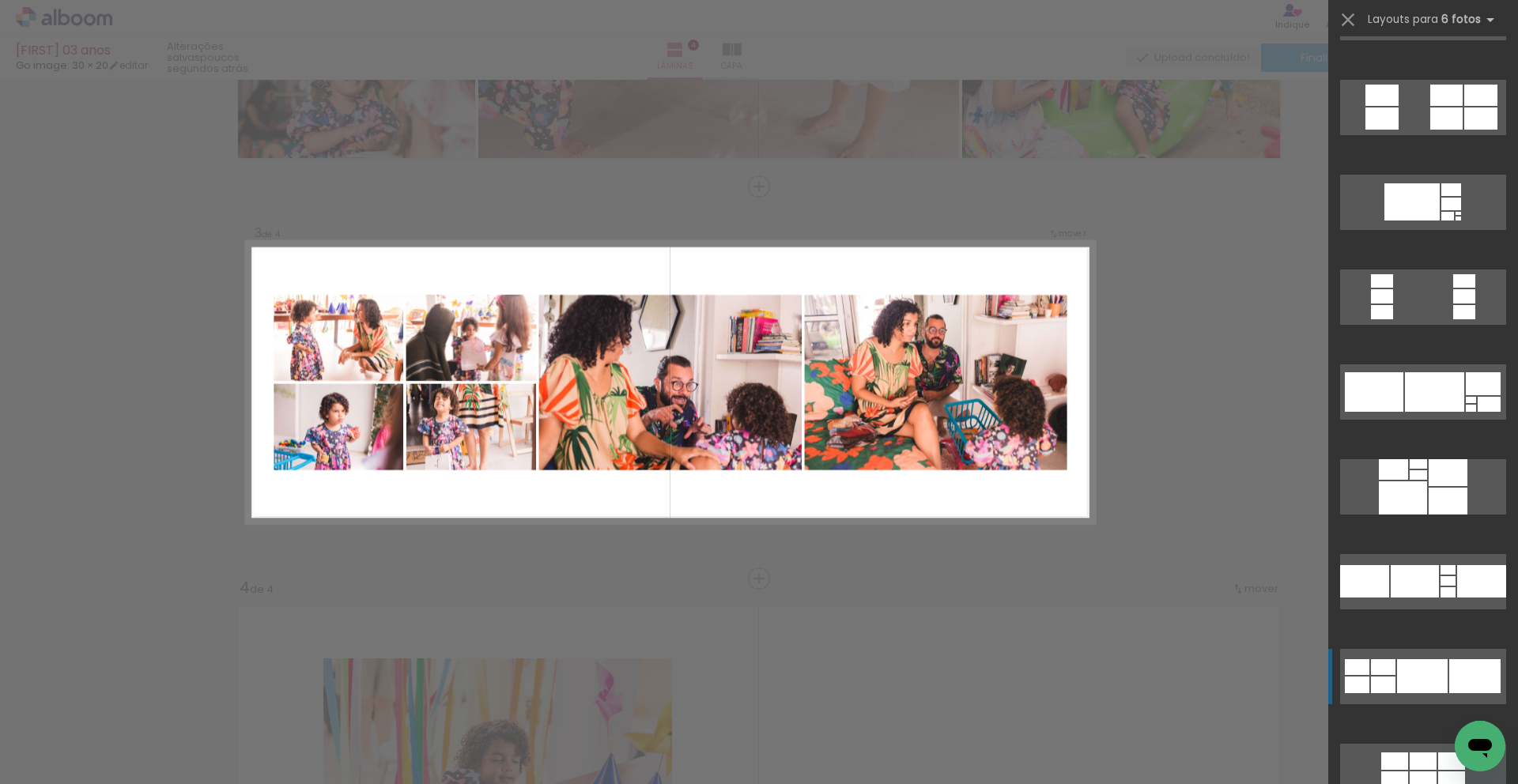 click at bounding box center (1422, 676) 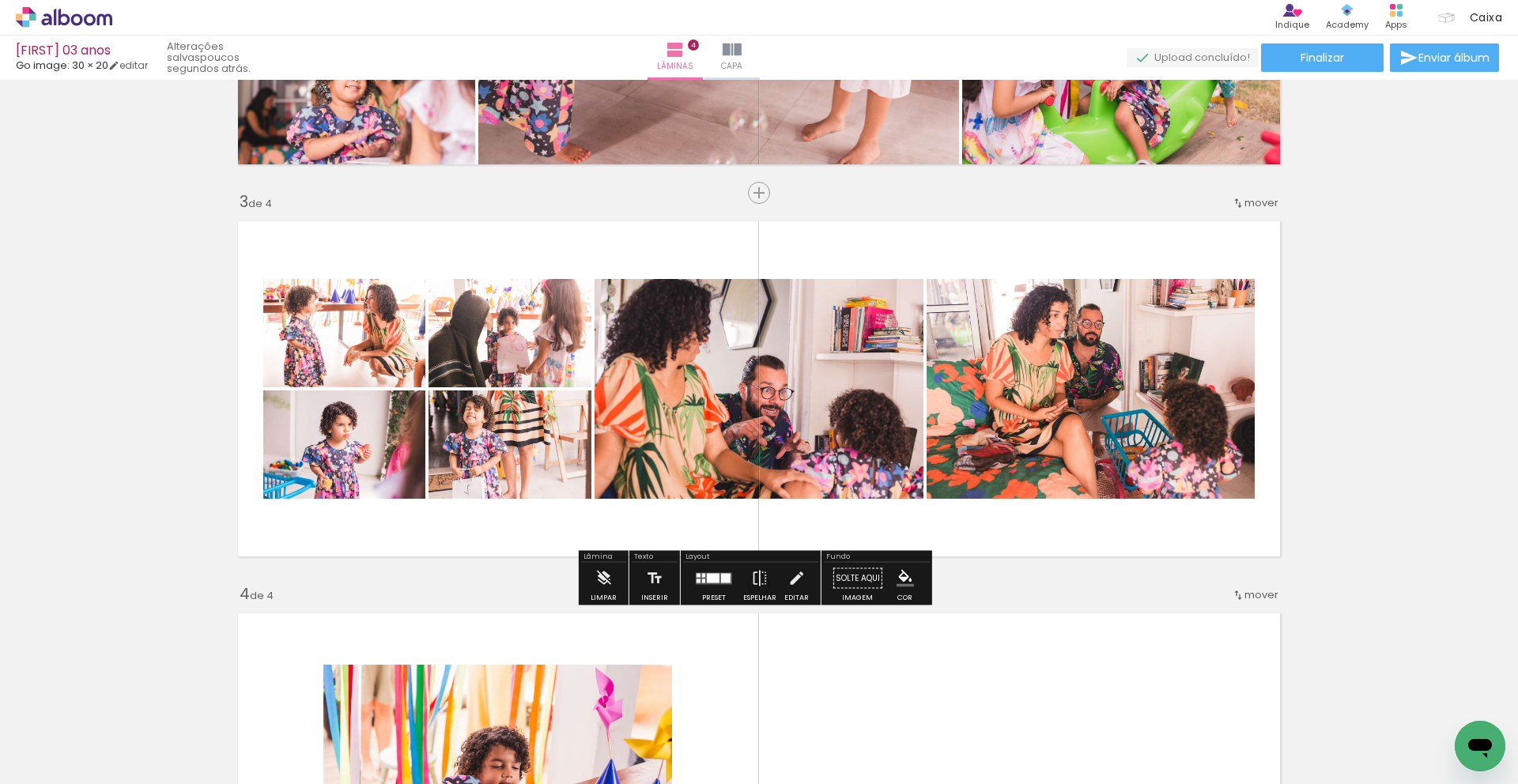 scroll, scrollTop: 700, scrollLeft: 0, axis: vertical 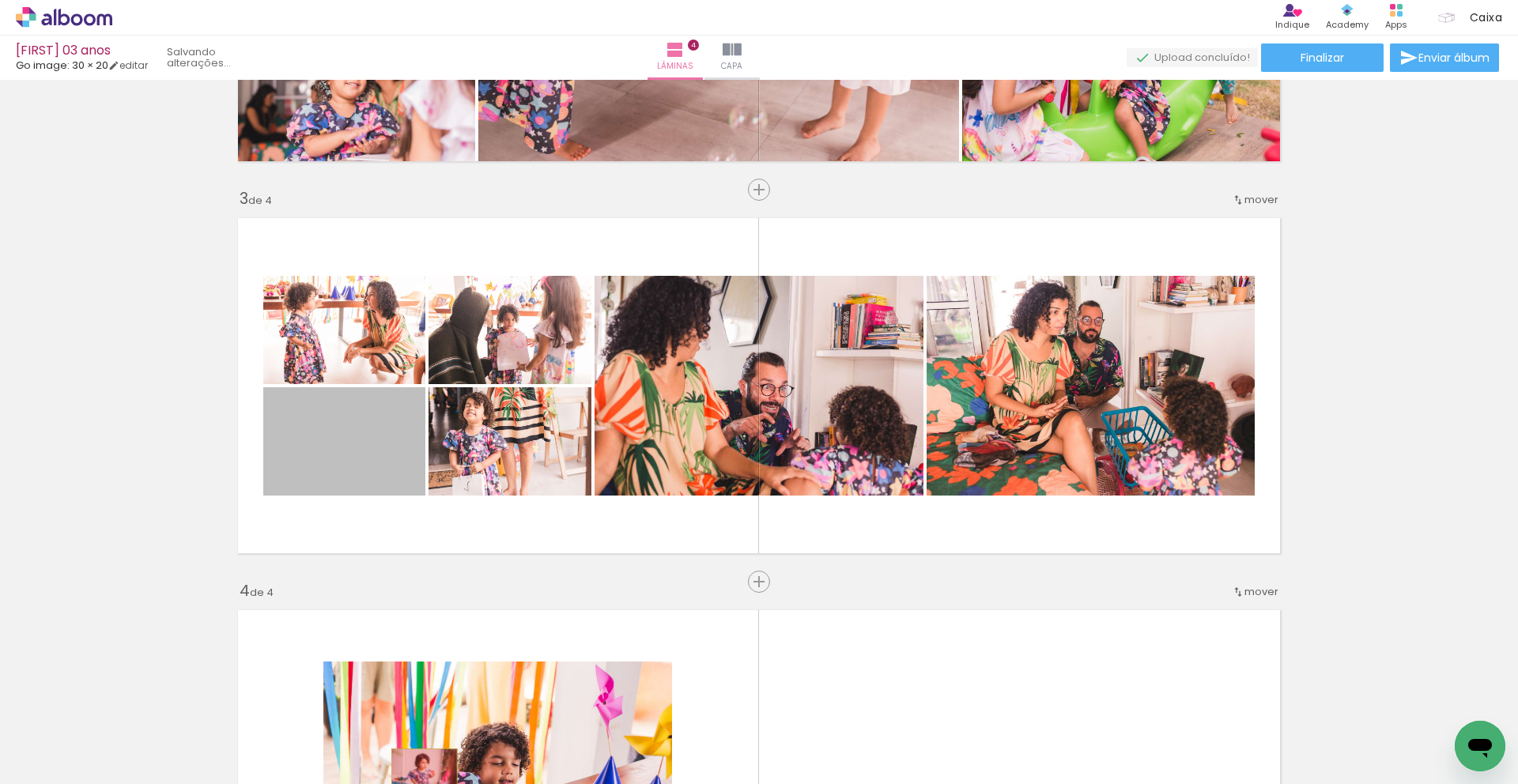drag, startPoint x: 361, startPoint y: 447, endPoint x: 433, endPoint y: 729, distance: 291.04639 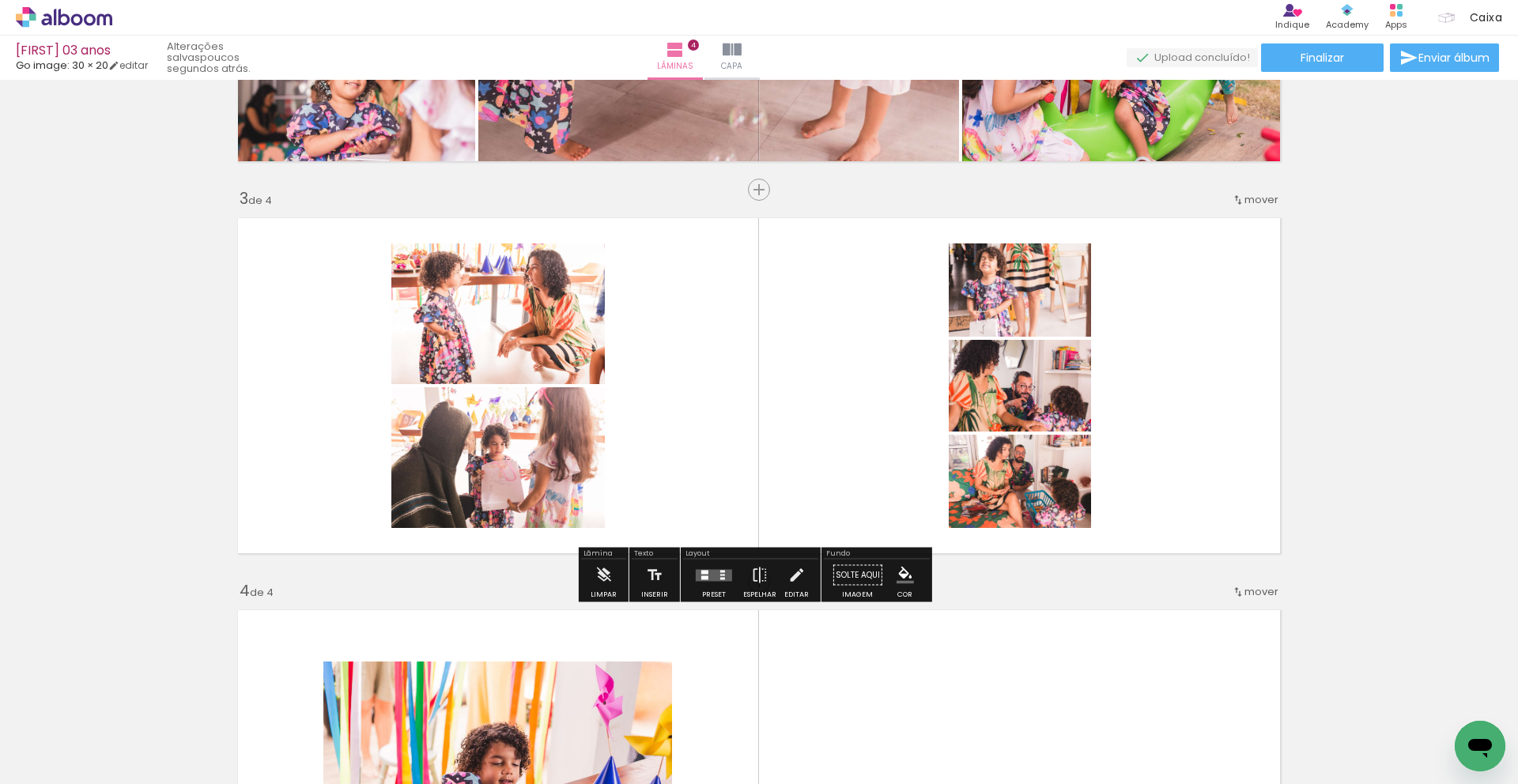click at bounding box center (714, 575) 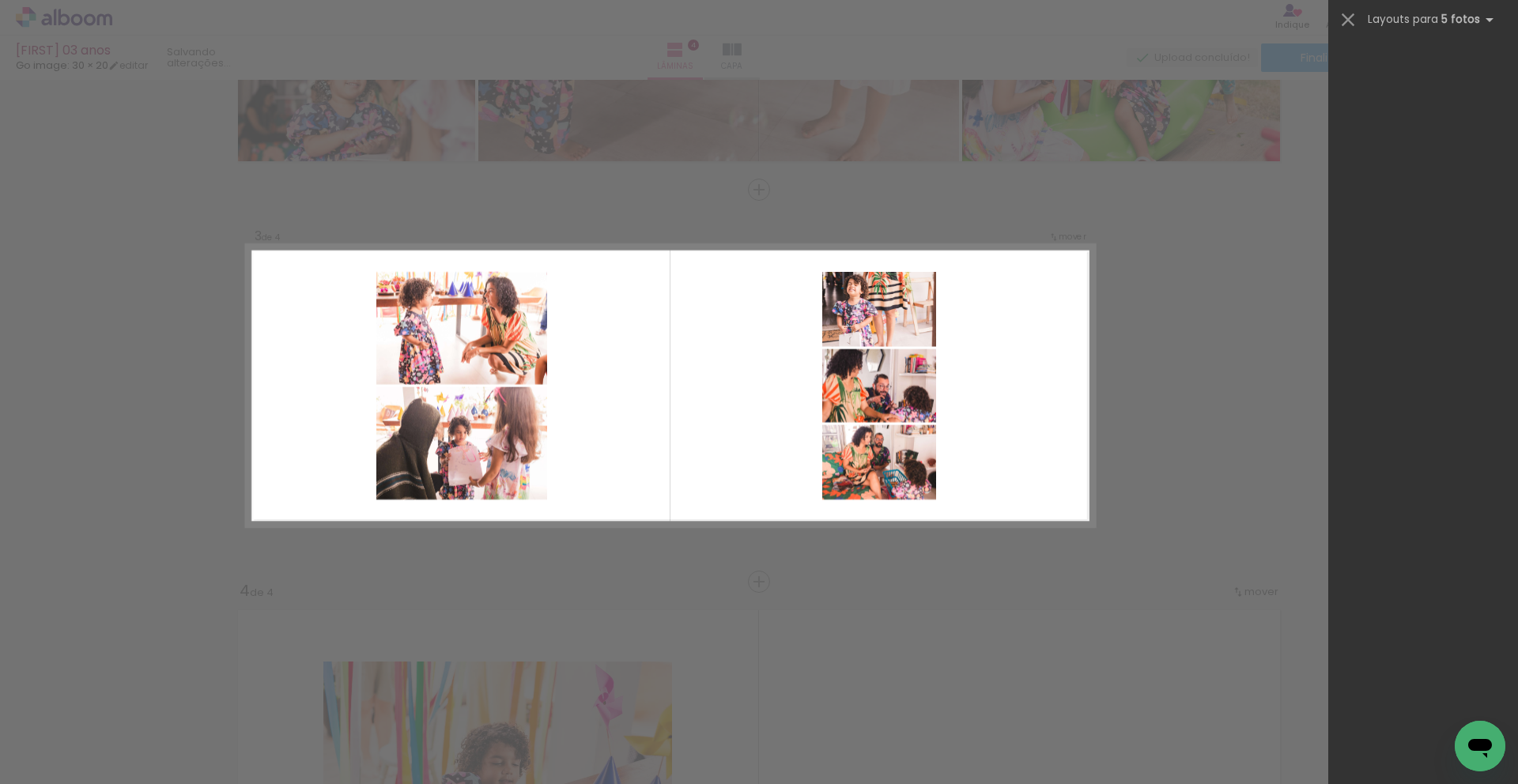 scroll, scrollTop: 0, scrollLeft: 0, axis: both 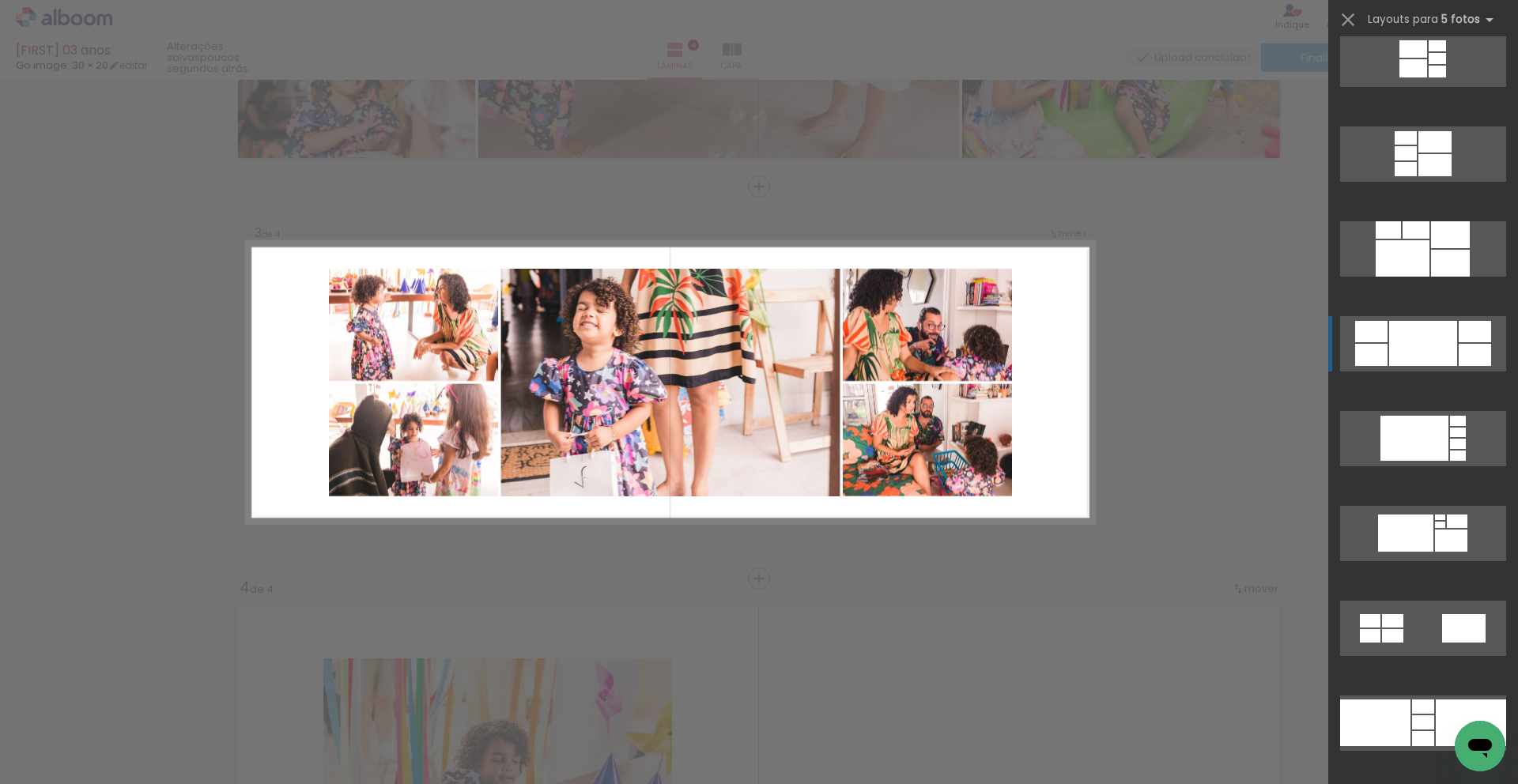 click at bounding box center [1450, 263] 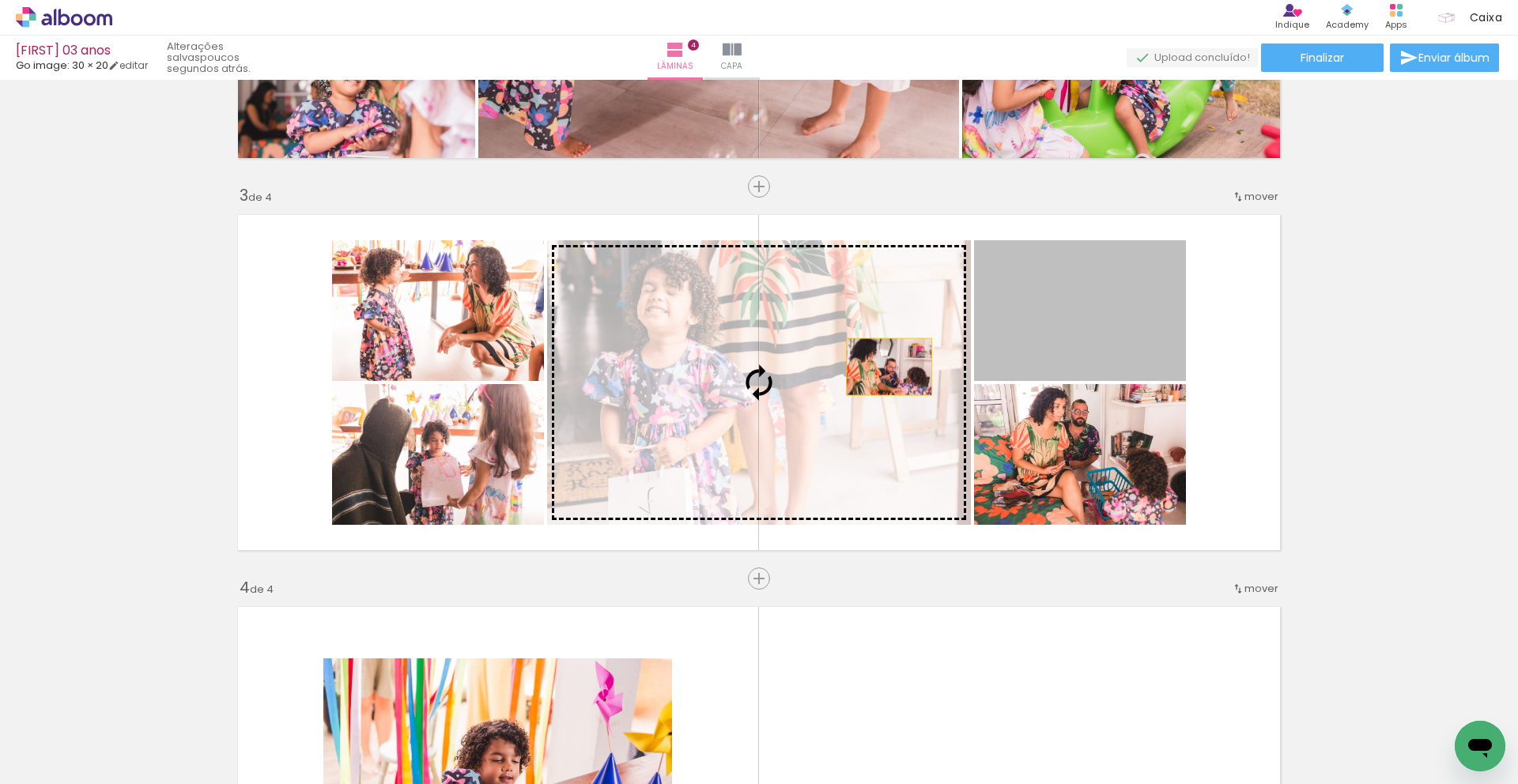 drag, startPoint x: 1120, startPoint y: 351, endPoint x: 810, endPoint y: 371, distance: 310.64449 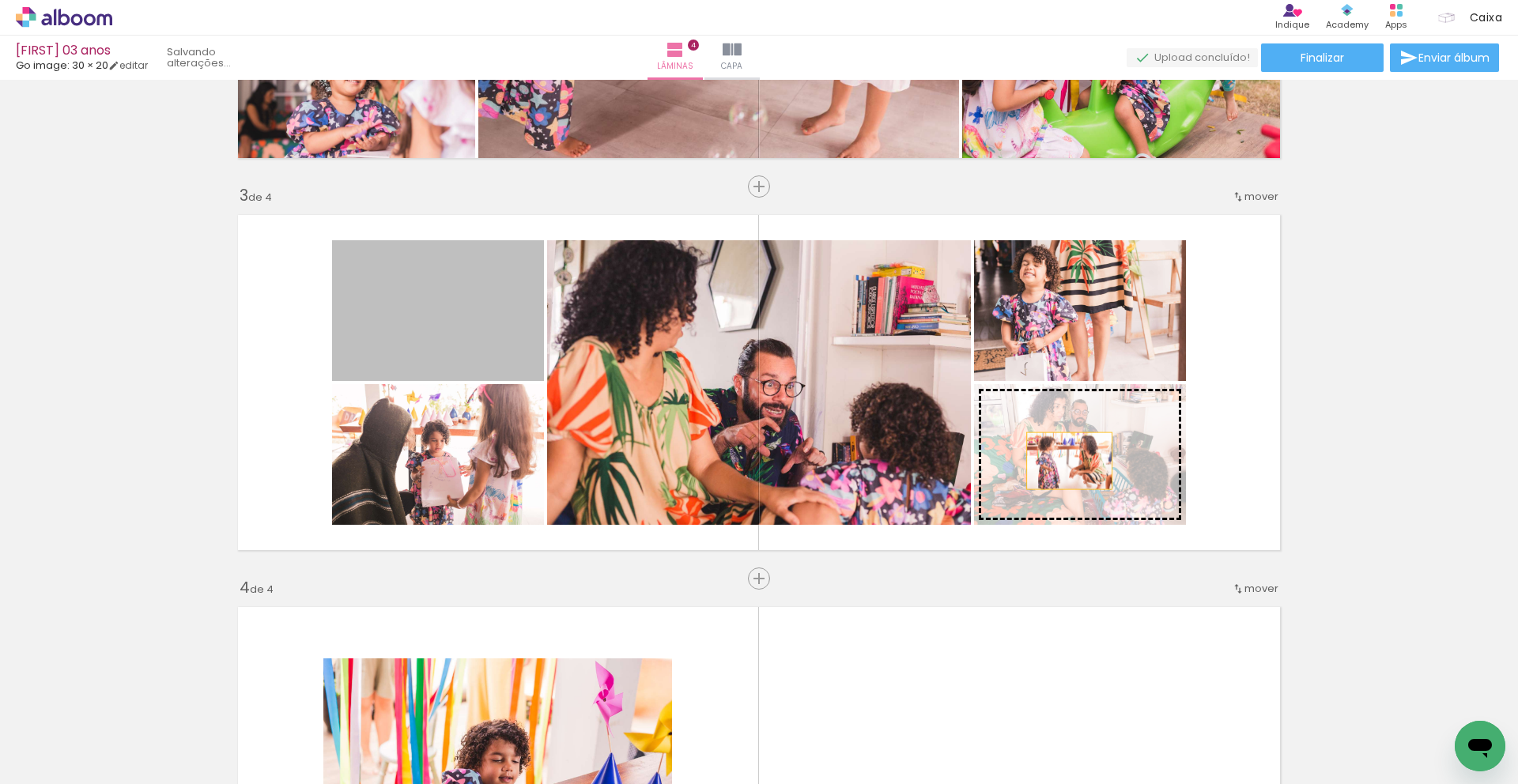 drag, startPoint x: 459, startPoint y: 334, endPoint x: 1063, endPoint y: 461, distance: 617.2074 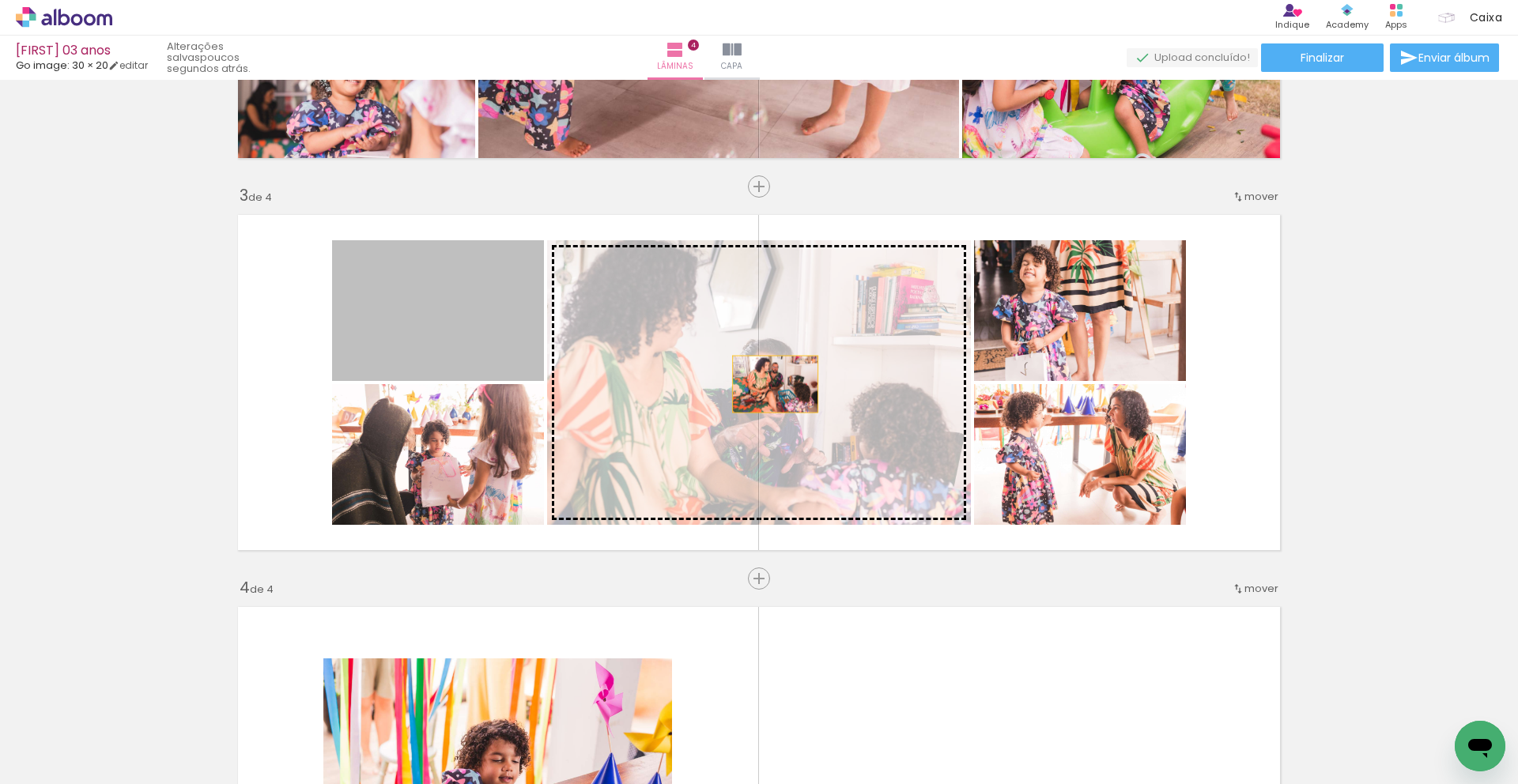 drag, startPoint x: 480, startPoint y: 302, endPoint x: 769, endPoint y: 384, distance: 300.40806 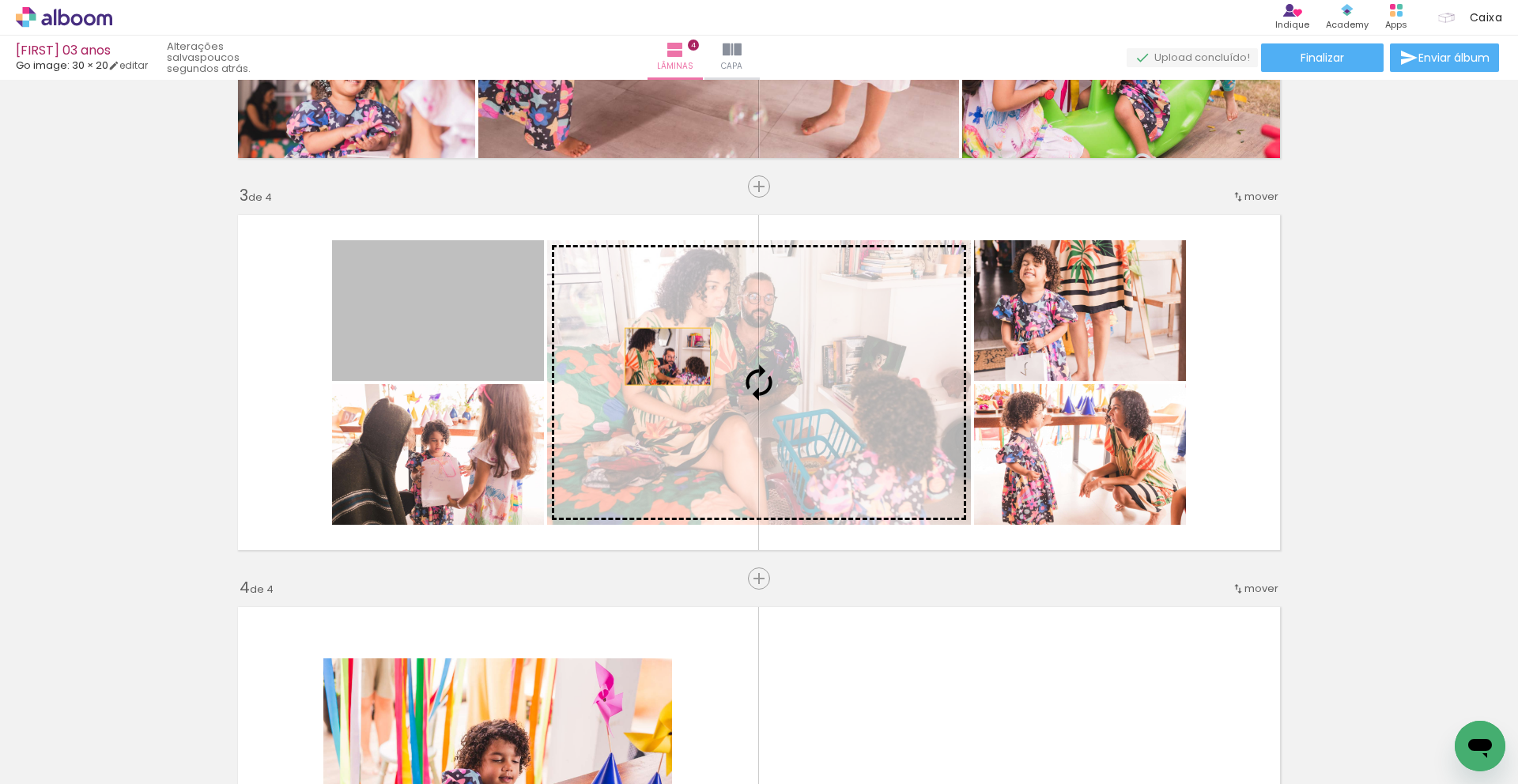 drag, startPoint x: 466, startPoint y: 320, endPoint x: 662, endPoint y: 356, distance: 199.2787 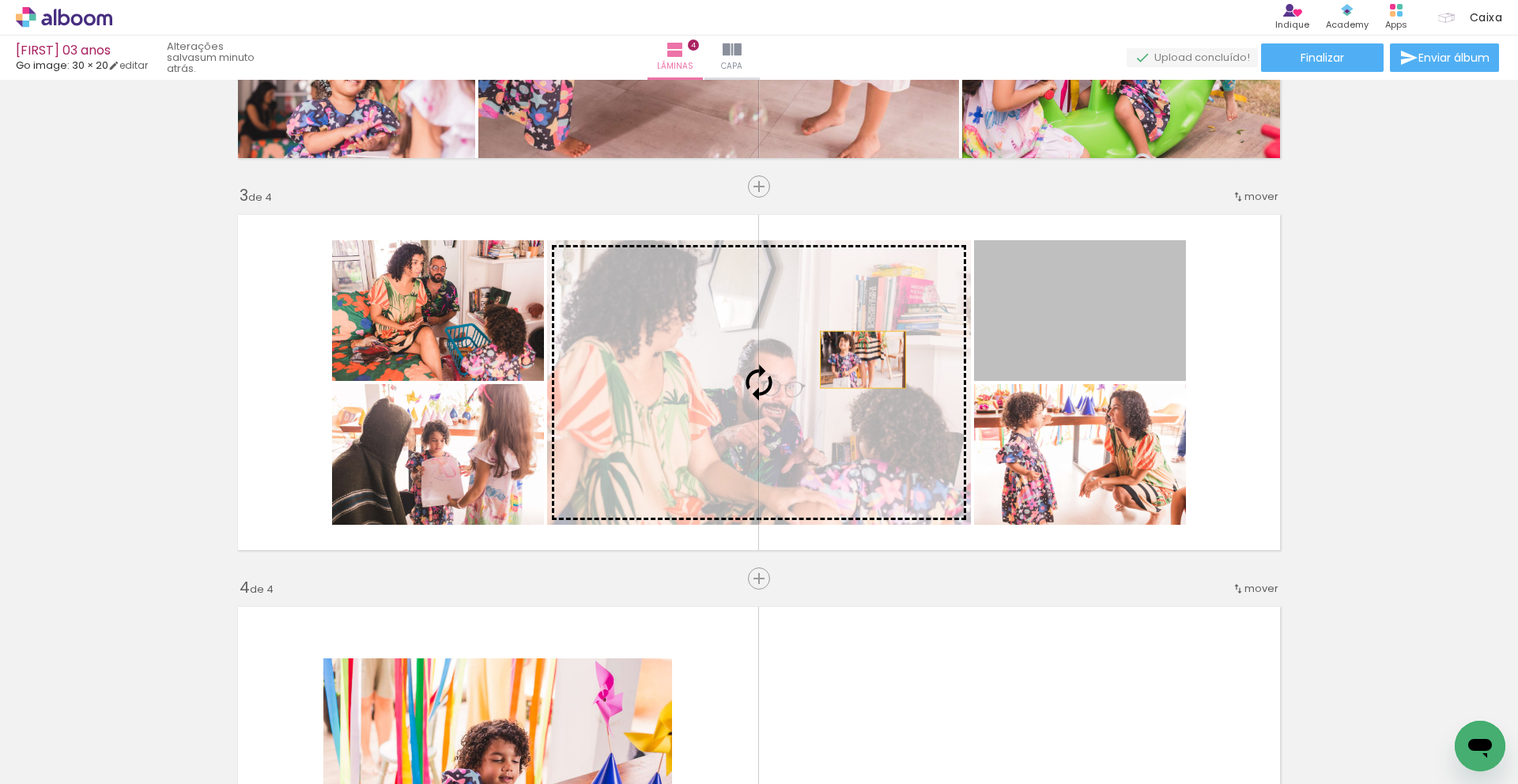 drag, startPoint x: 1031, startPoint y: 325, endPoint x: 840, endPoint y: 360, distance: 194.18033 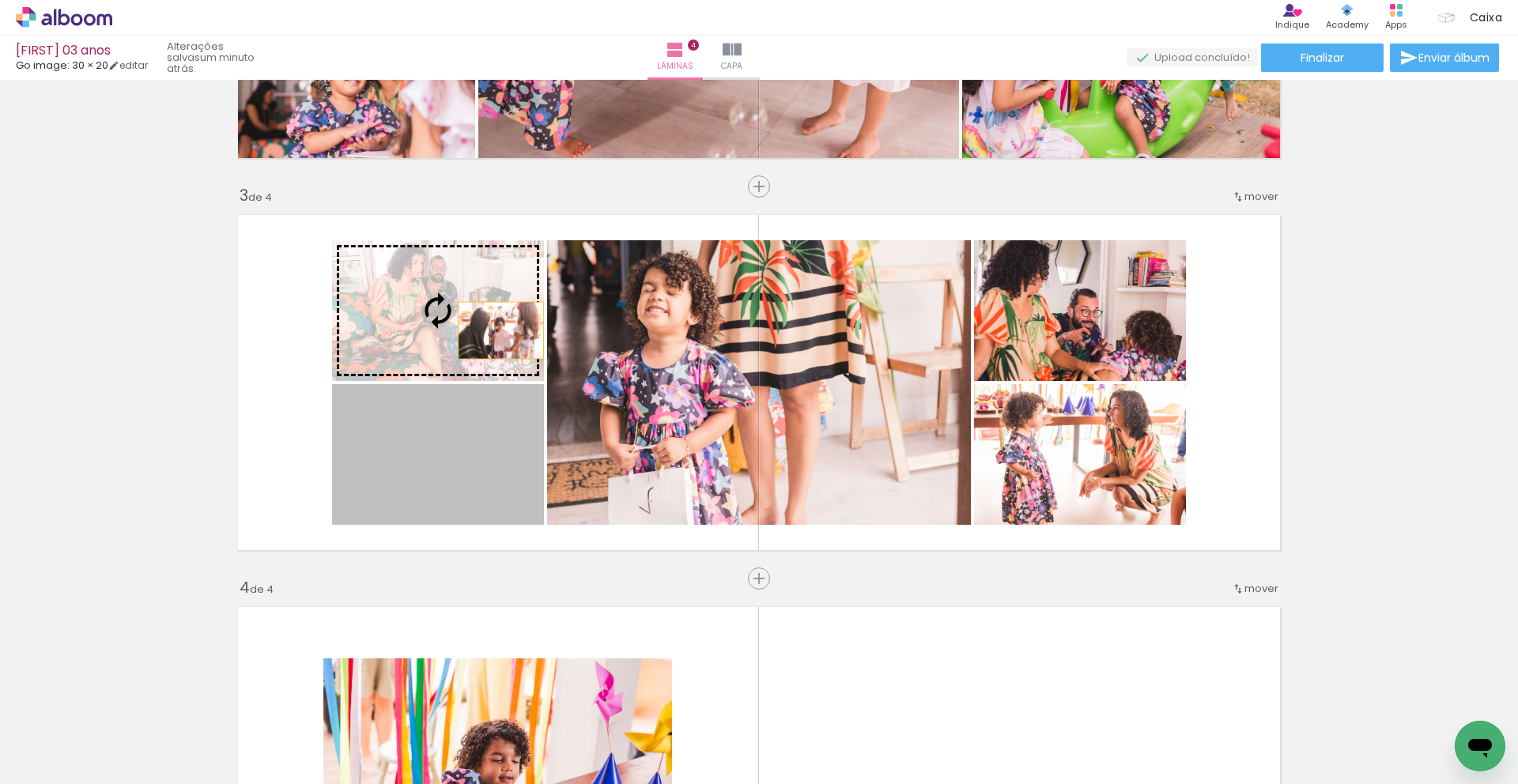 drag, startPoint x: 495, startPoint y: 458, endPoint x: 495, endPoint y: 330, distance: 128 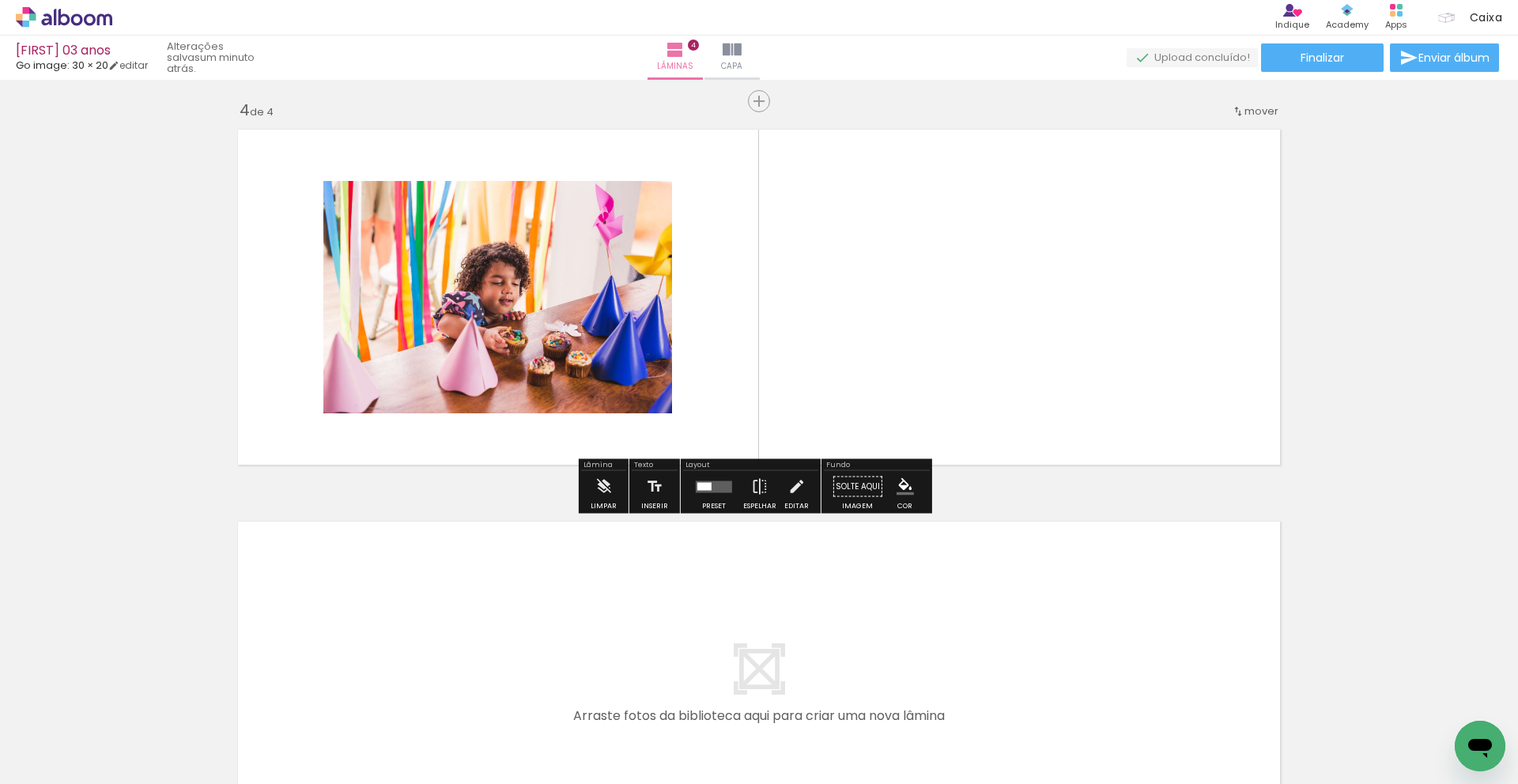 scroll, scrollTop: 1259, scrollLeft: 0, axis: vertical 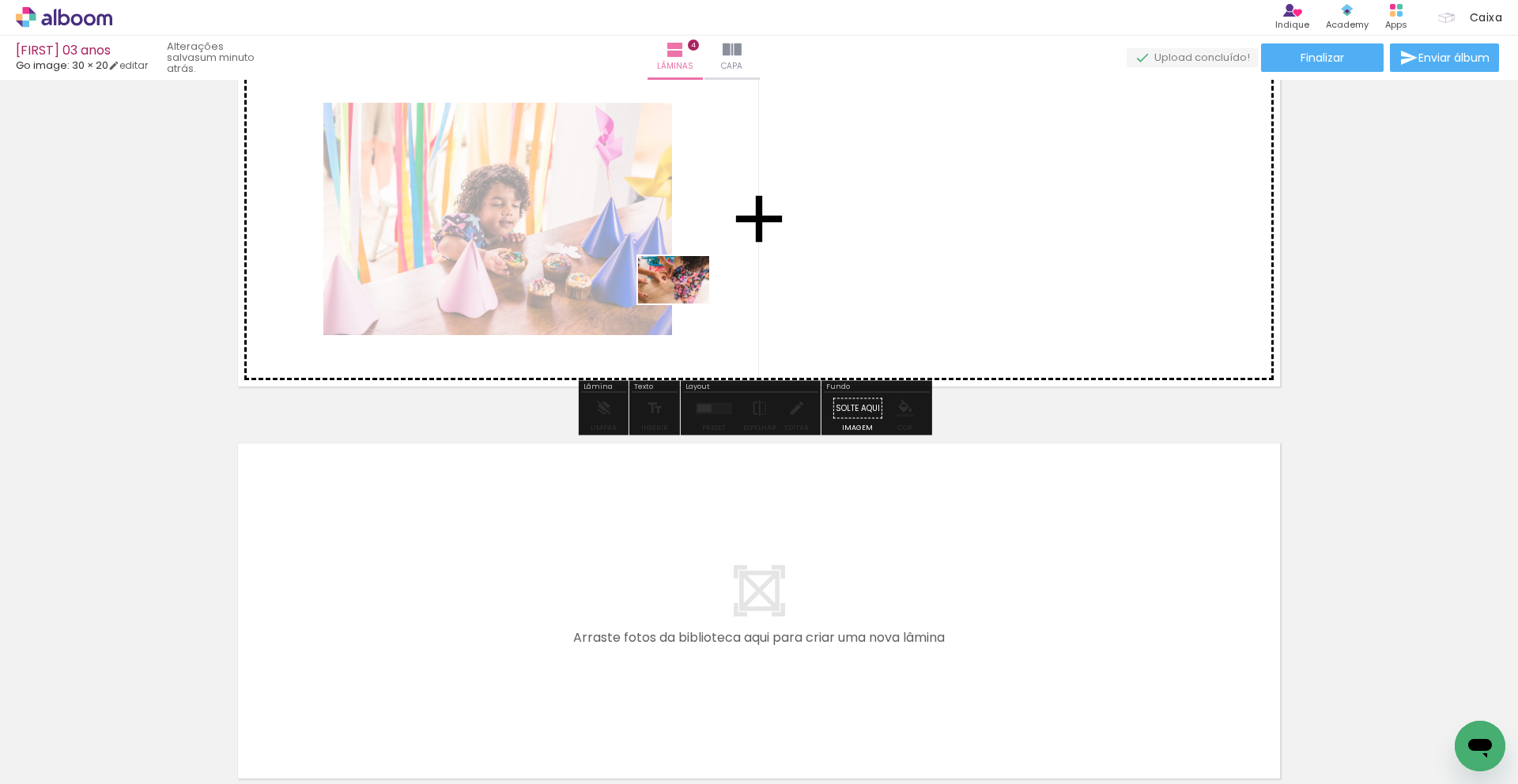 drag, startPoint x: 1046, startPoint y: 736, endPoint x: 685, endPoint y: 303, distance: 563.7464 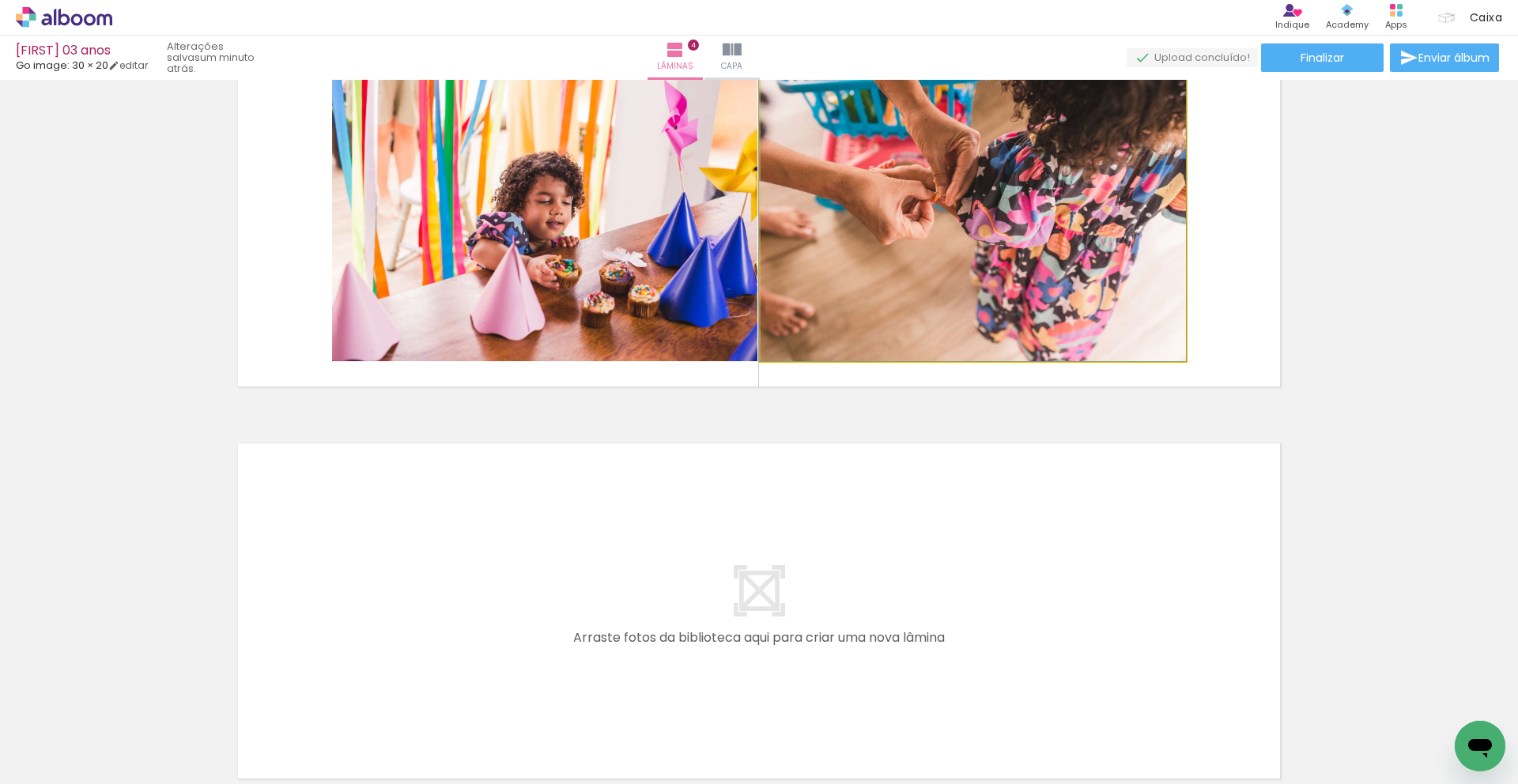 drag, startPoint x: 862, startPoint y: 239, endPoint x: 583, endPoint y: 223, distance: 279.4584 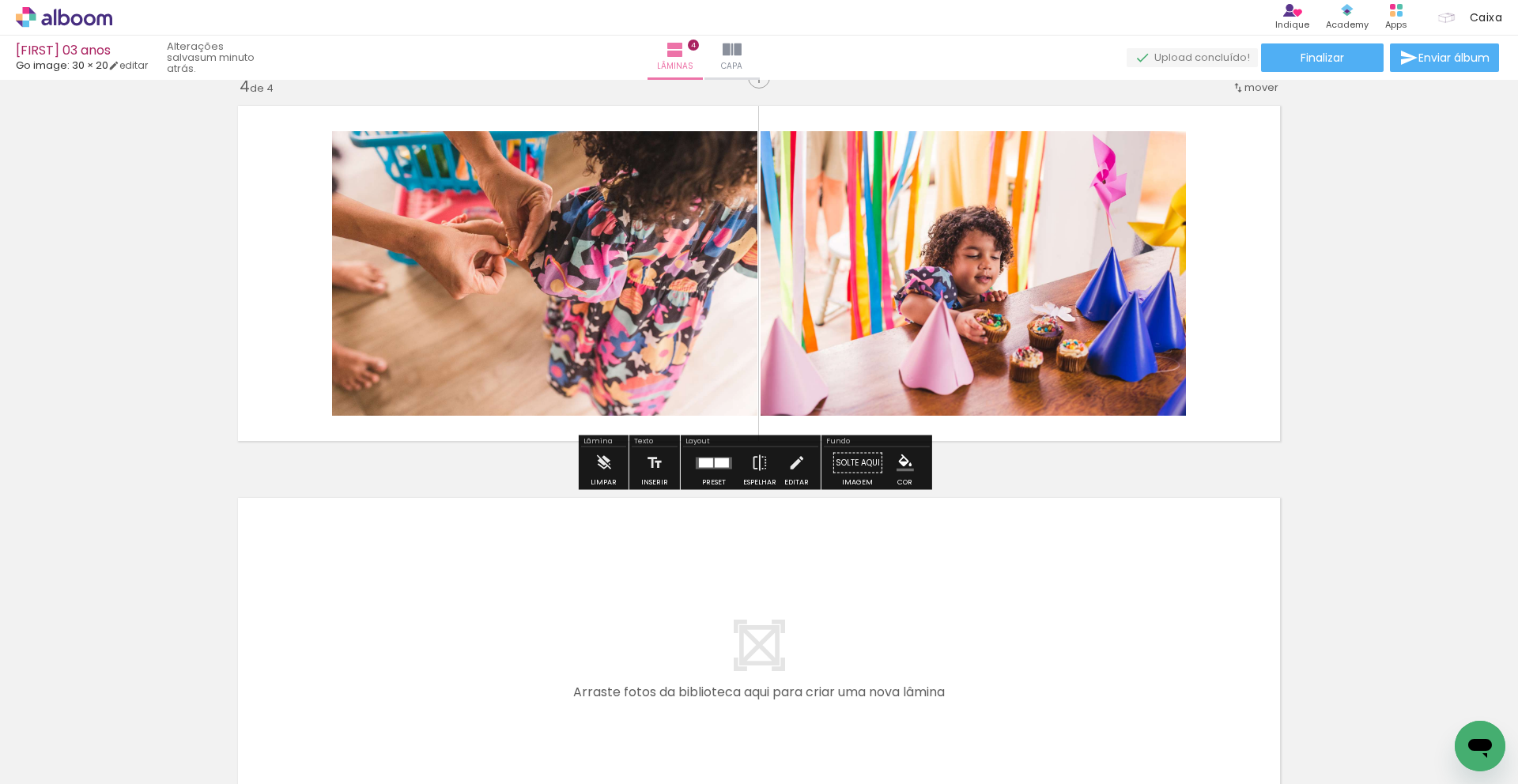 scroll, scrollTop: 1218, scrollLeft: 0, axis: vertical 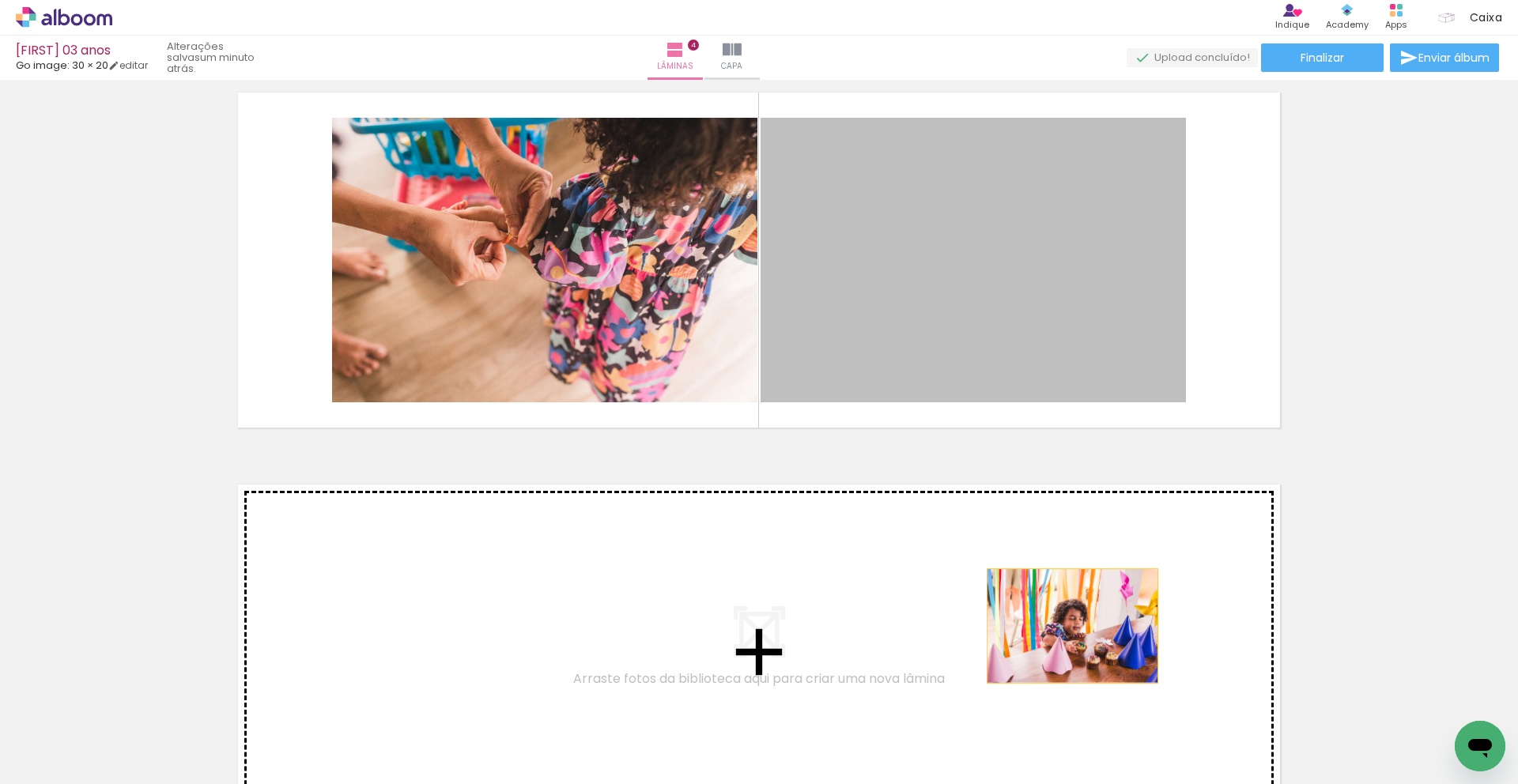 drag, startPoint x: 1051, startPoint y: 339, endPoint x: 1067, endPoint y: 626, distance: 287.44565 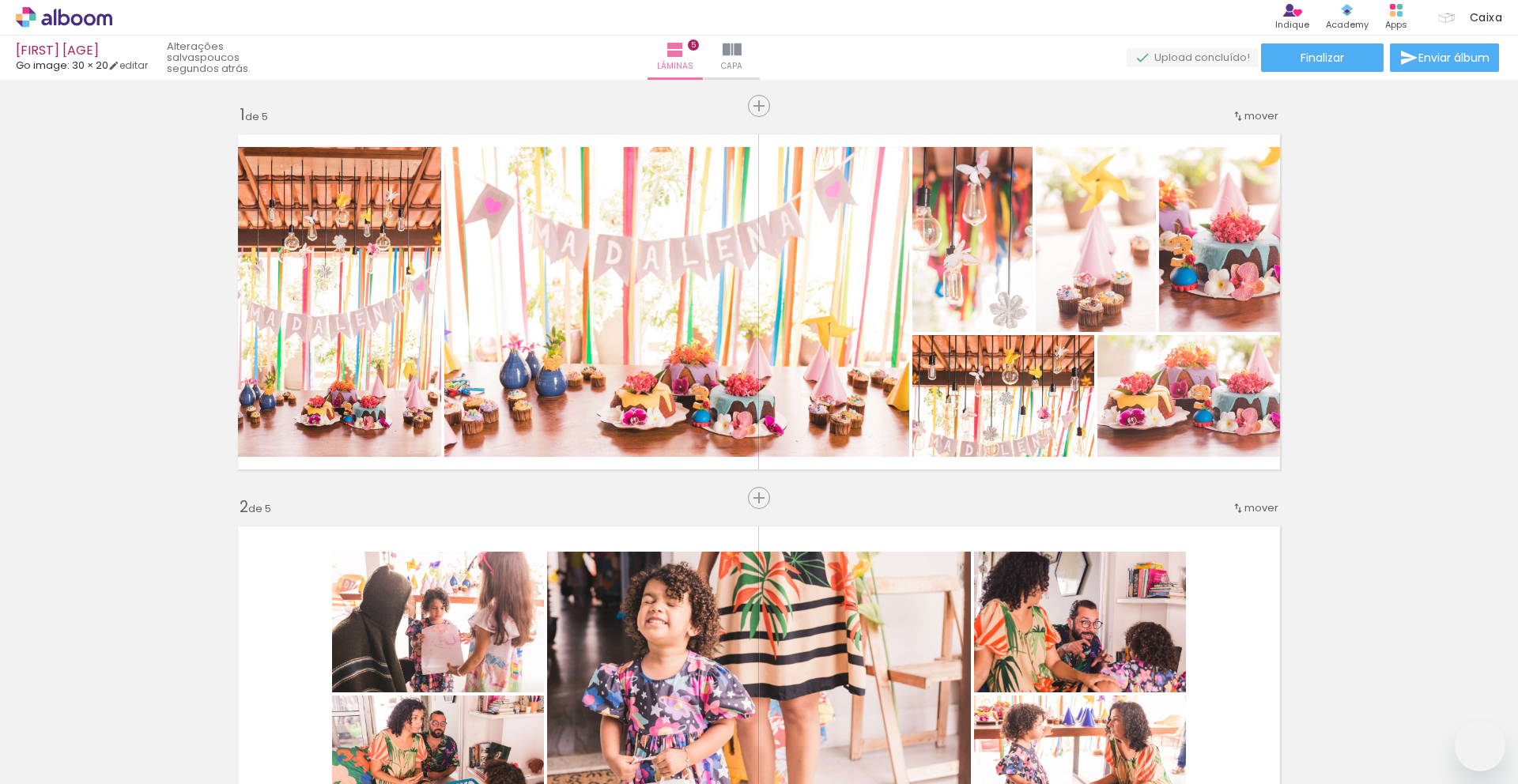 scroll, scrollTop: 0, scrollLeft: 0, axis: both 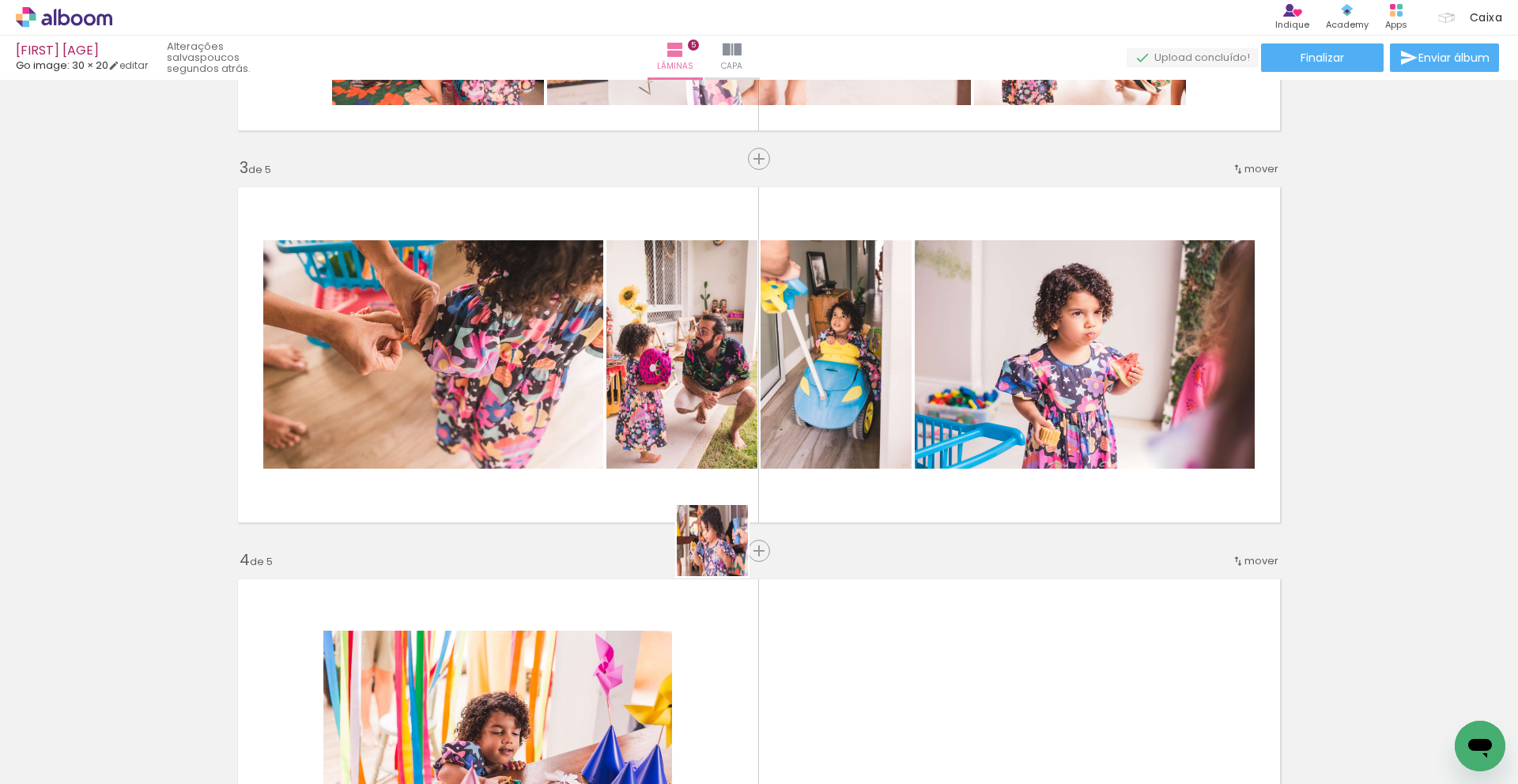 drag, startPoint x: 632, startPoint y: 738, endPoint x: 741, endPoint y: 496, distance: 265.41477 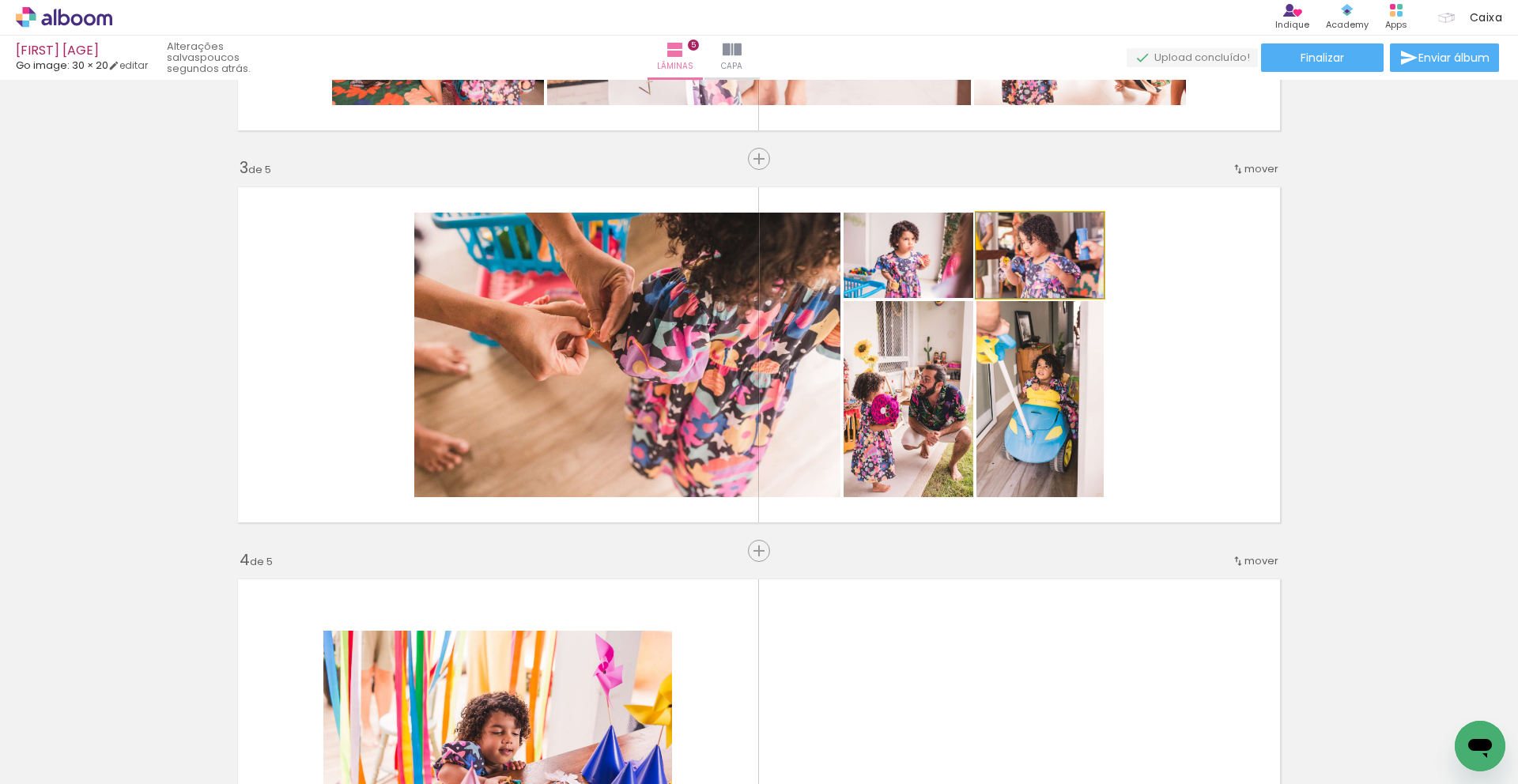 drag, startPoint x: 1021, startPoint y: 278, endPoint x: 711, endPoint y: 312, distance: 311.85894 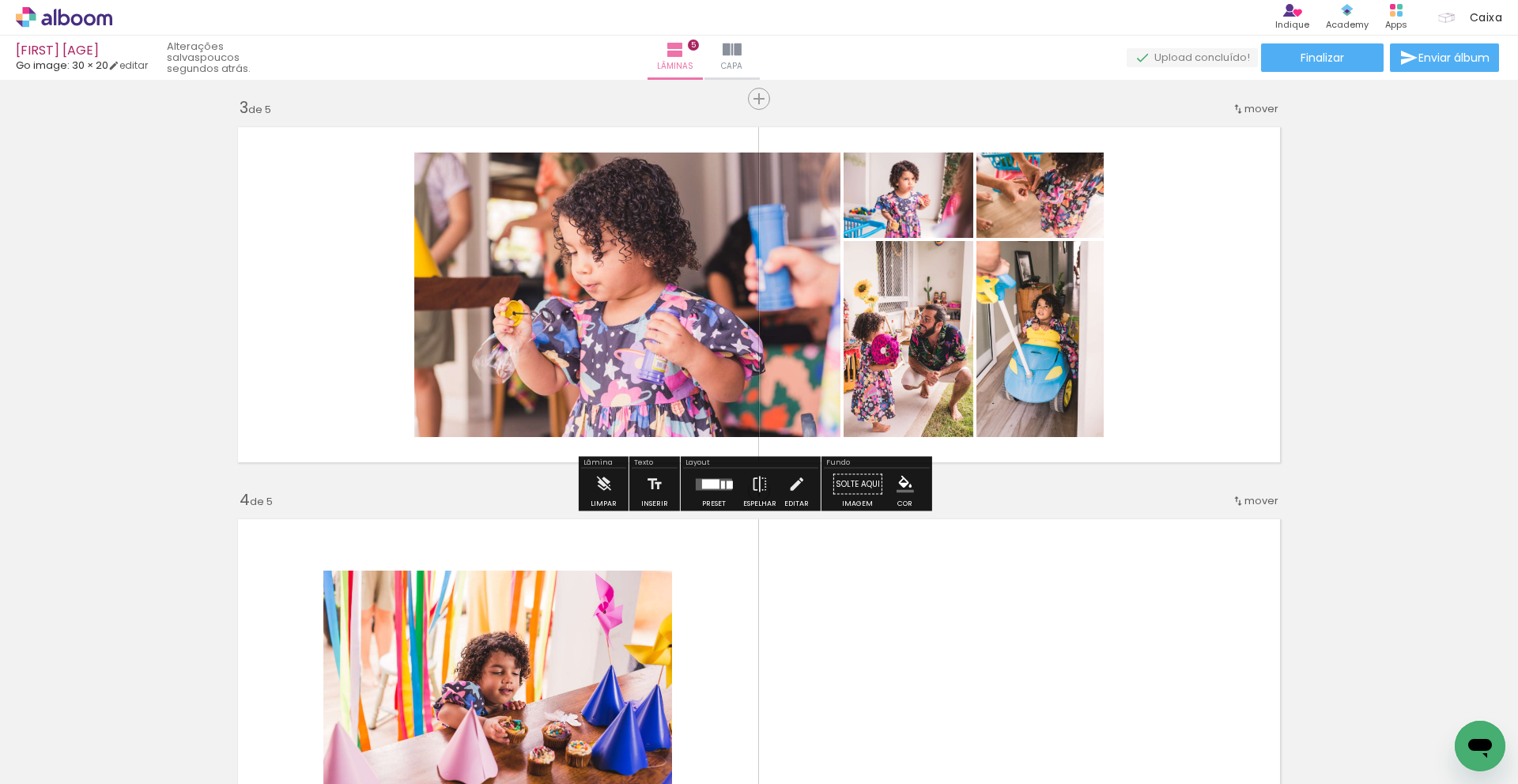 scroll, scrollTop: 813, scrollLeft: 0, axis: vertical 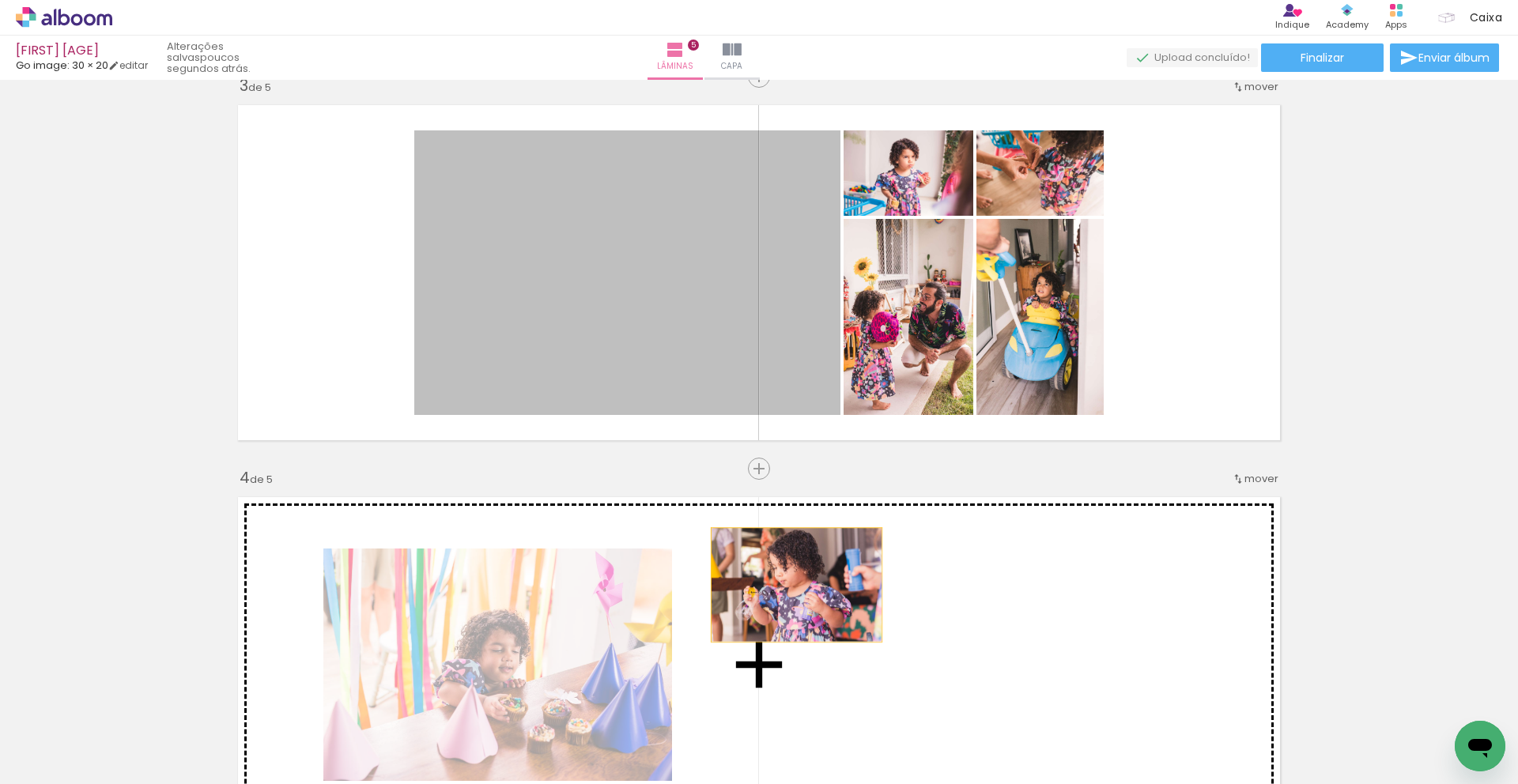 drag, startPoint x: 621, startPoint y: 338, endPoint x: 791, endPoint y: 585, distance: 299.84829 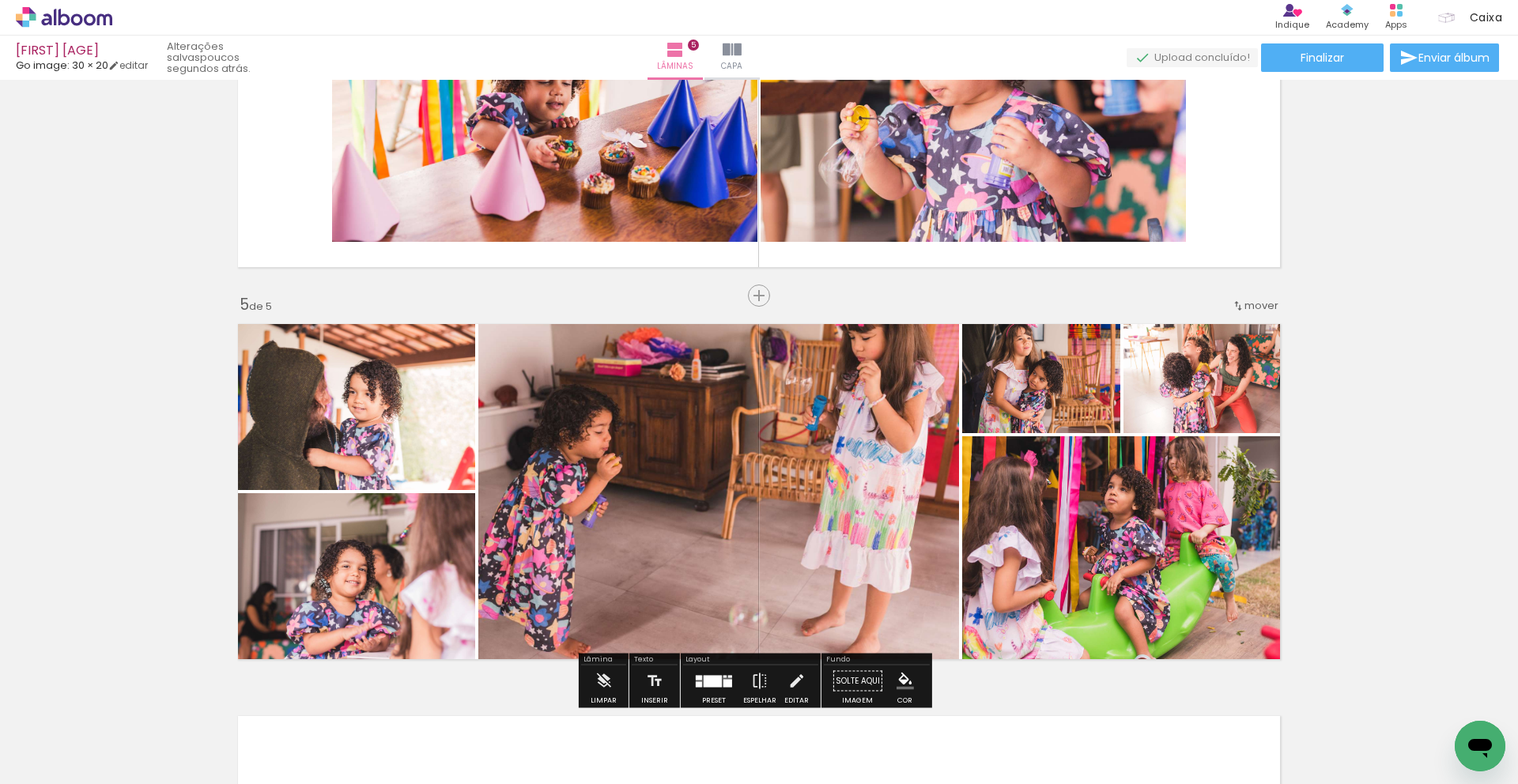 scroll, scrollTop: 1423, scrollLeft: 0, axis: vertical 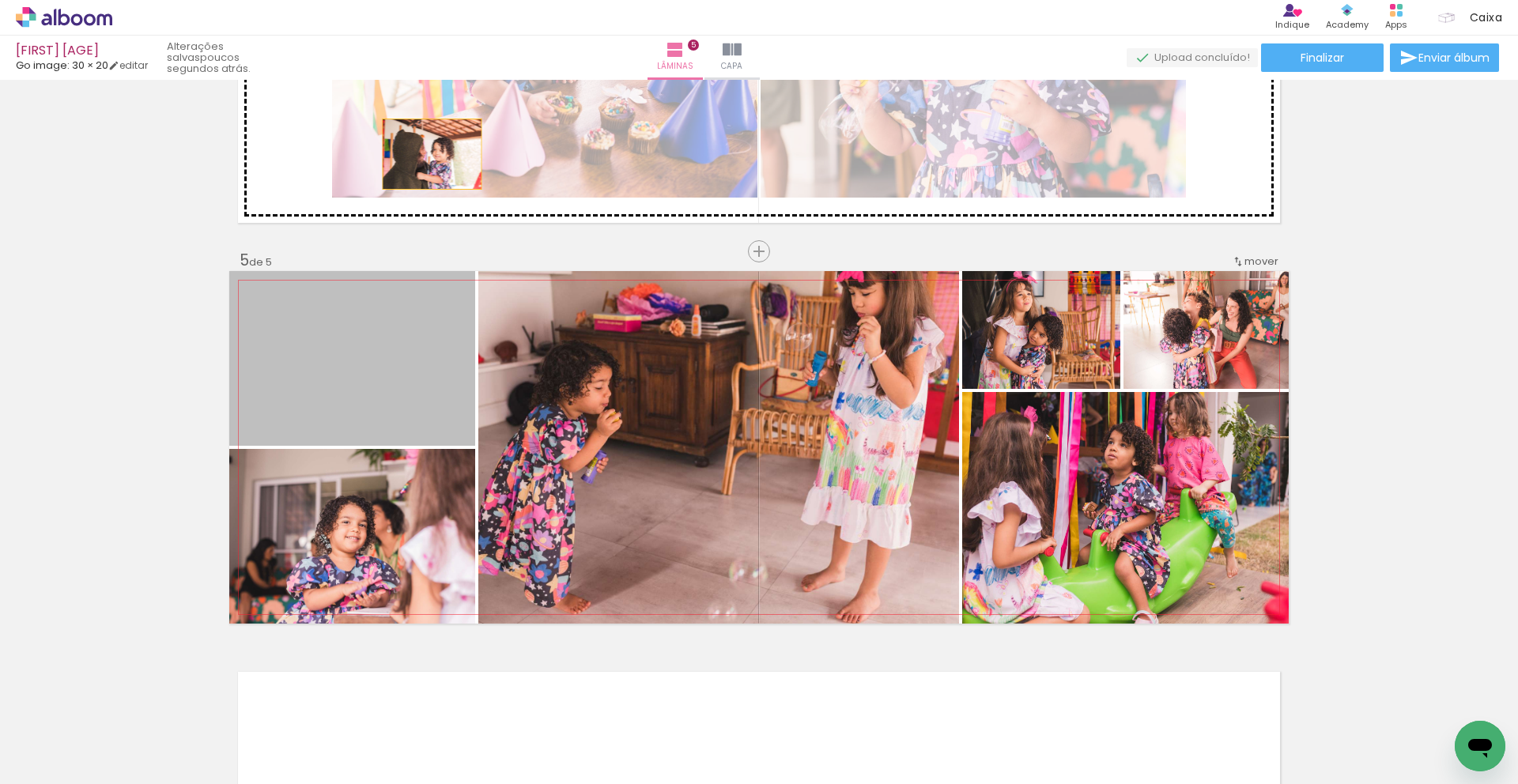 drag, startPoint x: 392, startPoint y: 408, endPoint x: 426, endPoint y: 154, distance: 256.26549 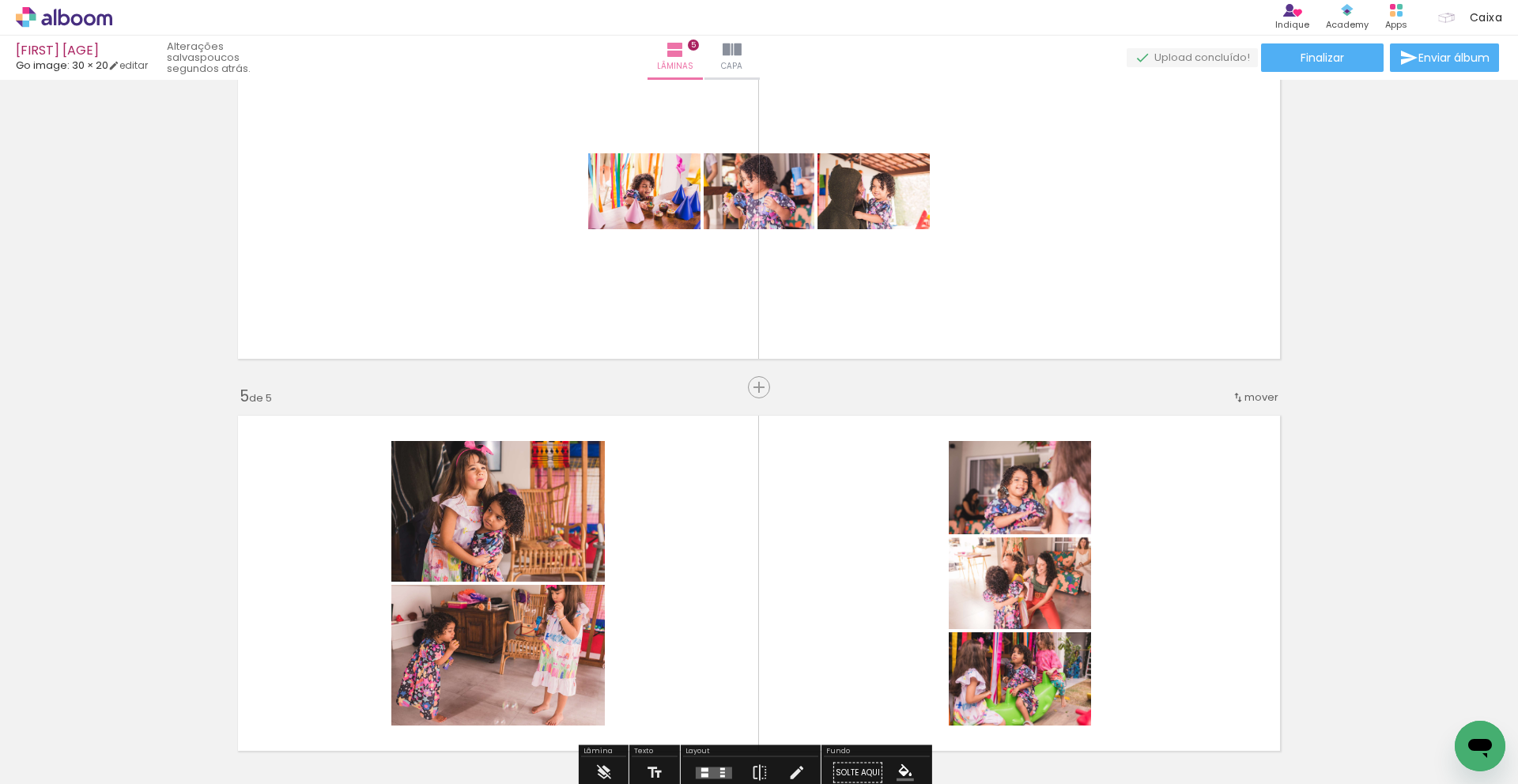 scroll, scrollTop: 1263, scrollLeft: 0, axis: vertical 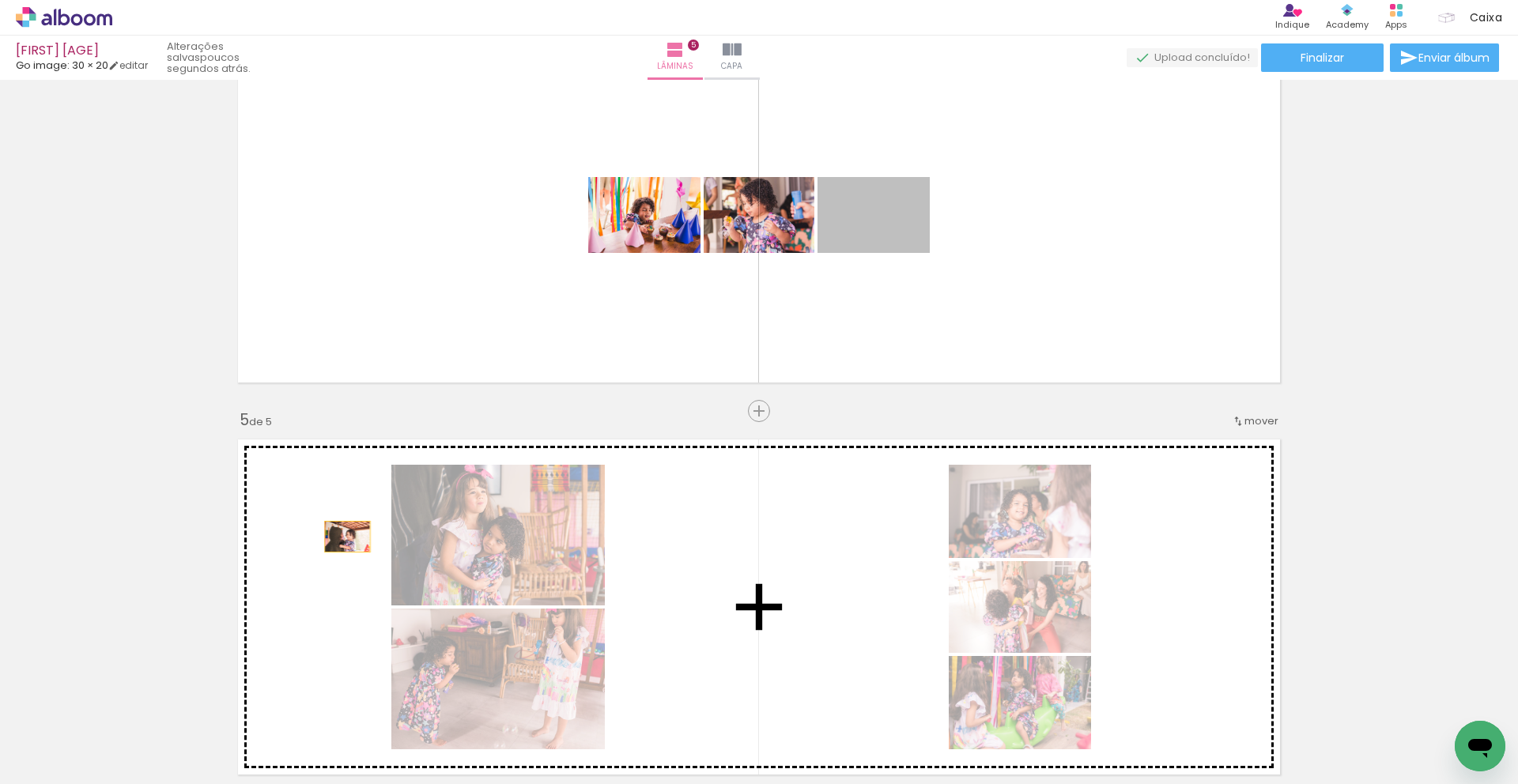 drag, startPoint x: 893, startPoint y: 226, endPoint x: 342, endPoint y: 537, distance: 632.71004 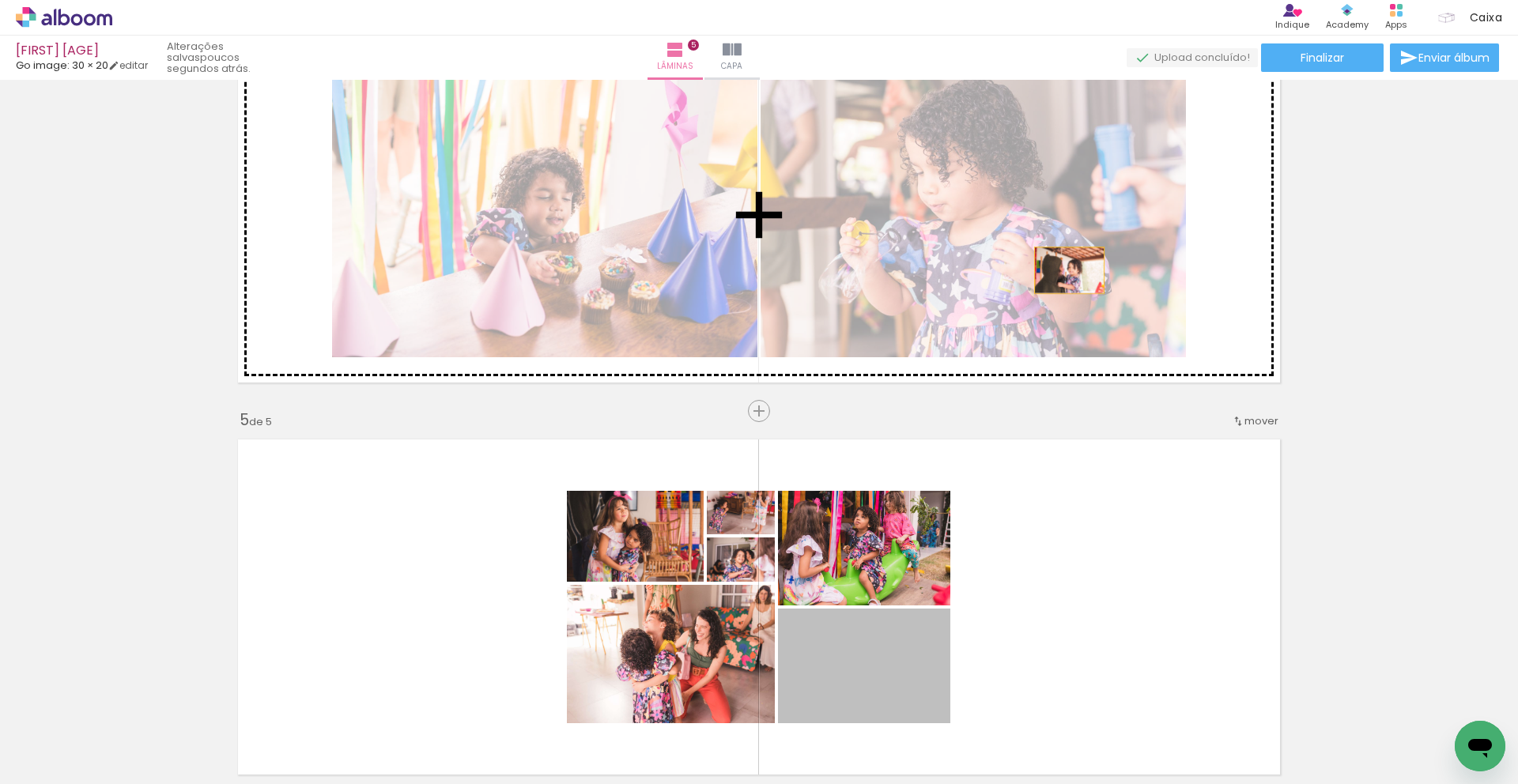 drag, startPoint x: 852, startPoint y: 654, endPoint x: 1063, endPoint y: 270, distance: 438.1518 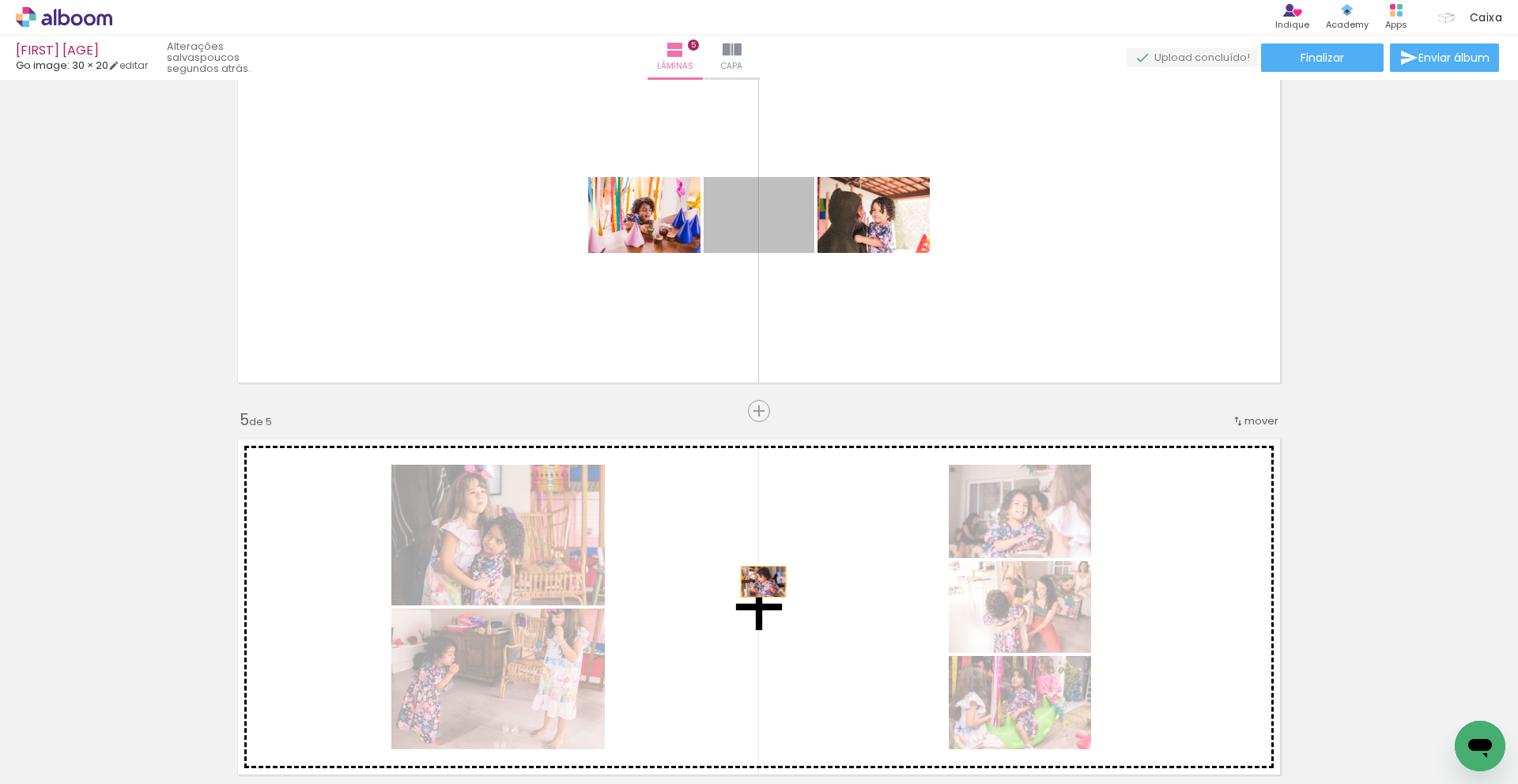 drag, startPoint x: 783, startPoint y: 229, endPoint x: 757, endPoint y: 582, distance: 353.9562 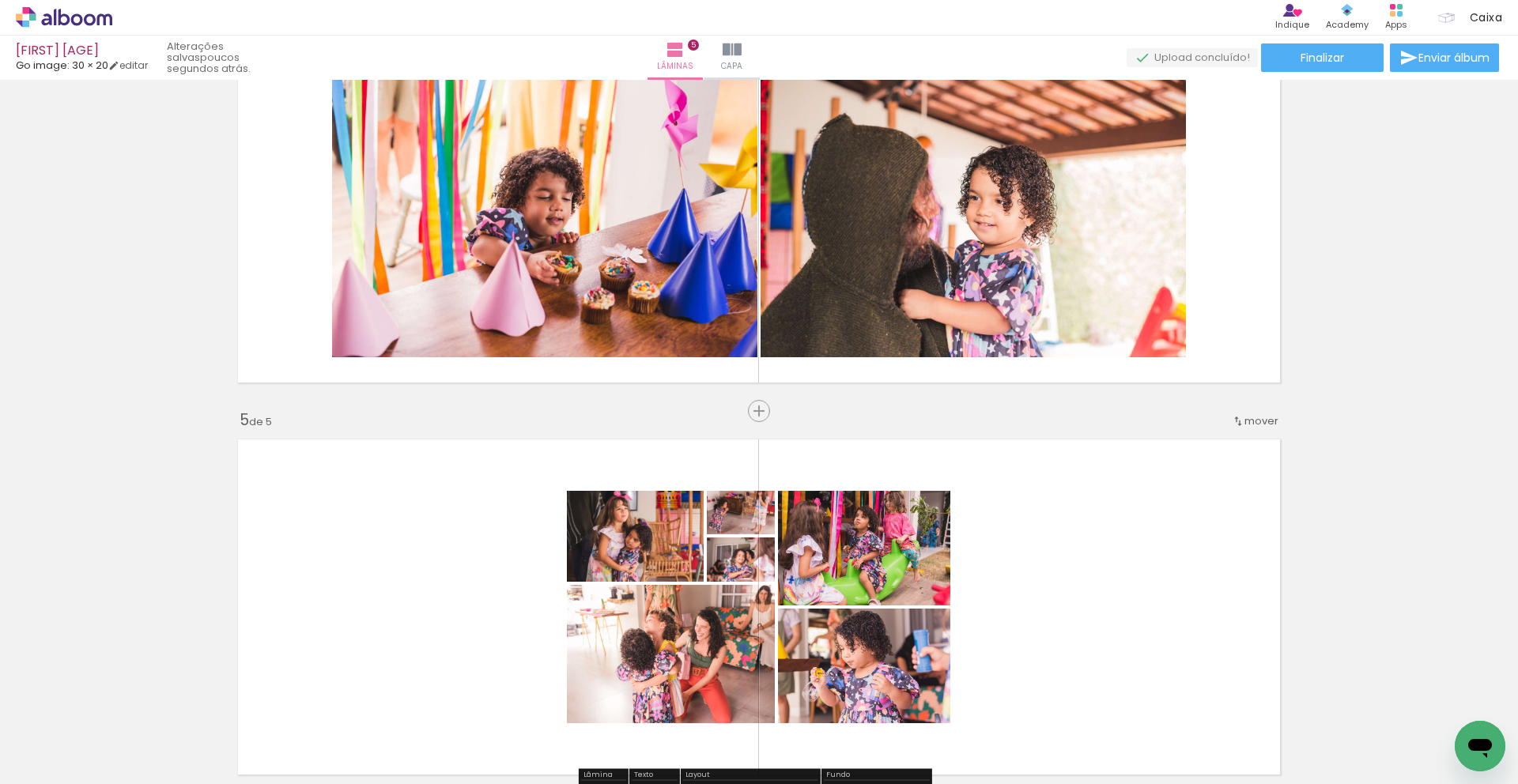 scroll, scrollTop: 1548, scrollLeft: 0, axis: vertical 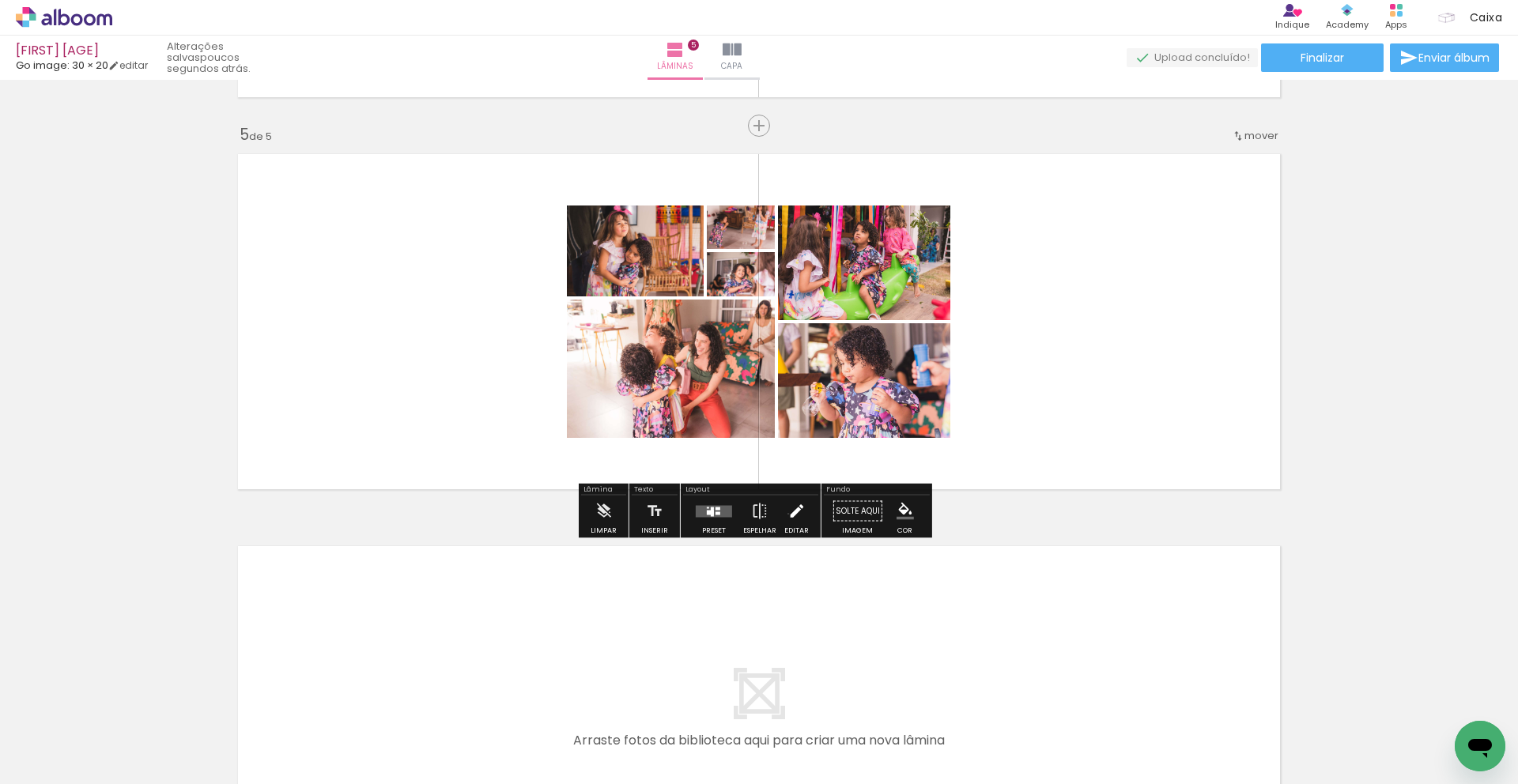 click at bounding box center [796, 511] 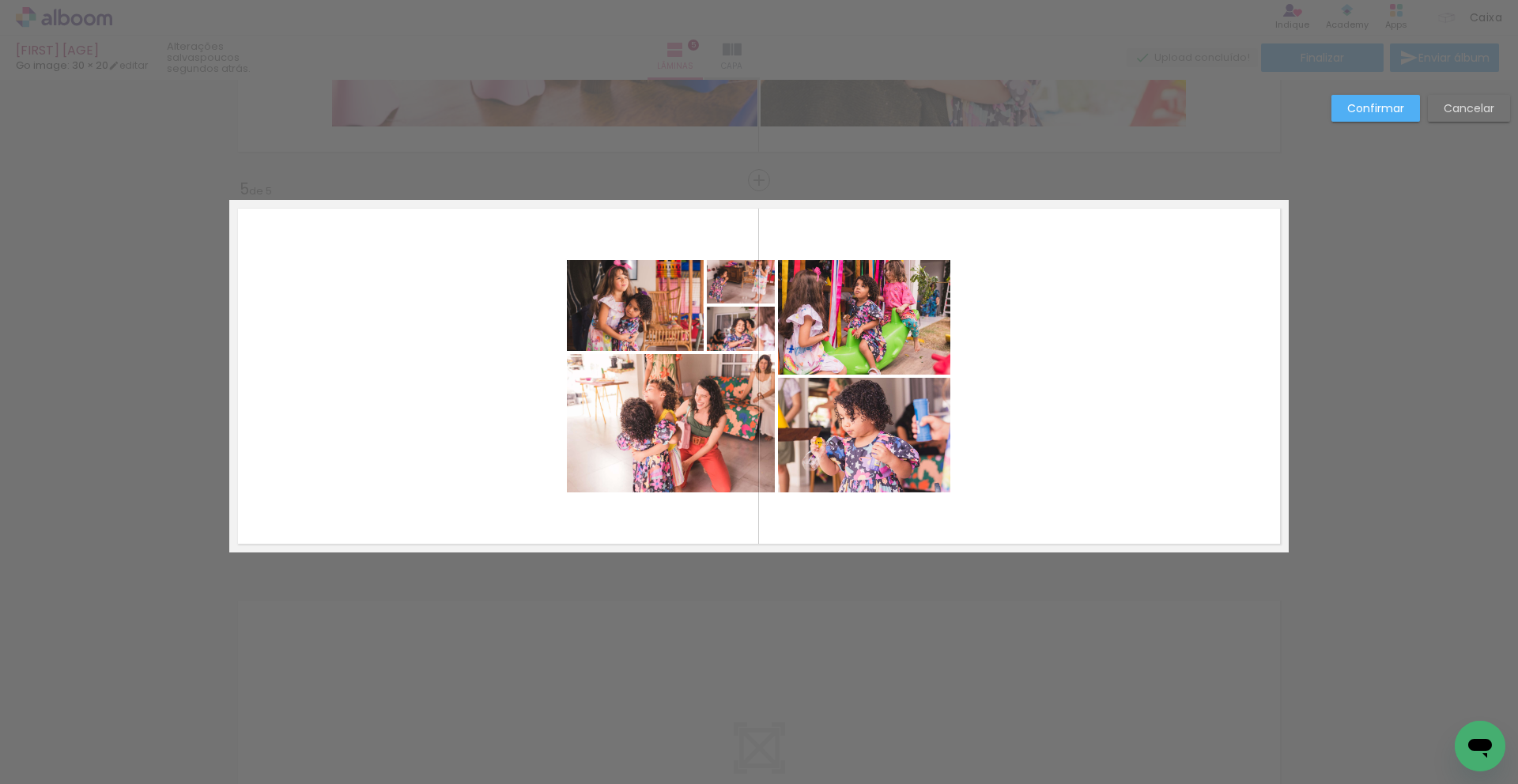 scroll, scrollTop: 1487, scrollLeft: 0, axis: vertical 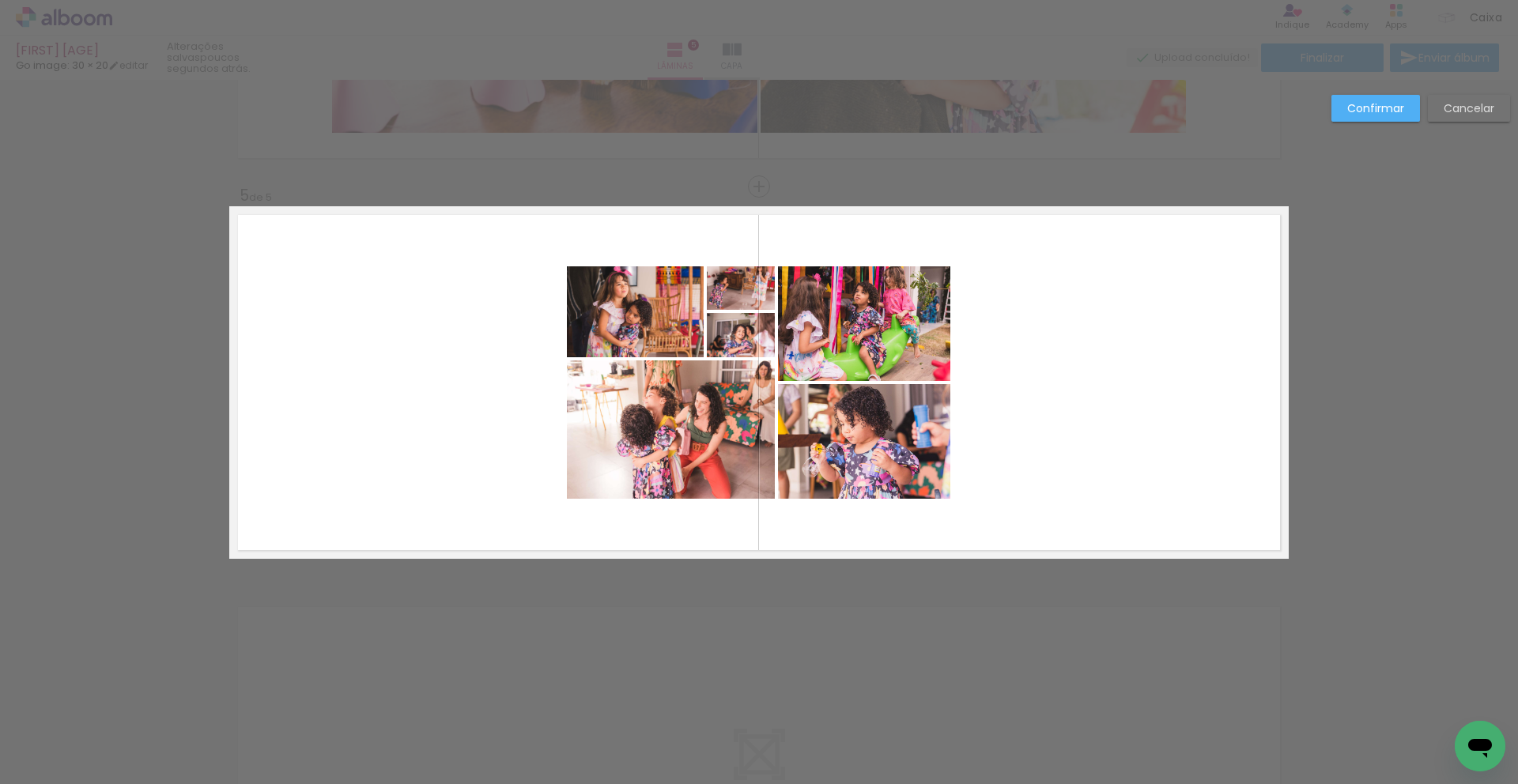 click on "Confirmar" at bounding box center (0, 0) 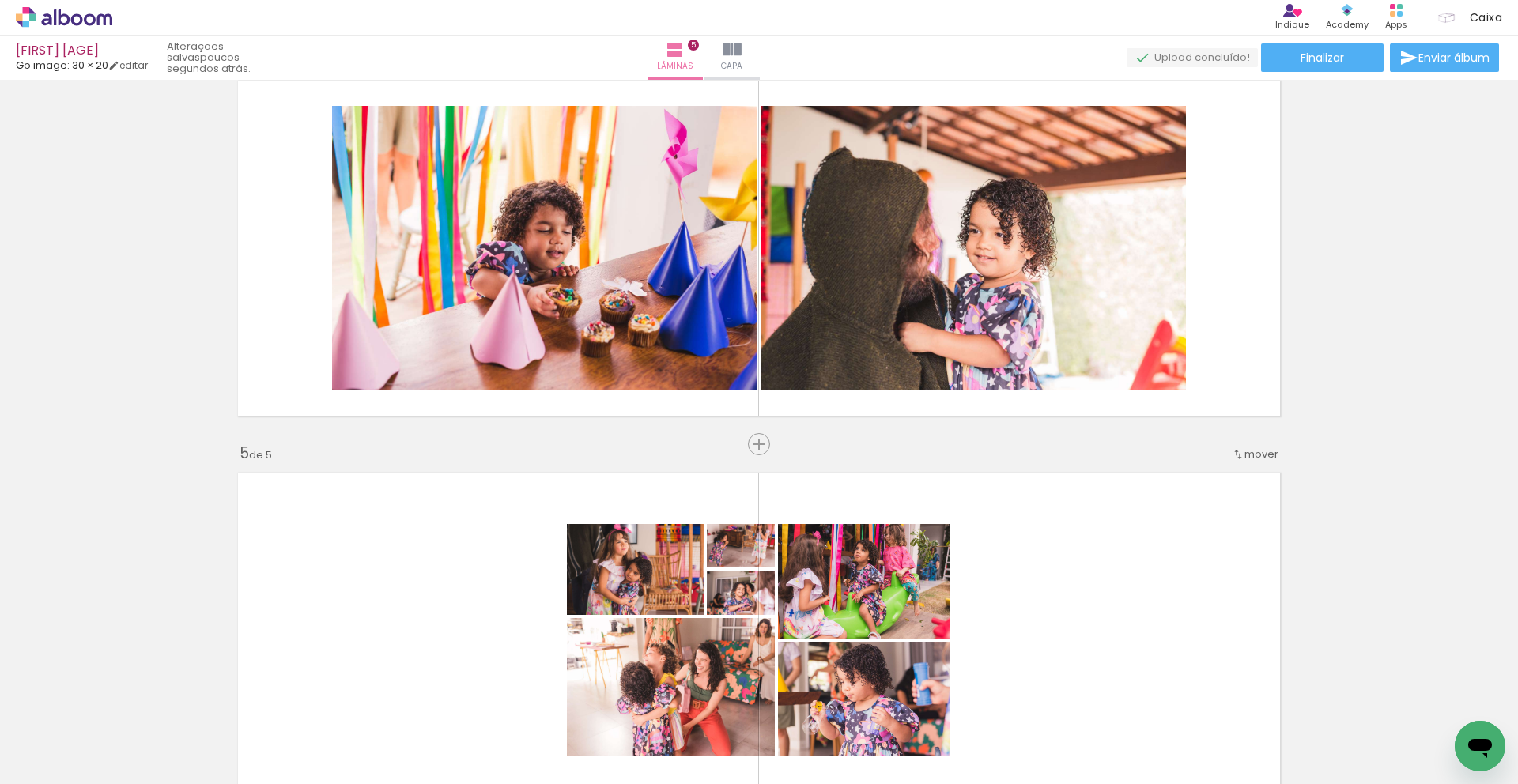 scroll, scrollTop: 1481, scrollLeft: 0, axis: vertical 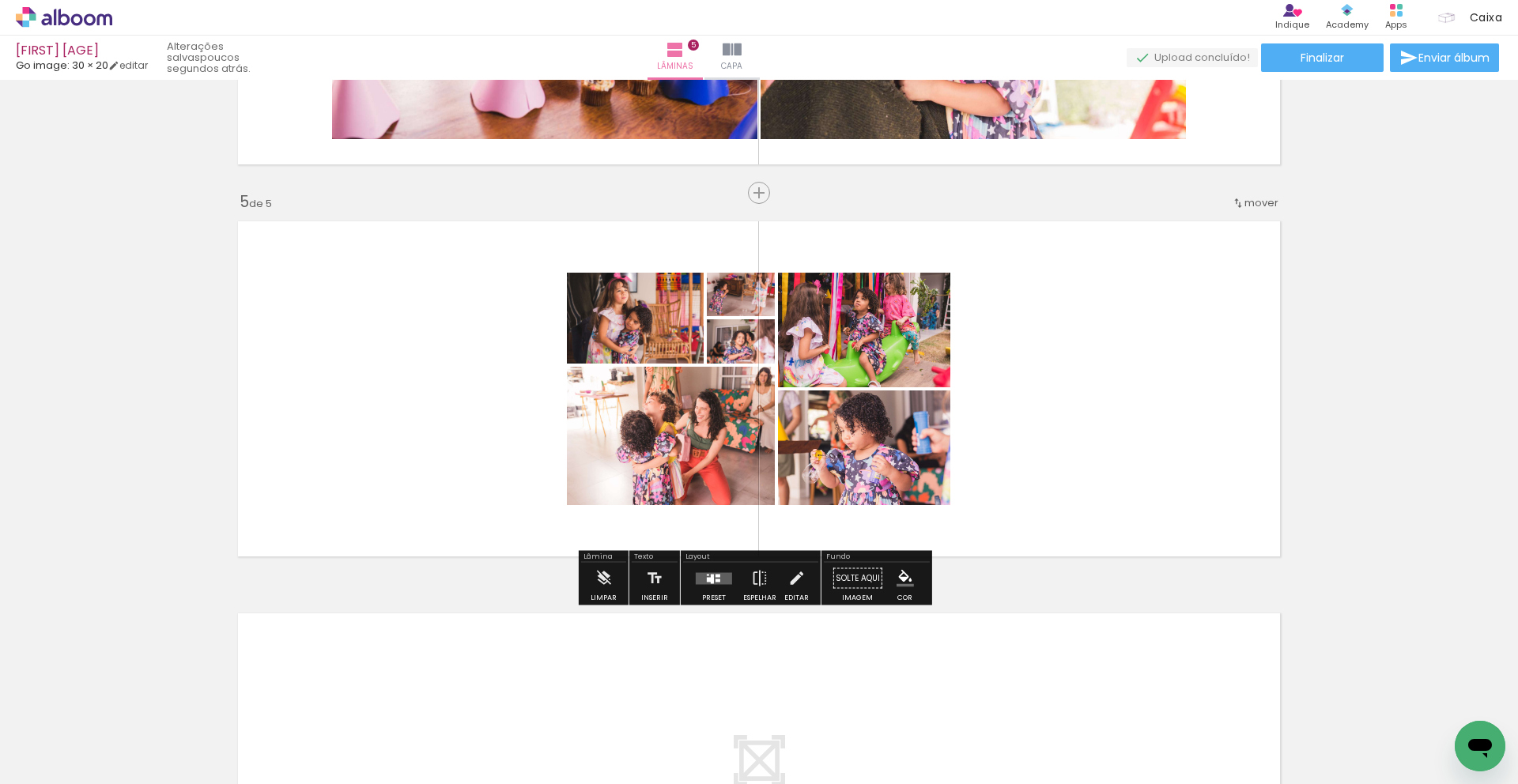 click at bounding box center [714, 579] 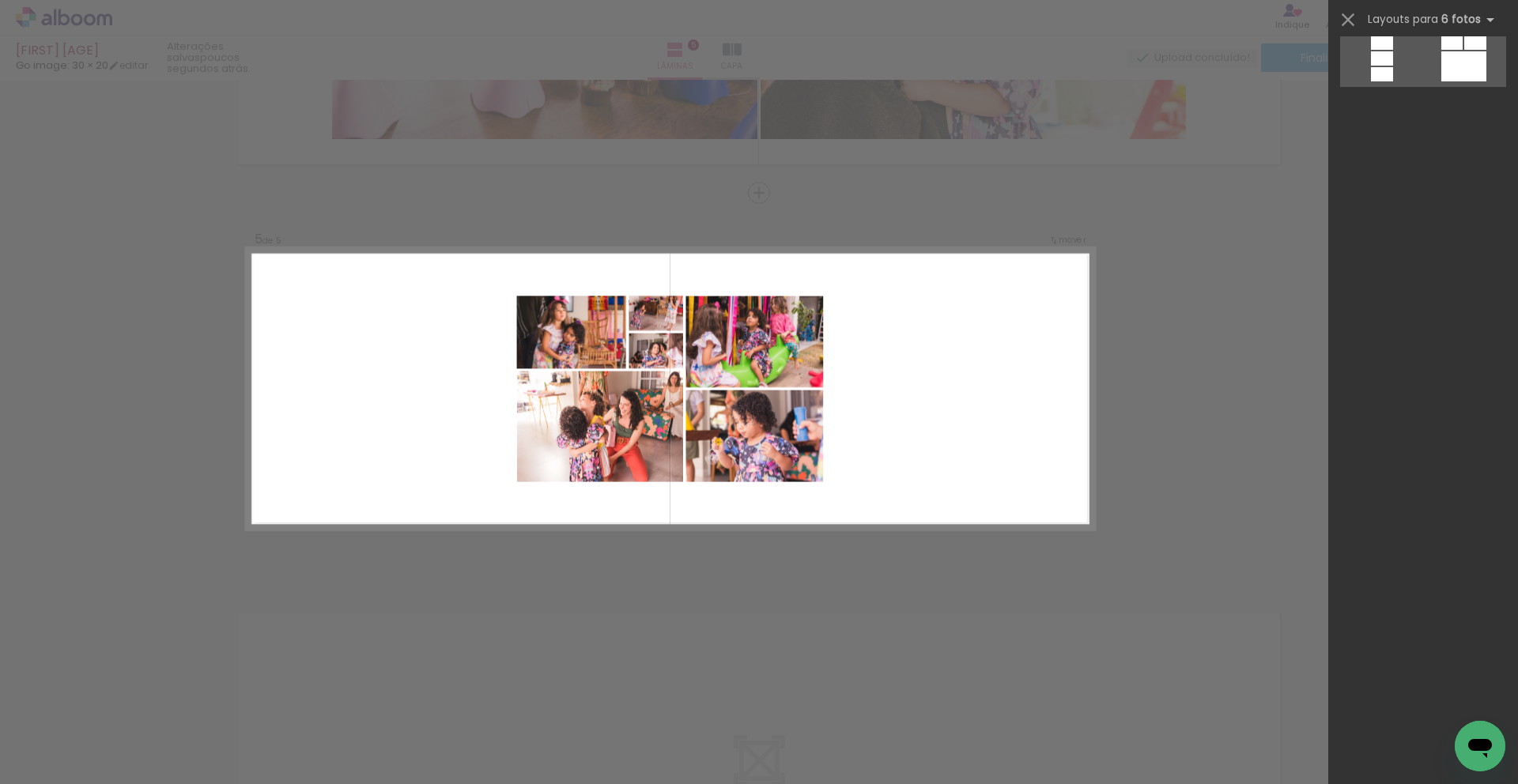 scroll, scrollTop: 0, scrollLeft: 0, axis: both 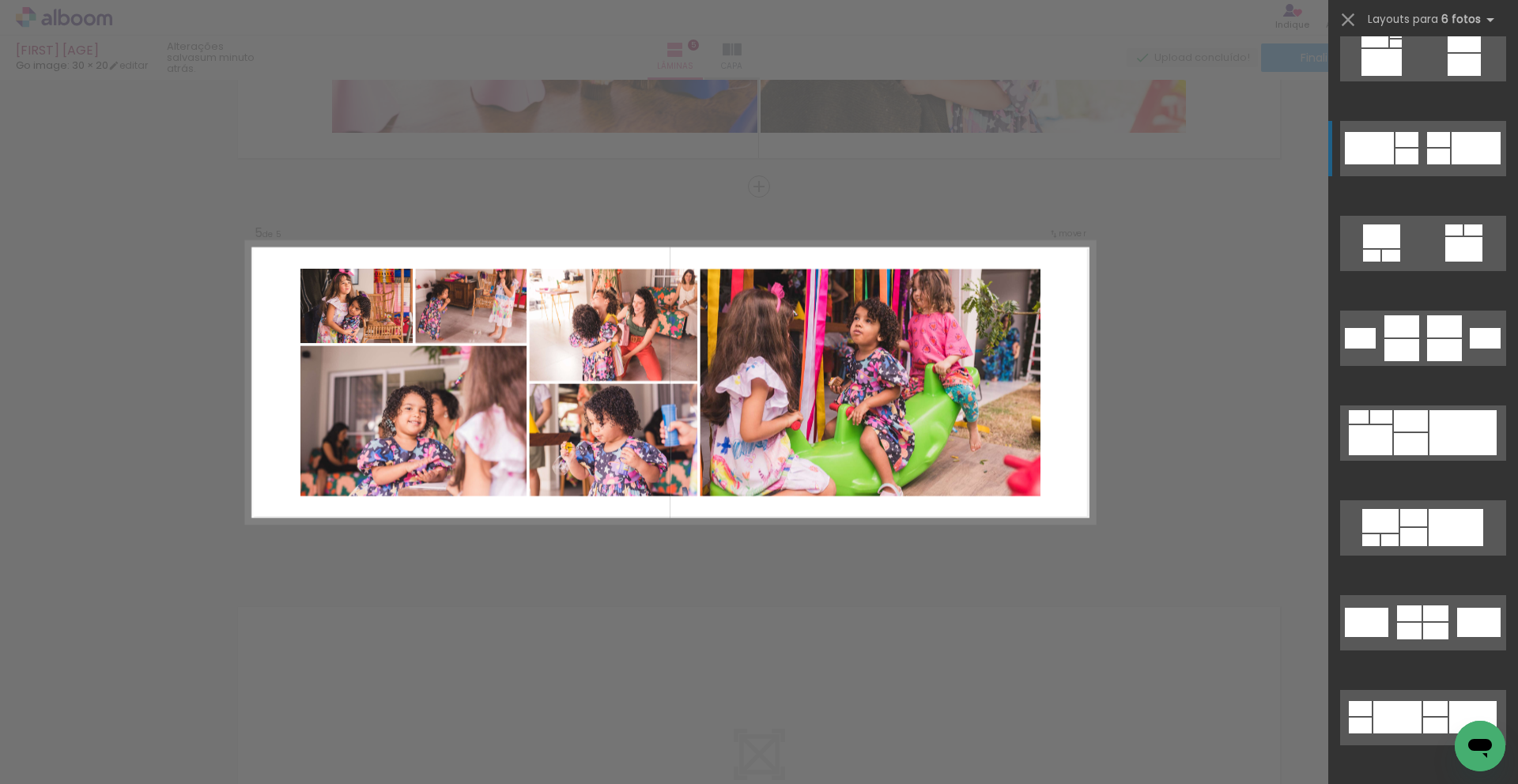 click at bounding box center [1410, 444] 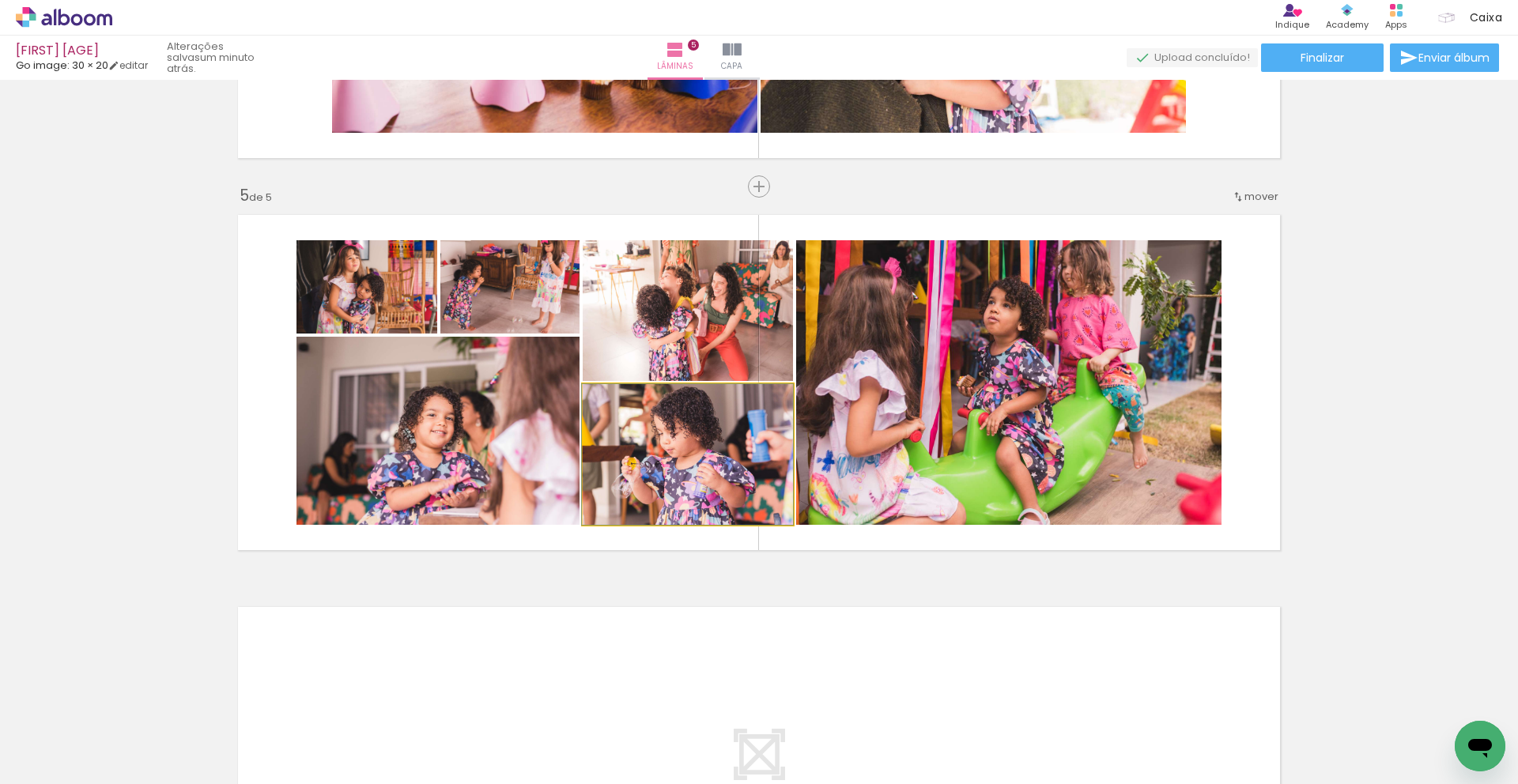 drag, startPoint x: 733, startPoint y: 472, endPoint x: 952, endPoint y: 424, distance: 224.1986 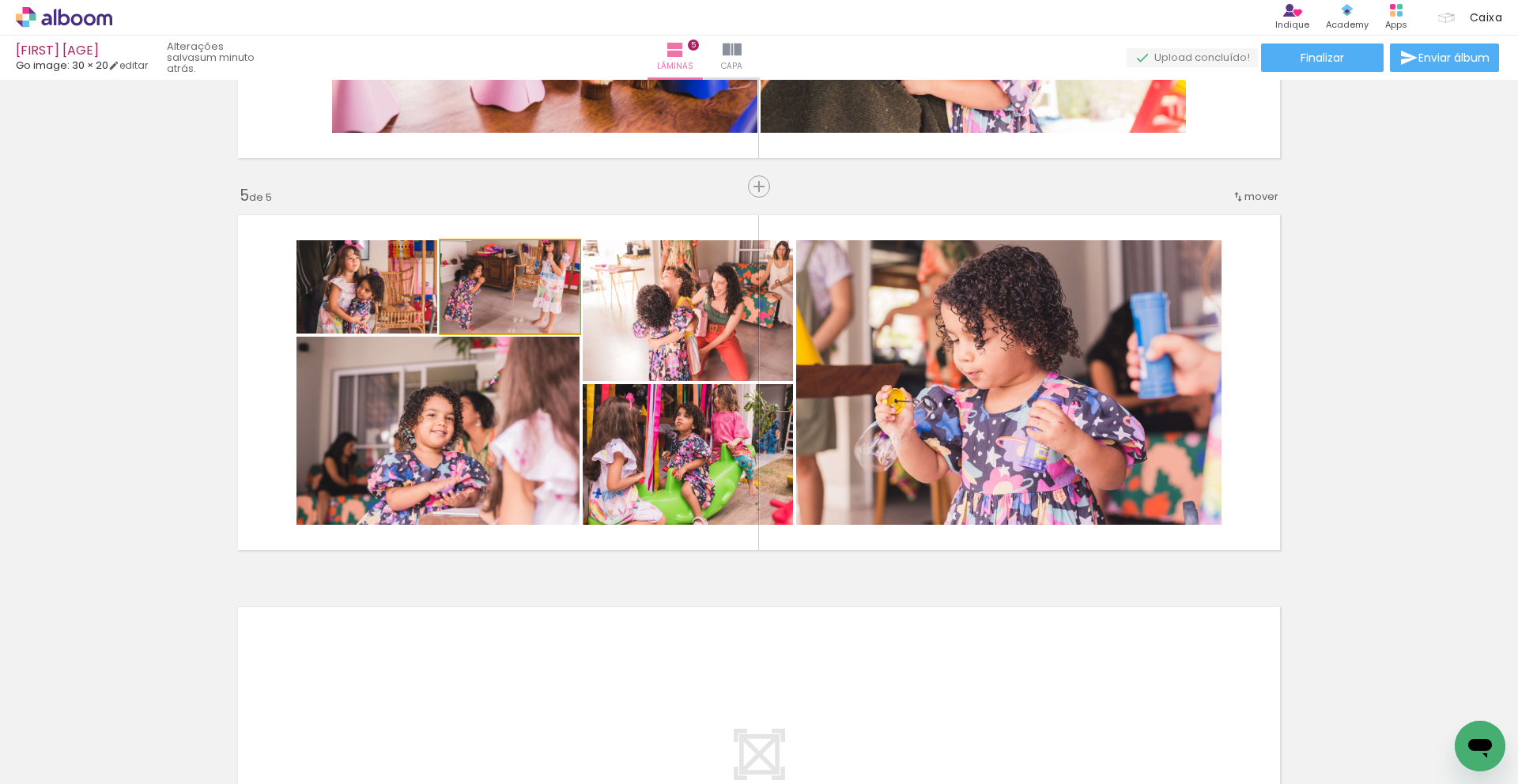 drag, startPoint x: 519, startPoint y: 308, endPoint x: 711, endPoint y: 308, distance: 192 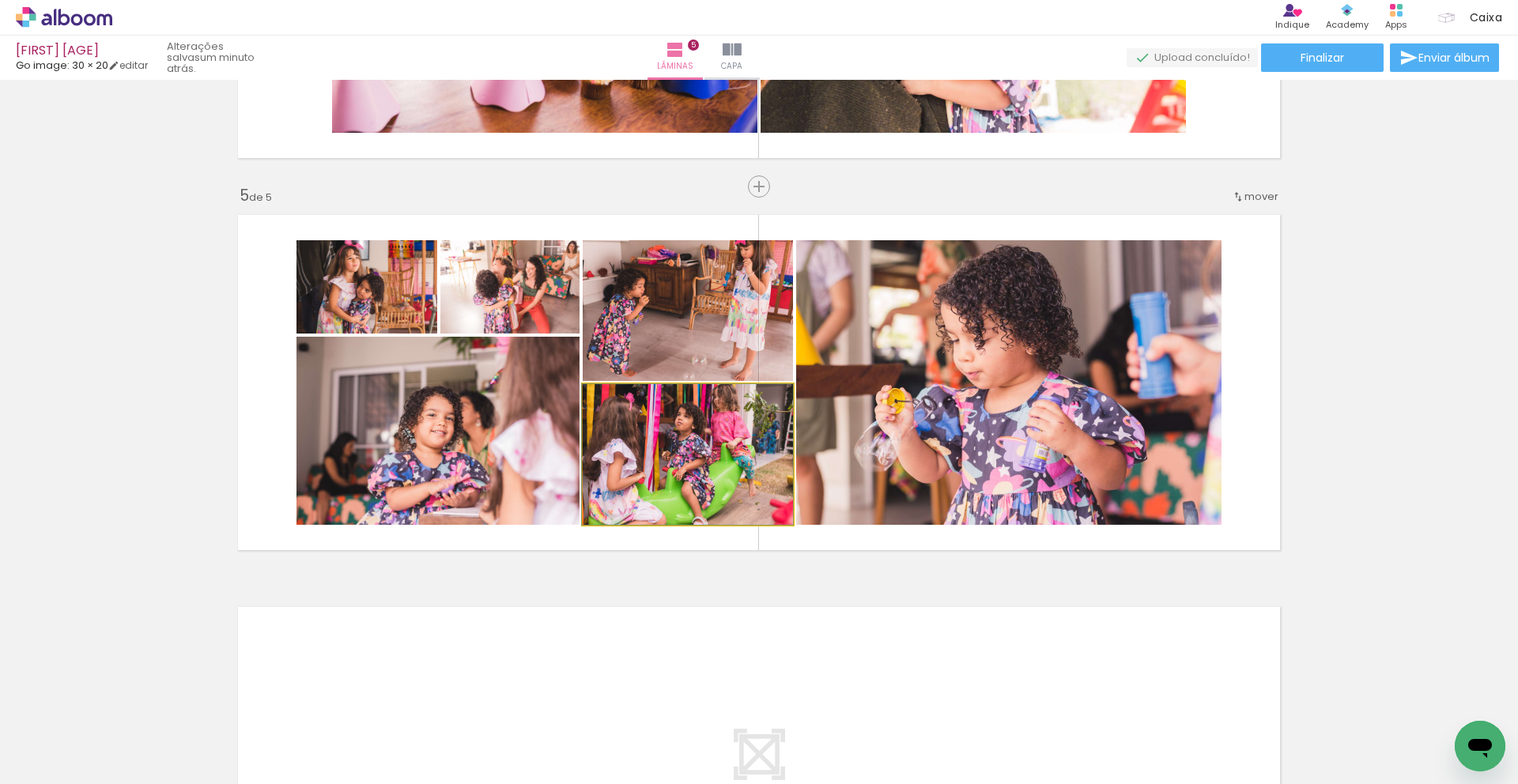 drag, startPoint x: 713, startPoint y: 470, endPoint x: 601, endPoint y: 444, distance: 114.97826 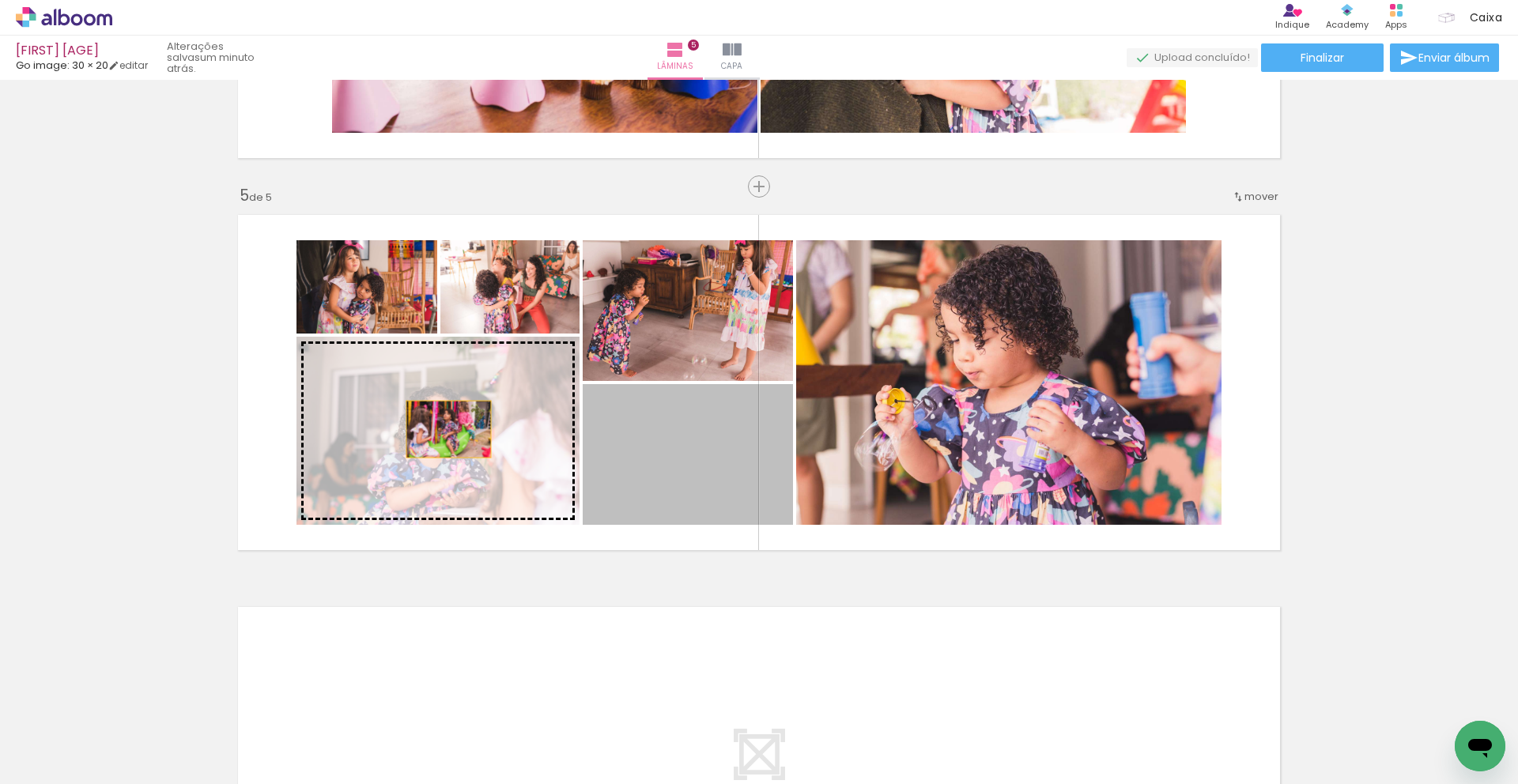 drag, startPoint x: 636, startPoint y: 443, endPoint x: 443, endPoint y: 429, distance: 193.50711 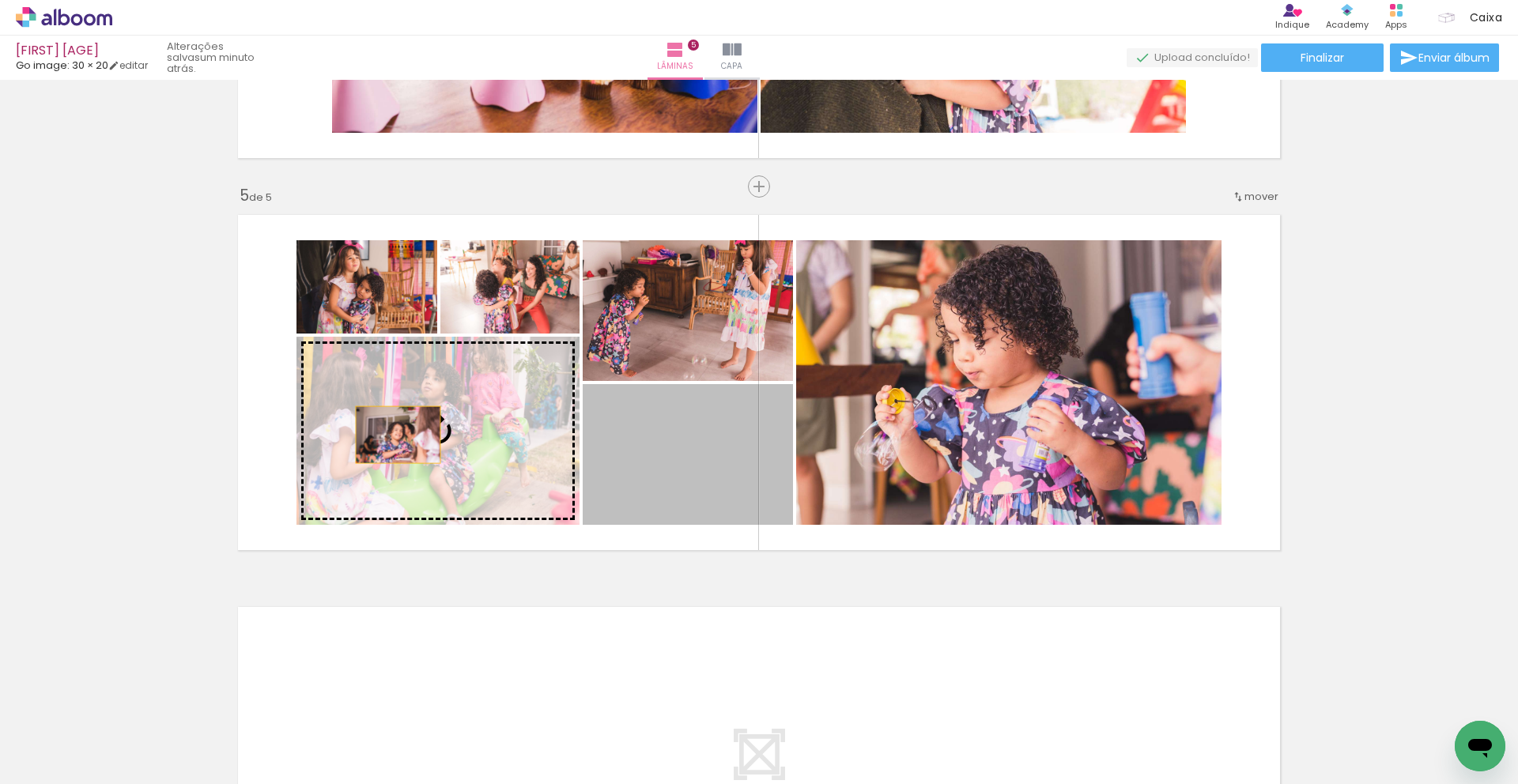 drag, startPoint x: 649, startPoint y: 475, endPoint x: 392, endPoint y: 435, distance: 260.0942 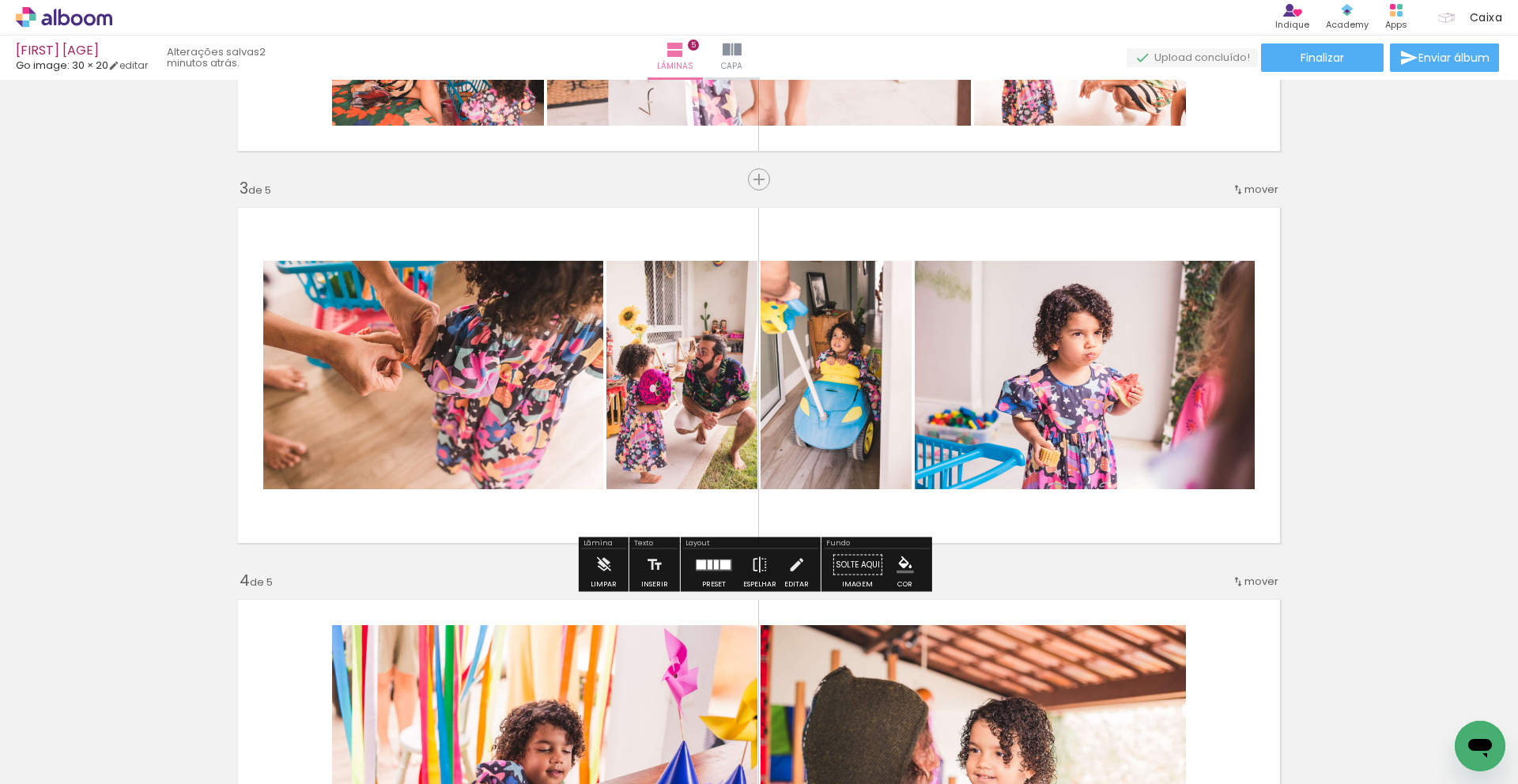 scroll, scrollTop: 696, scrollLeft: 0, axis: vertical 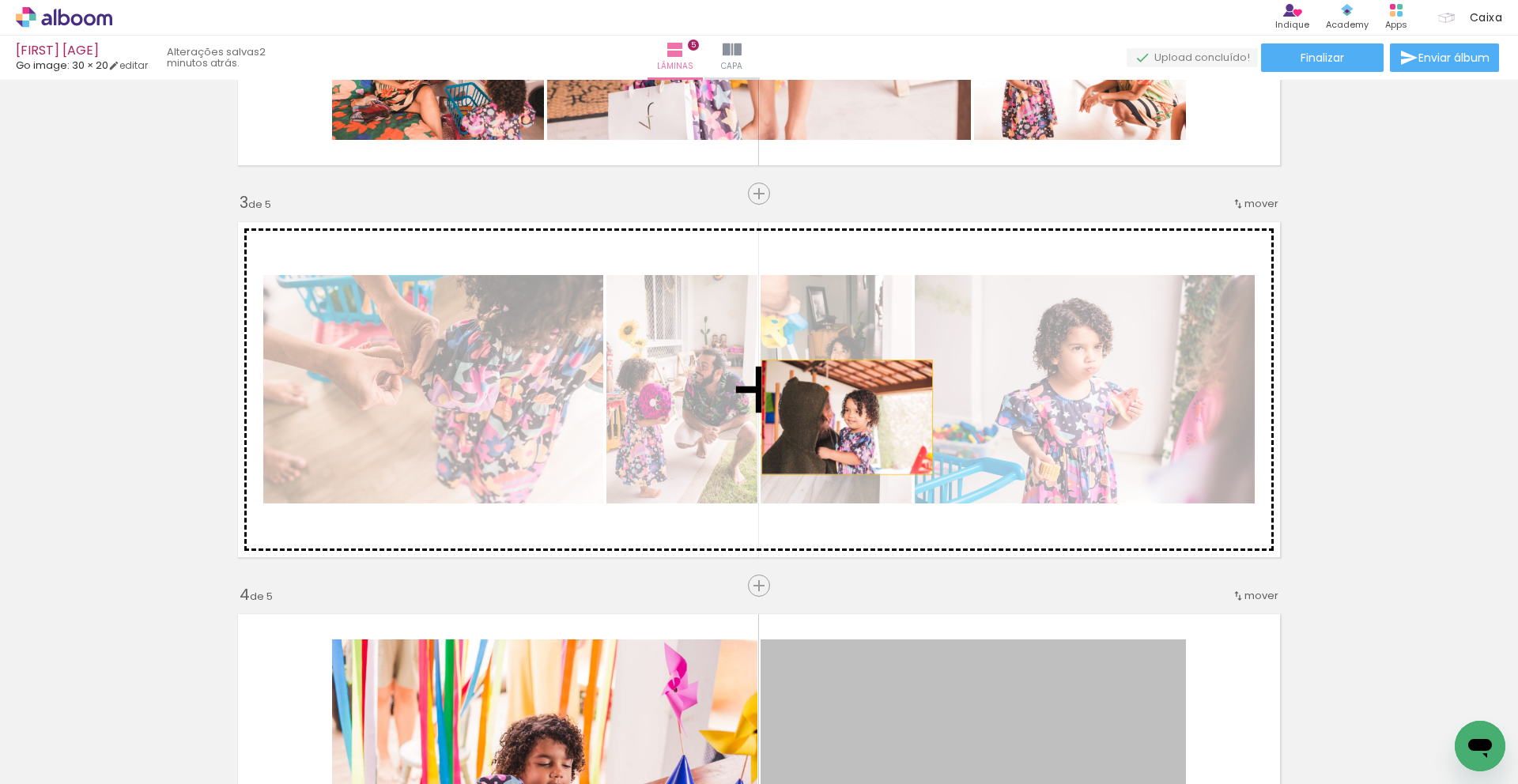 drag, startPoint x: 956, startPoint y: 667, endPoint x: 841, endPoint y: 417, distance: 275.18176 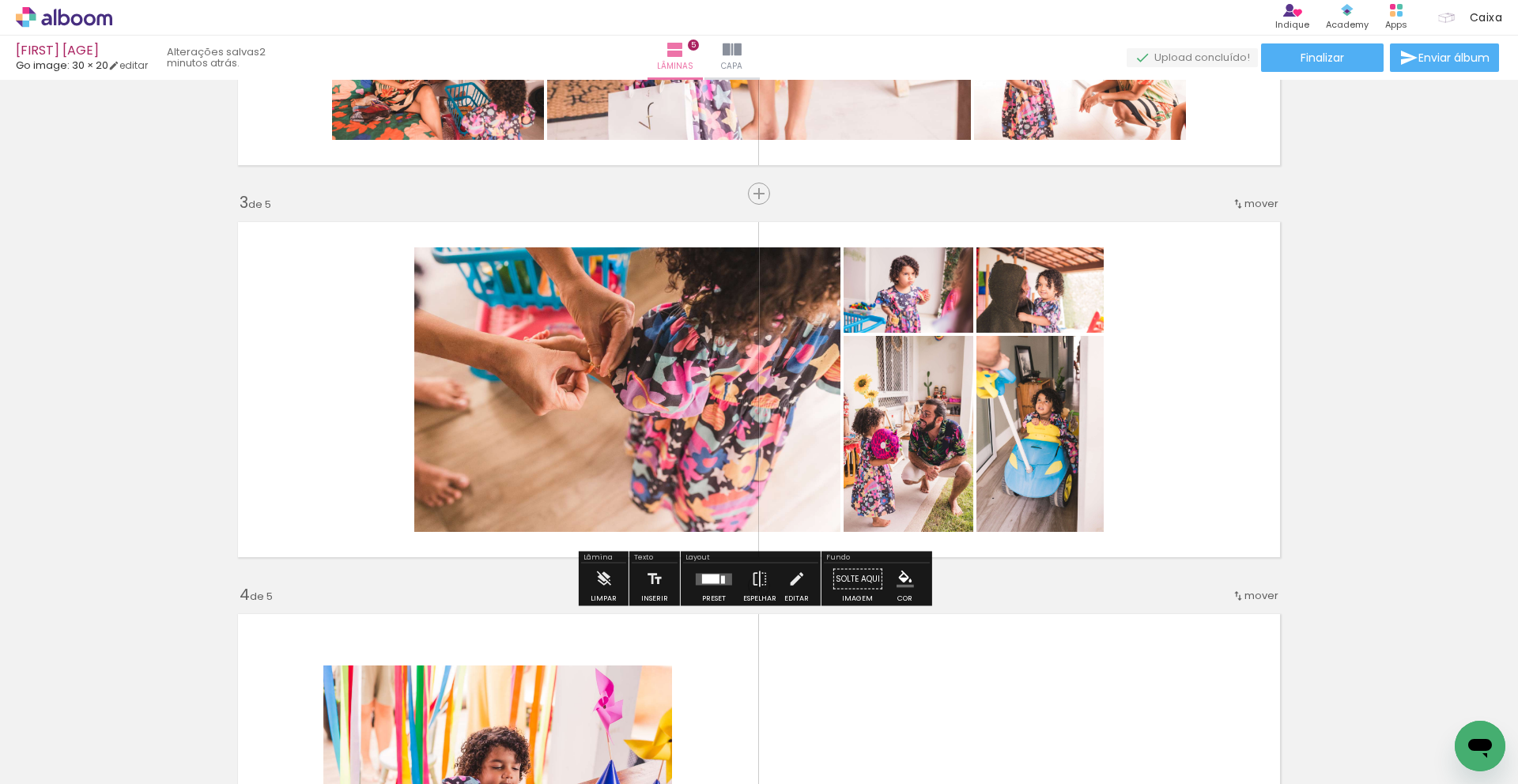 click at bounding box center (714, 579) 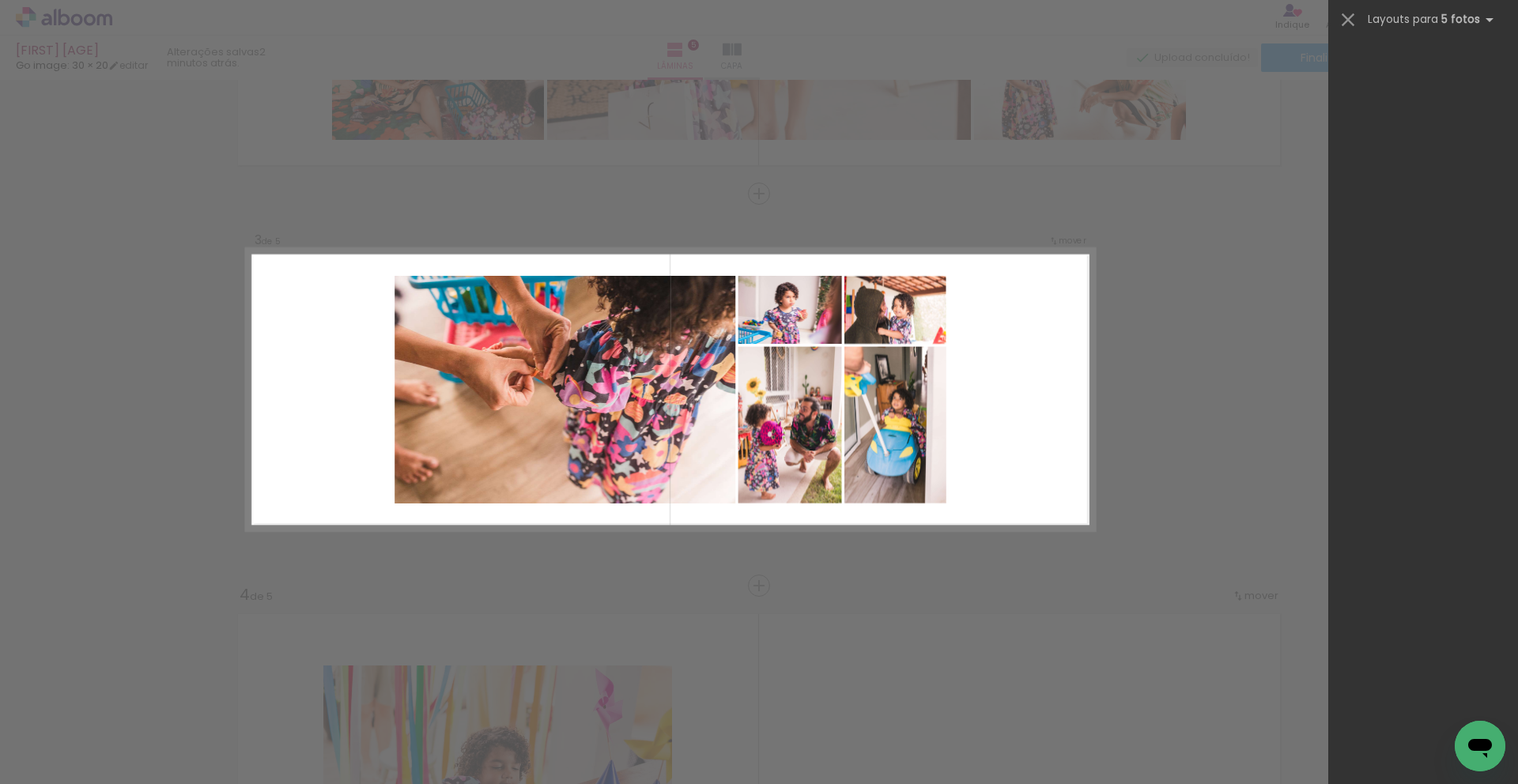 scroll, scrollTop: 0, scrollLeft: 0, axis: both 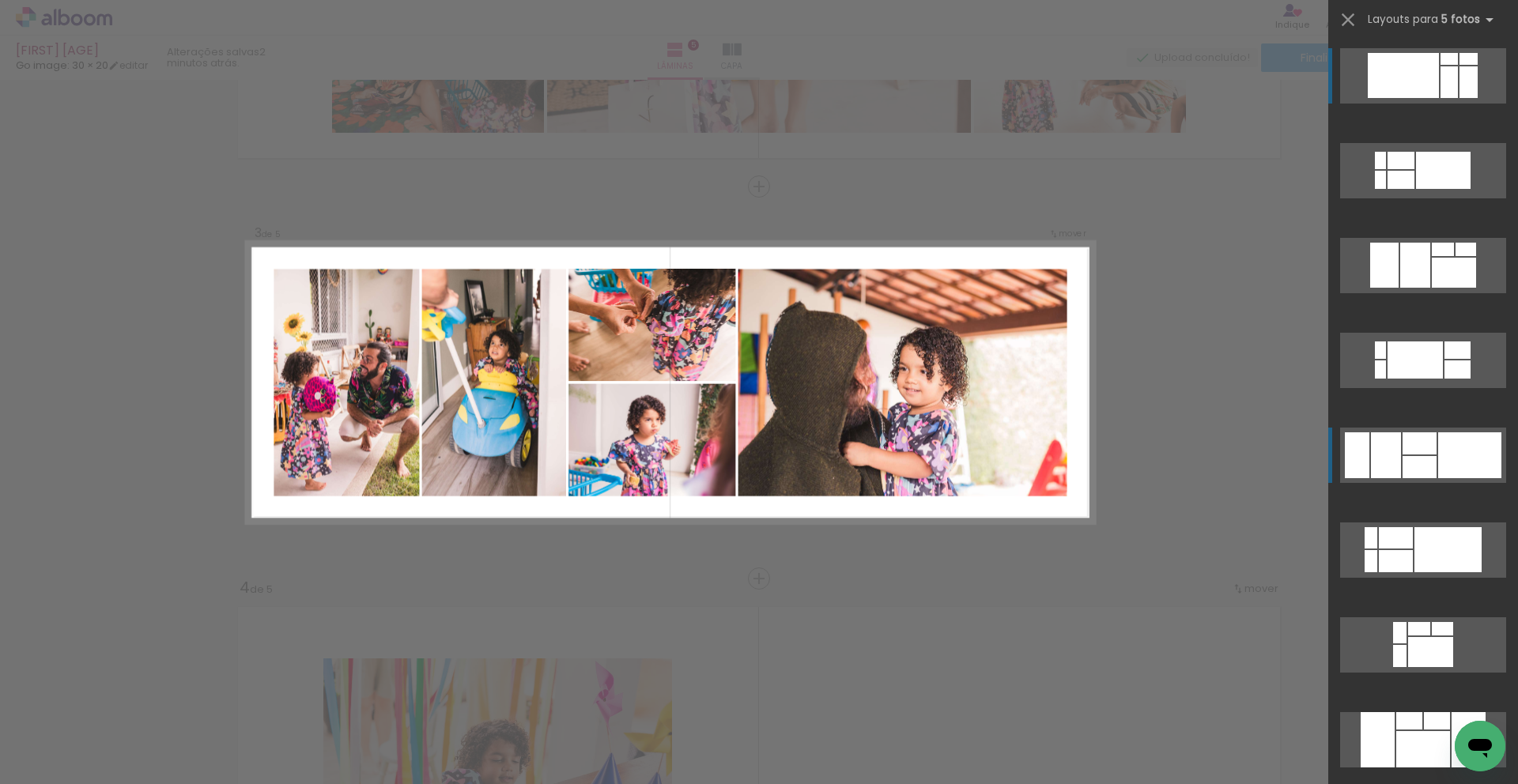 click at bounding box center [1415, 360] 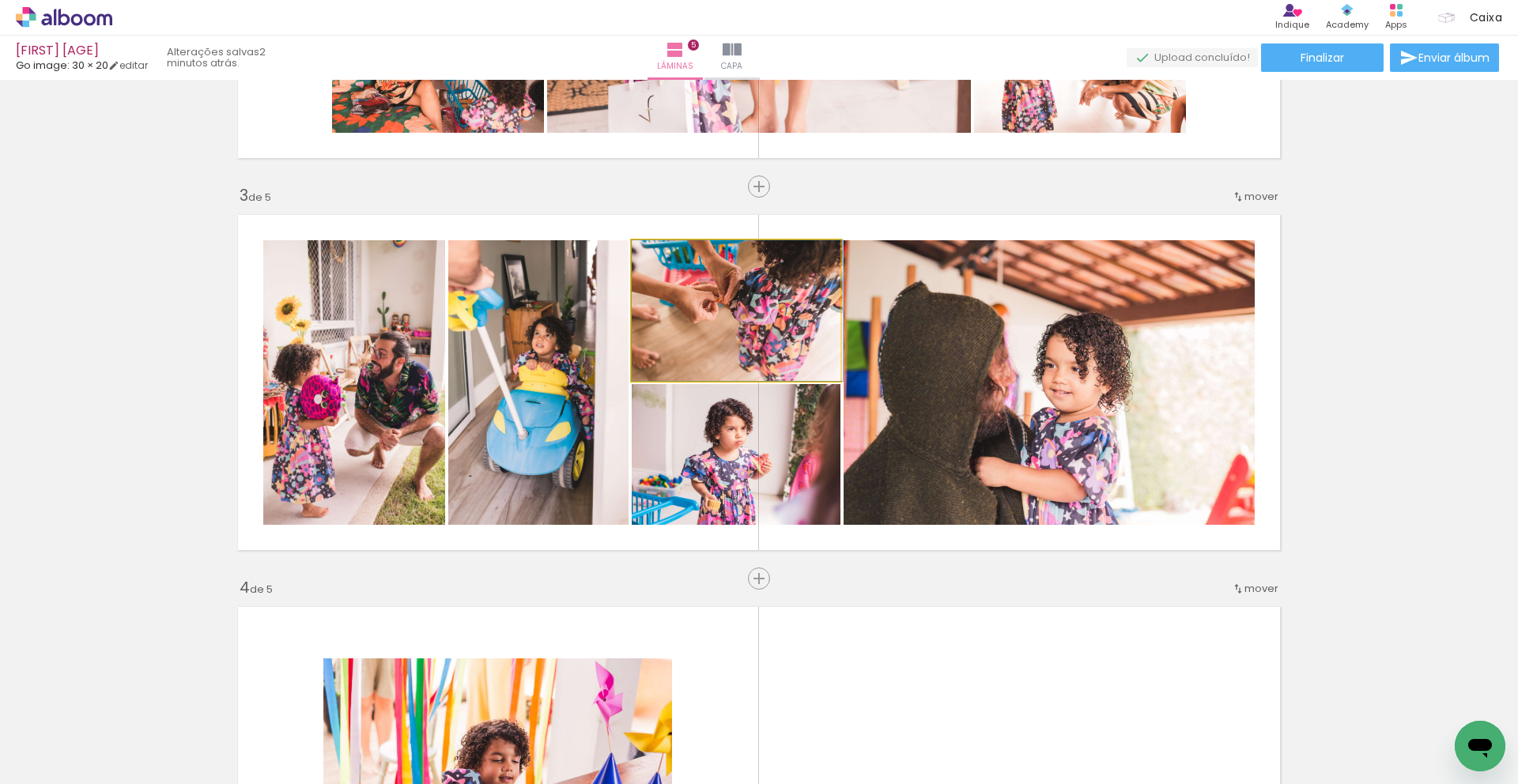 drag, startPoint x: 778, startPoint y: 341, endPoint x: 903, endPoint y: 374, distance: 129.283 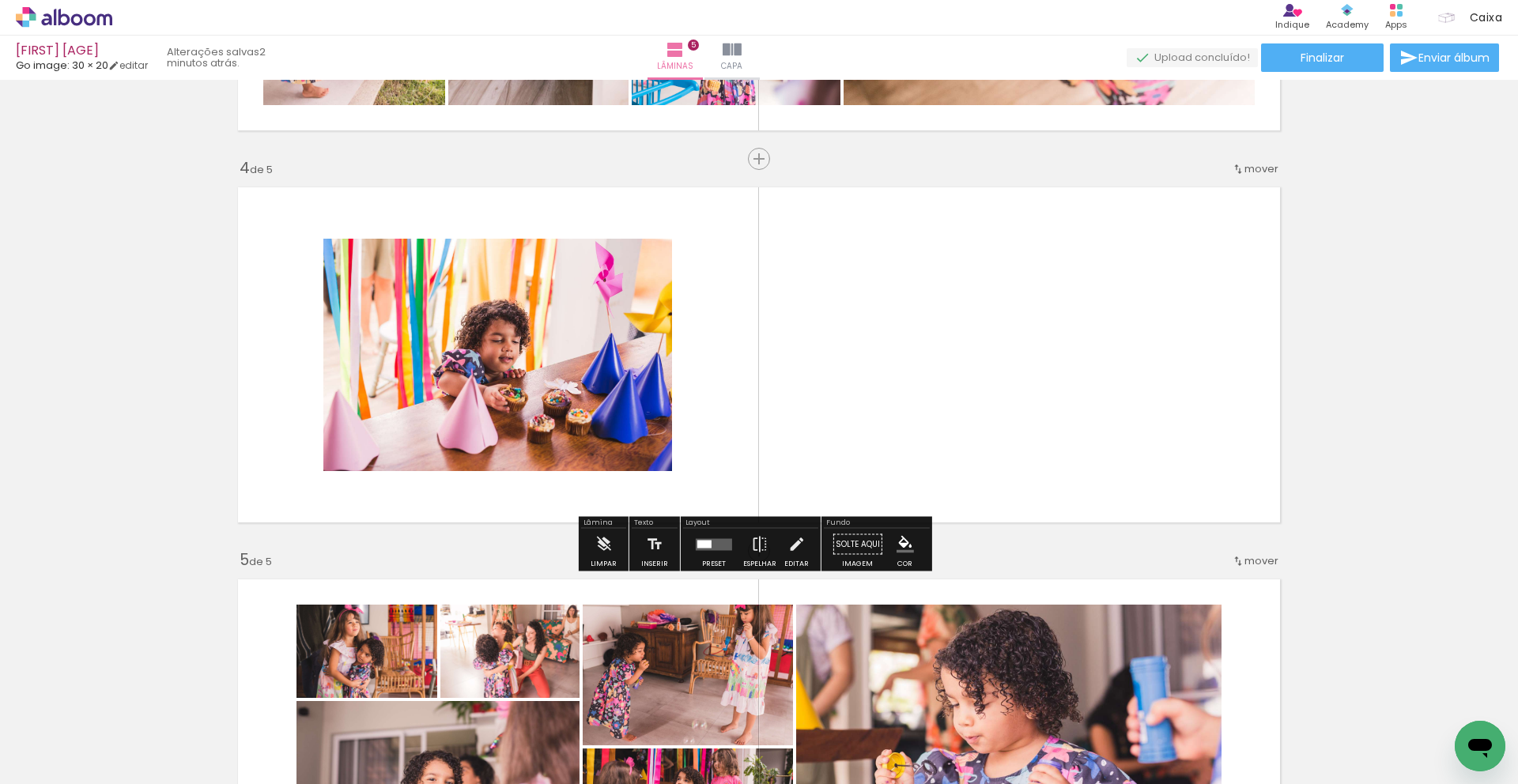 scroll, scrollTop: 1157, scrollLeft: 0, axis: vertical 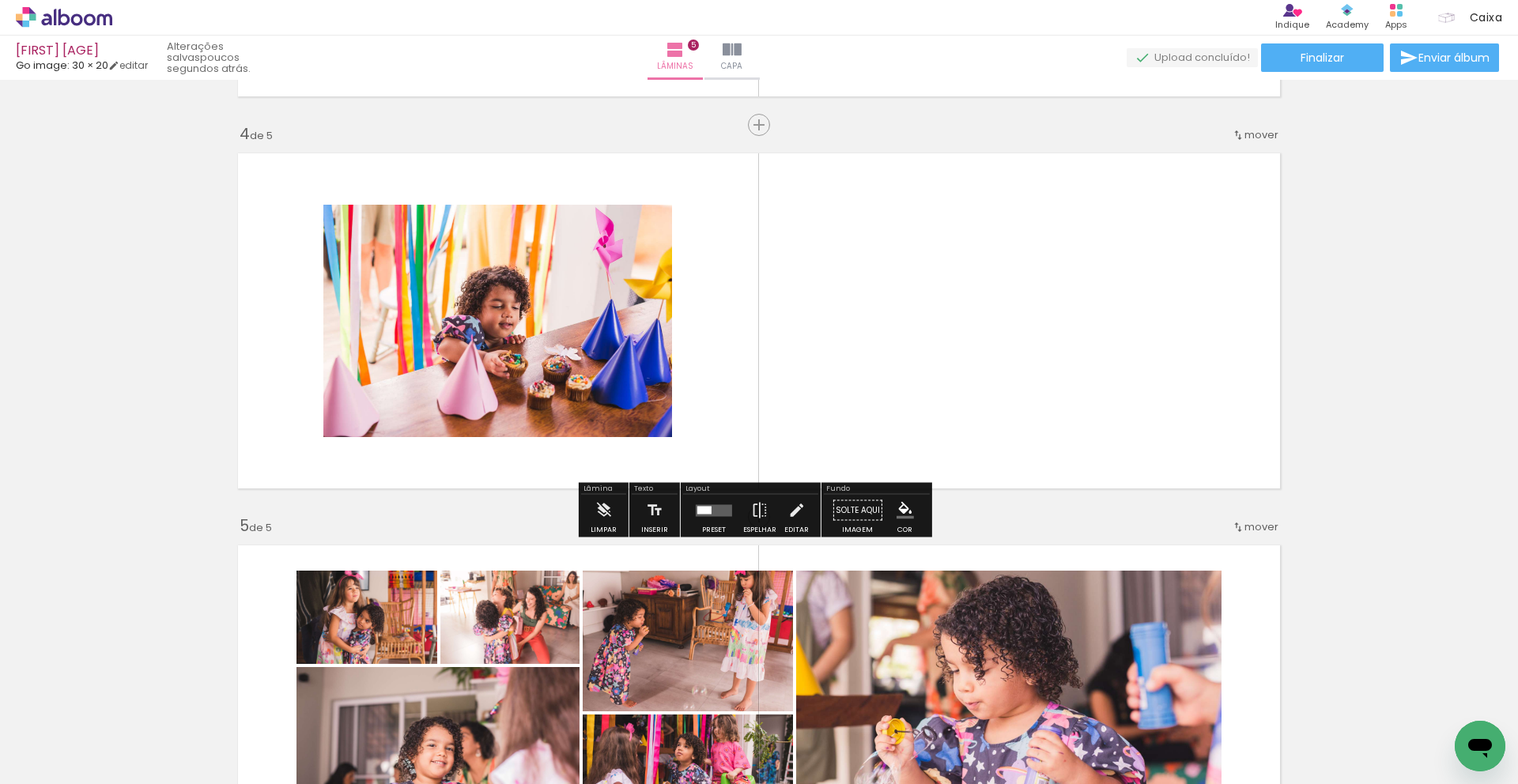 click on "mover" at bounding box center [1261, 134] 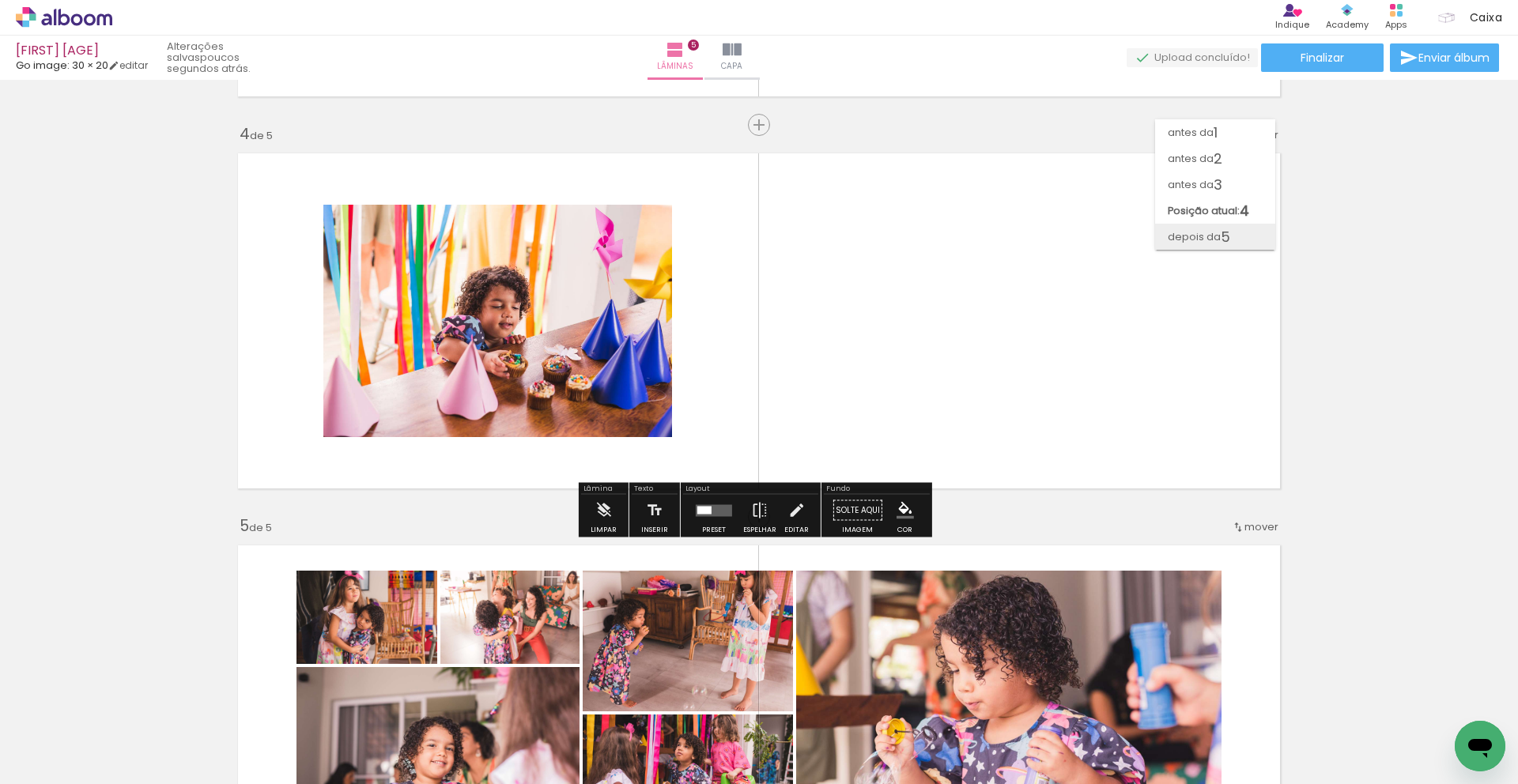 click on "5" at bounding box center (1225, 236) 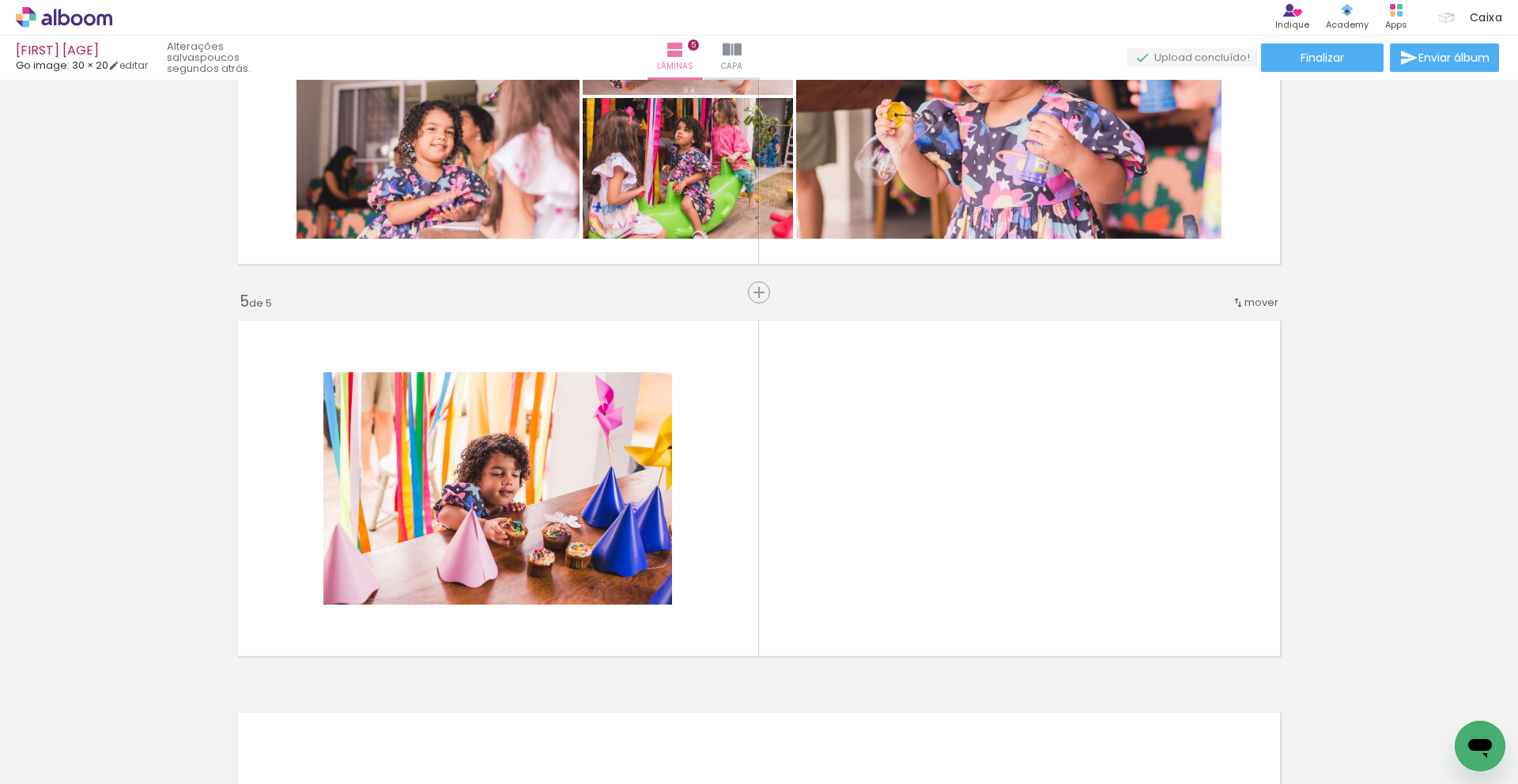 scroll, scrollTop: 1385, scrollLeft: 0, axis: vertical 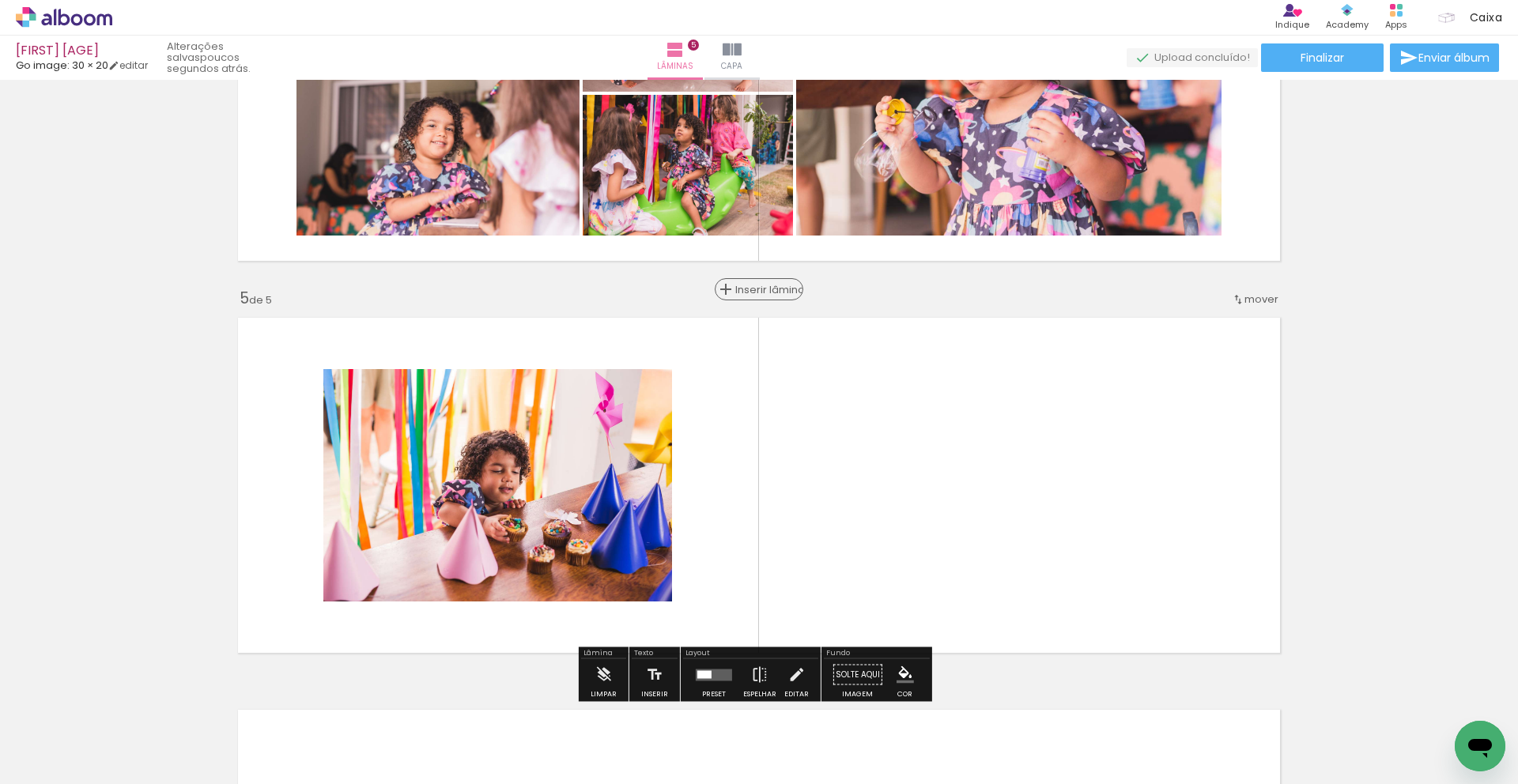 click on "Inserir lâmina" at bounding box center (766, 289) 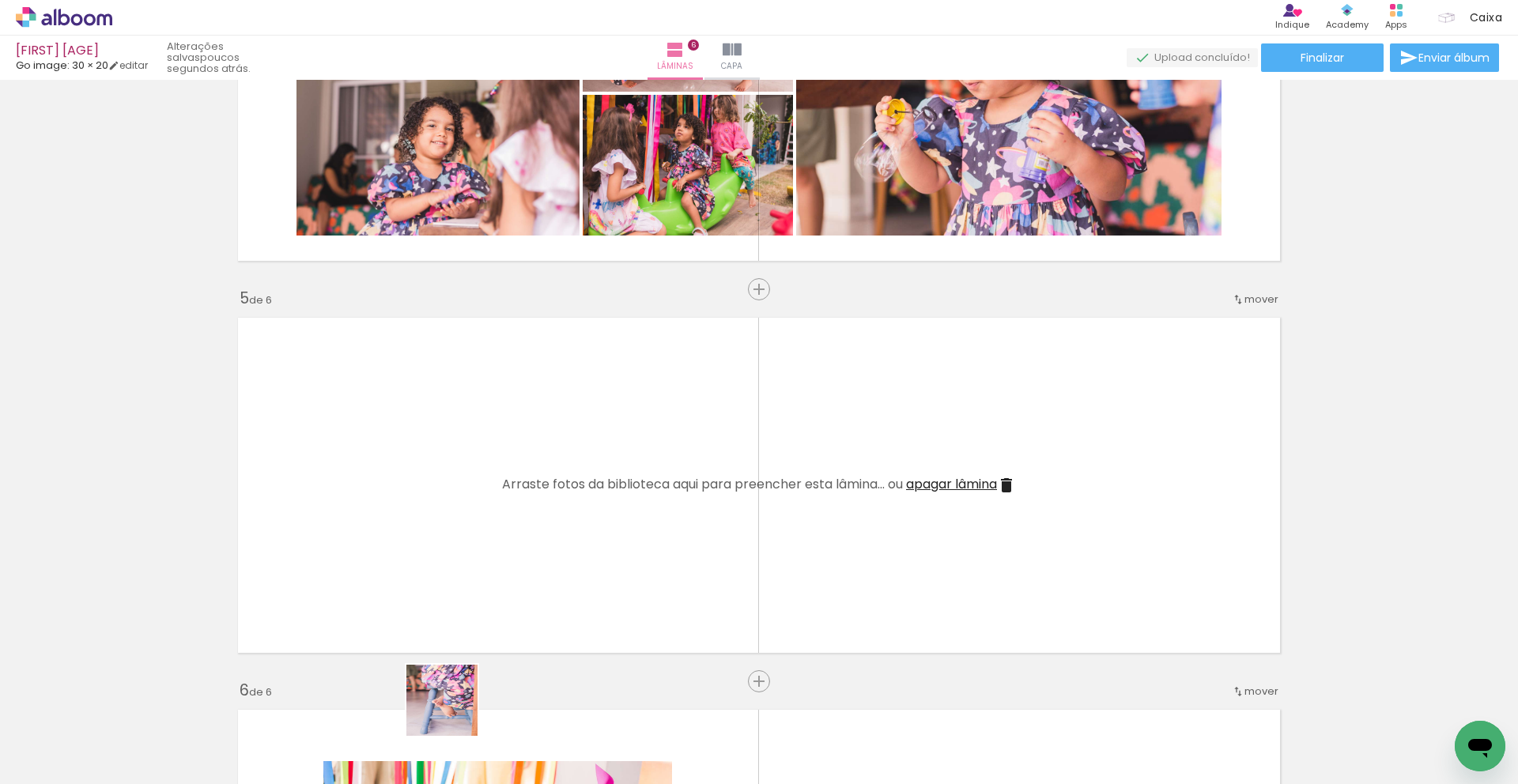 drag, startPoint x: 455, startPoint y: 741, endPoint x: 448, endPoint y: 720, distance: 22.135944 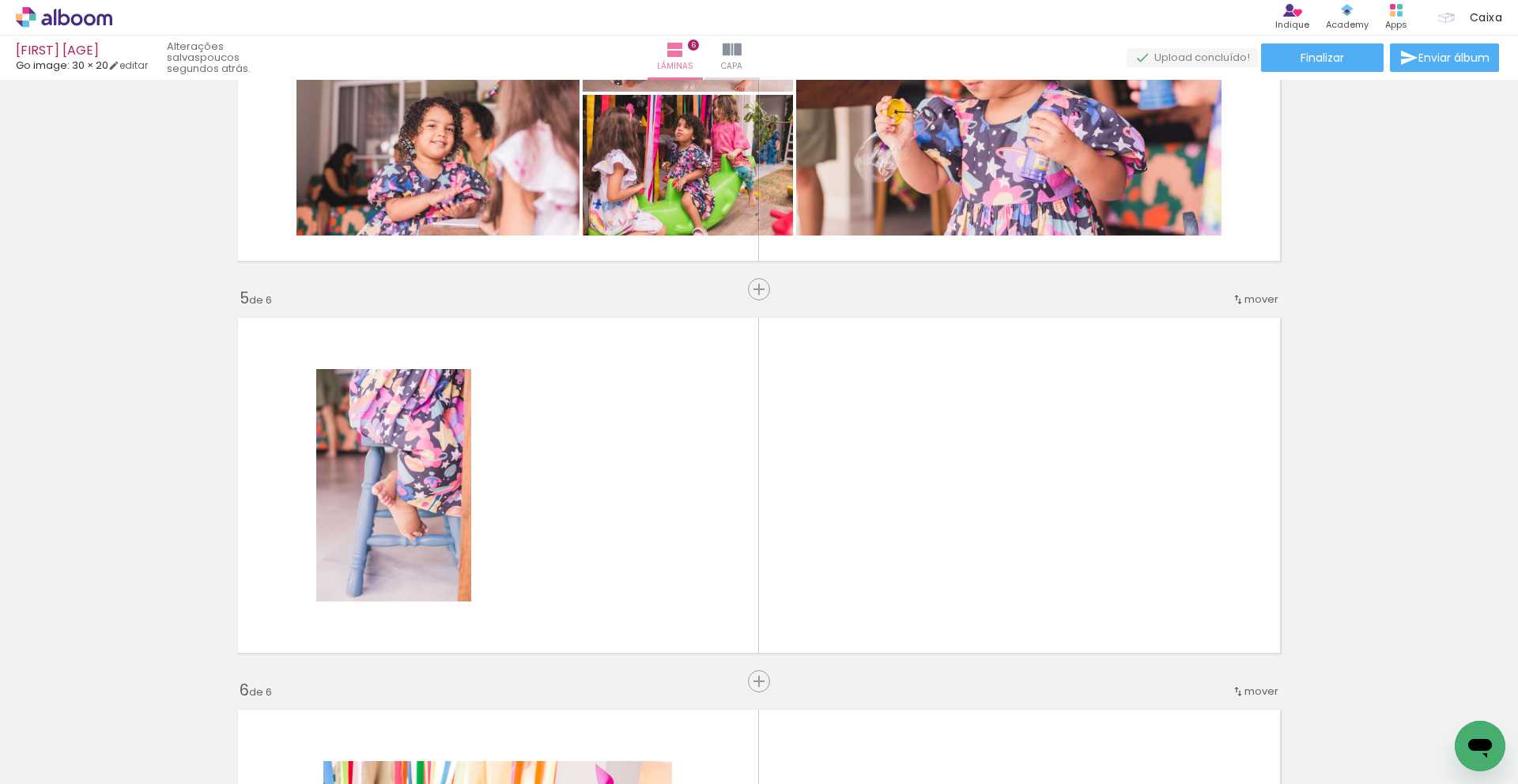 scroll, scrollTop: 0, scrollLeft: 24, axis: horizontal 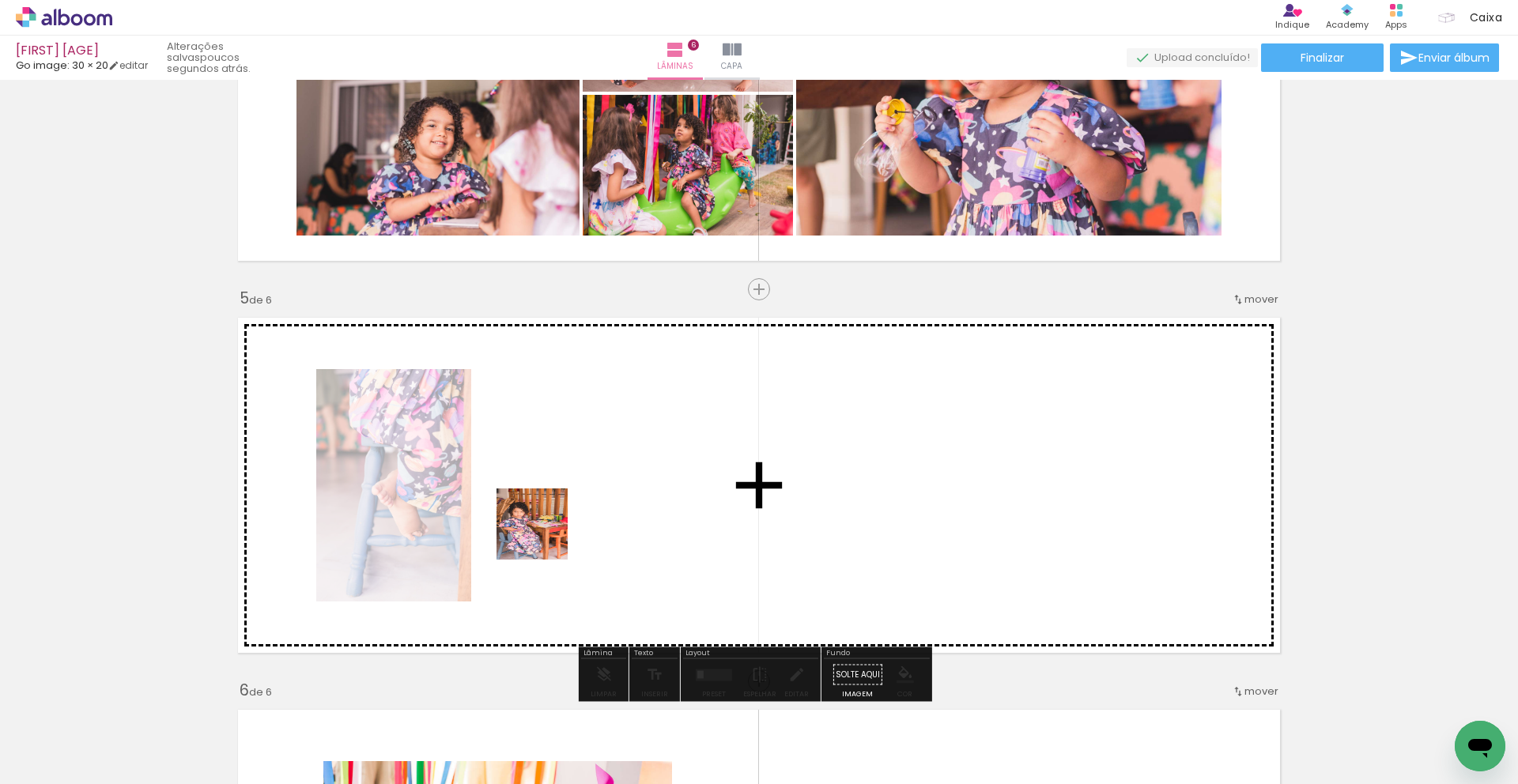drag, startPoint x: 406, startPoint y: 742, endPoint x: 544, endPoint y: 535, distance: 248.78304 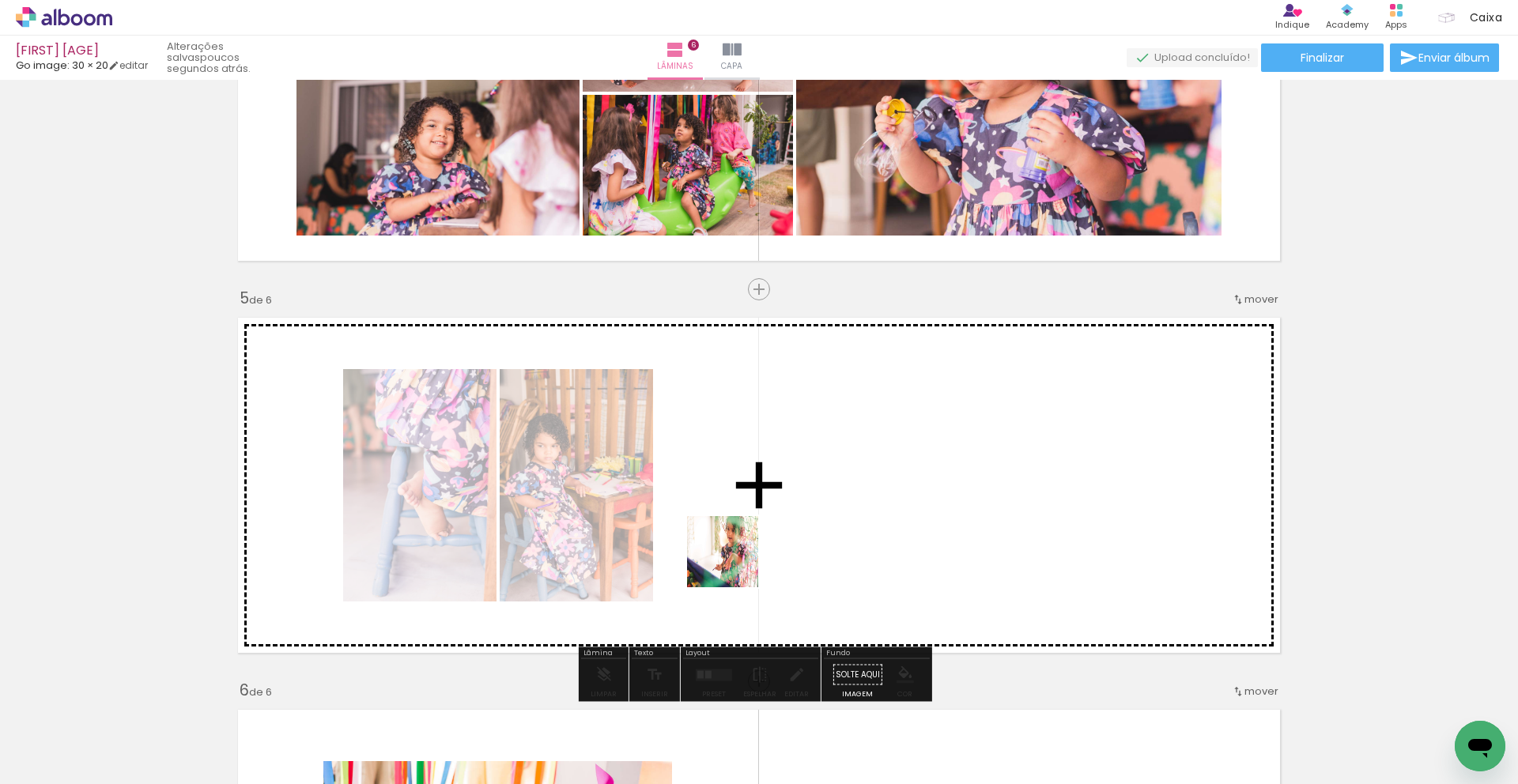 drag, startPoint x: 516, startPoint y: 737, endPoint x: 734, endPoint y: 564, distance: 278.30379 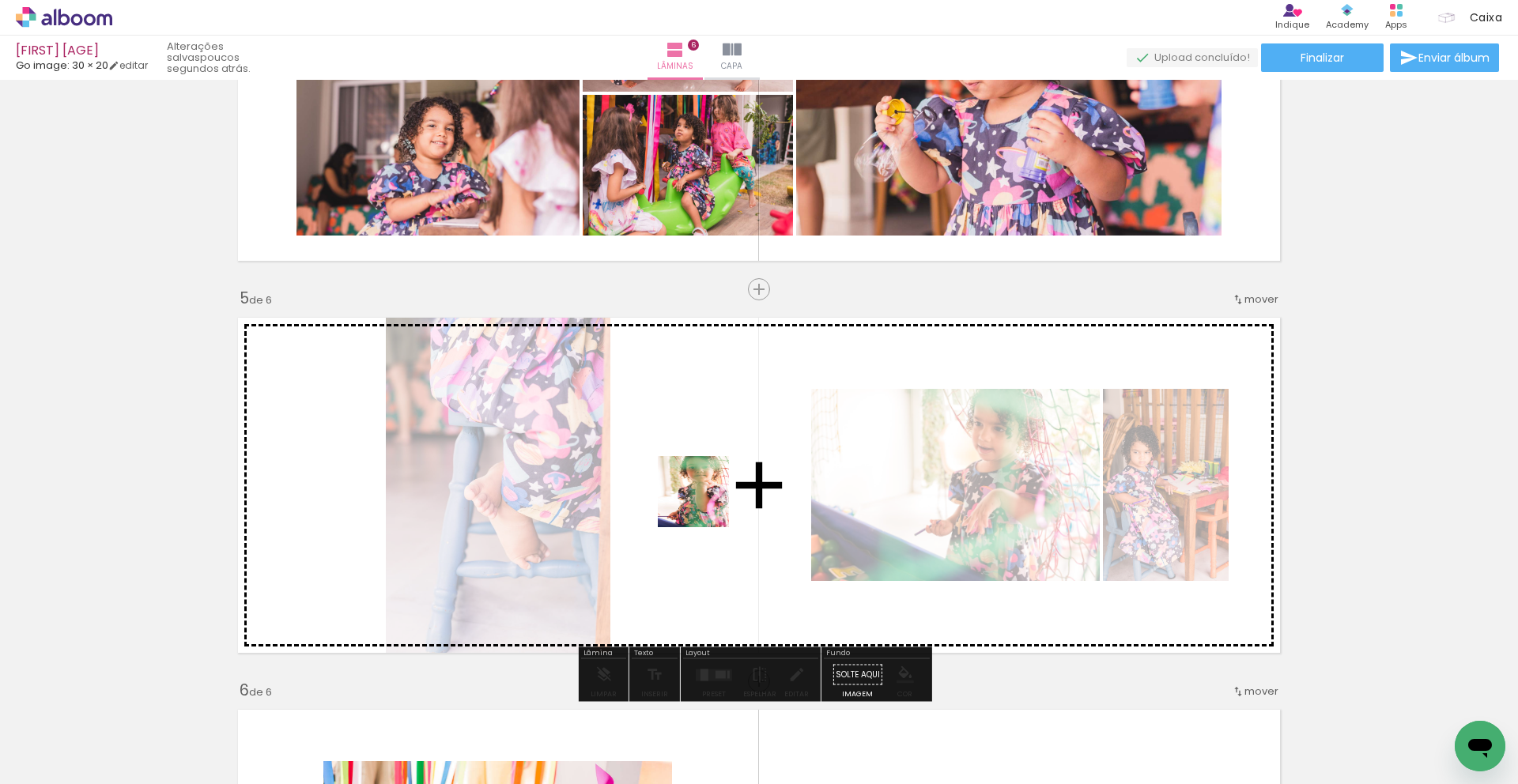 drag, startPoint x: 591, startPoint y: 751, endPoint x: 705, endPoint y: 503, distance: 272.94688 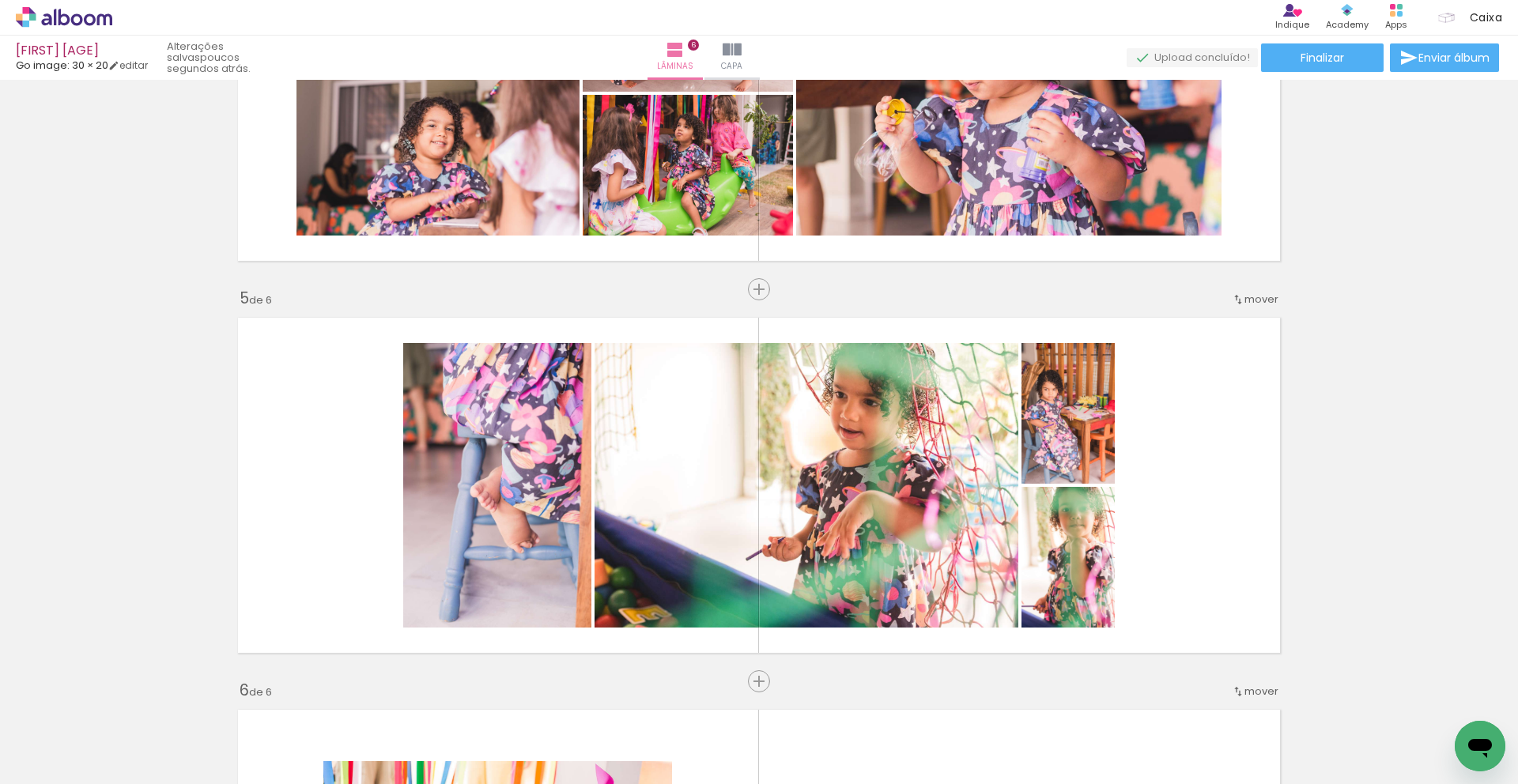 scroll, scrollTop: 0, scrollLeft: 2668, axis: horizontal 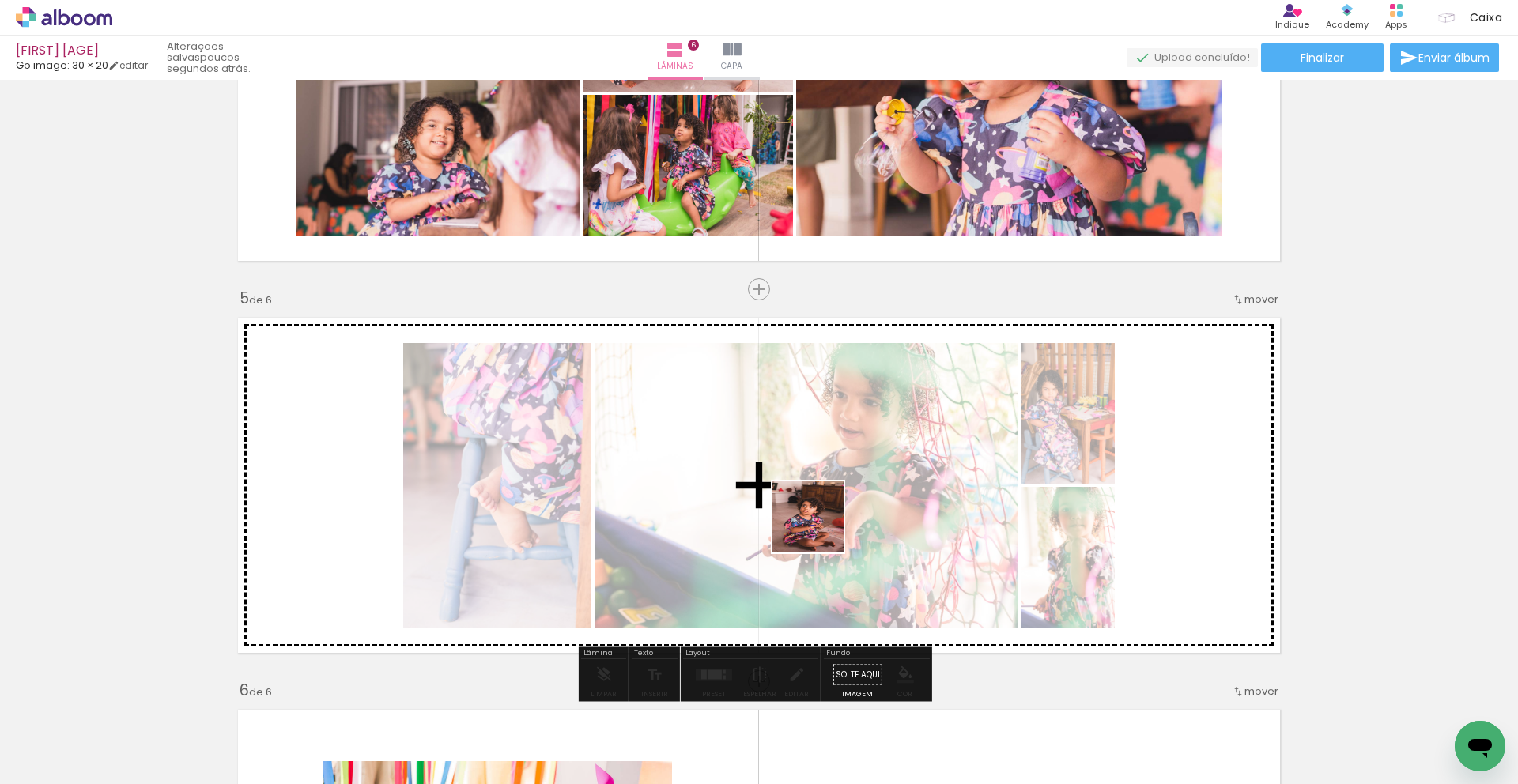 drag, startPoint x: 854, startPoint y: 743, endPoint x: 820, endPoint y: 529, distance: 216.6841 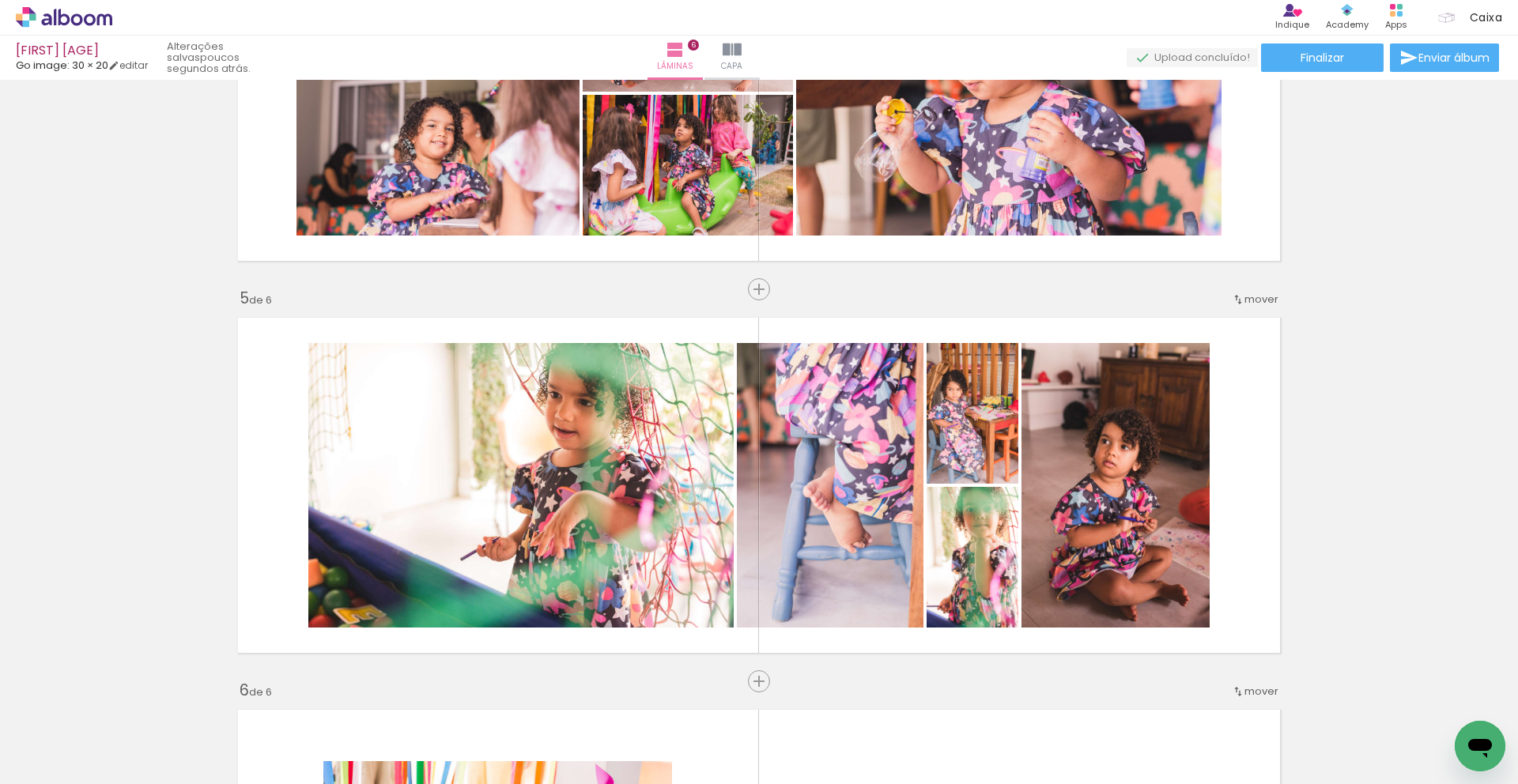scroll, scrollTop: 0, scrollLeft: 3072, axis: horizontal 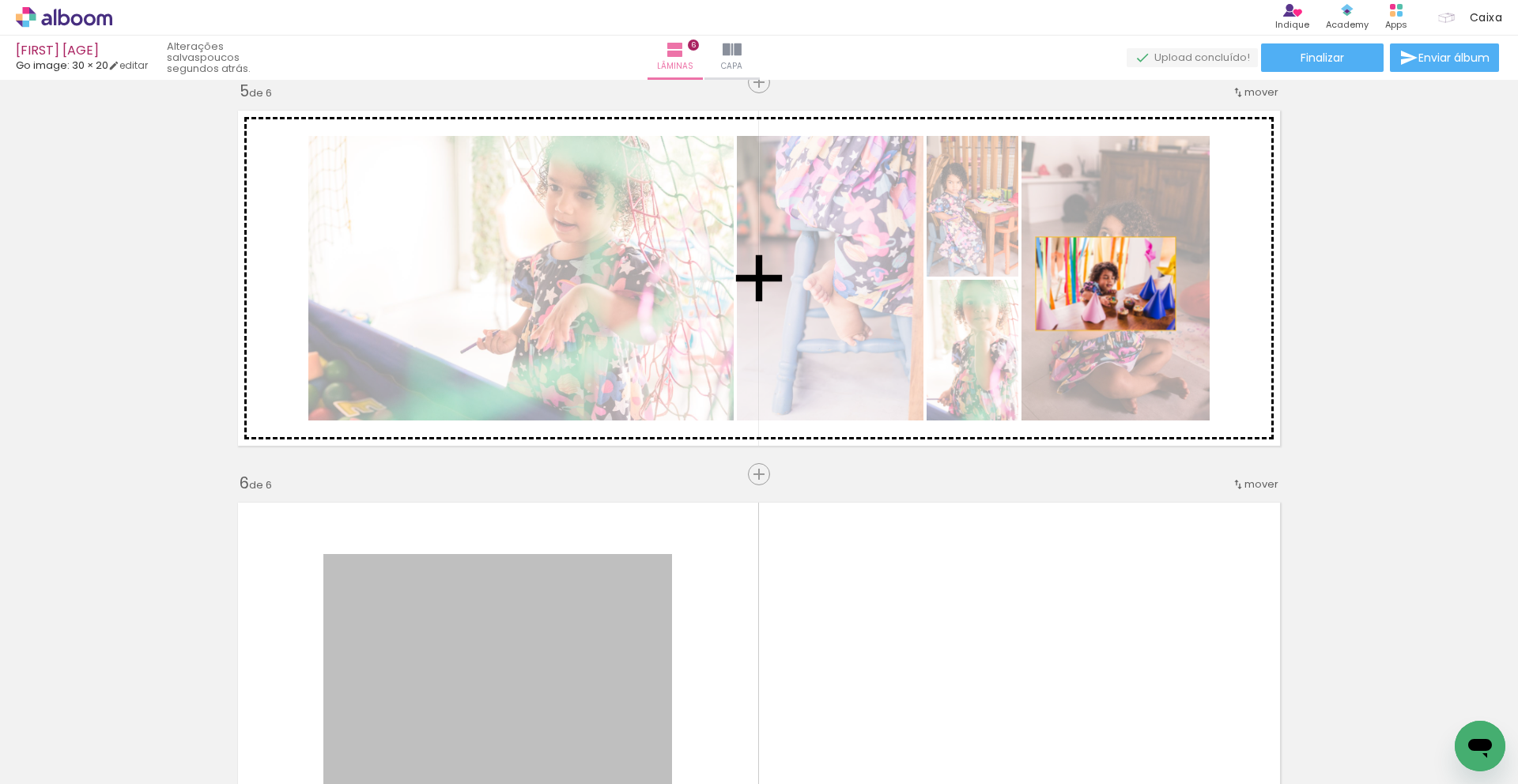 drag, startPoint x: 614, startPoint y: 621, endPoint x: 1100, endPoint y: 284, distance: 591.40933 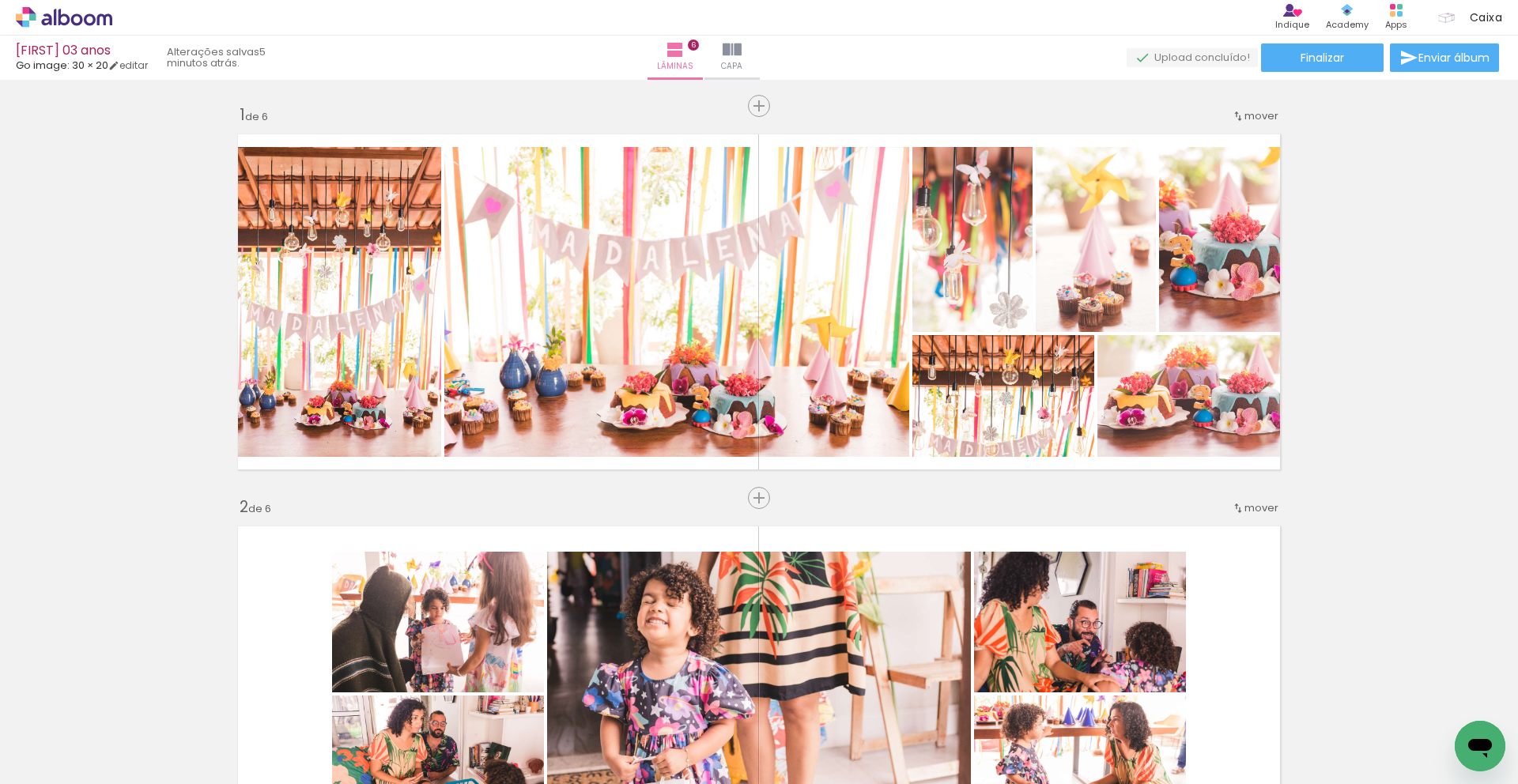 scroll, scrollTop: 0, scrollLeft: 0, axis: both 